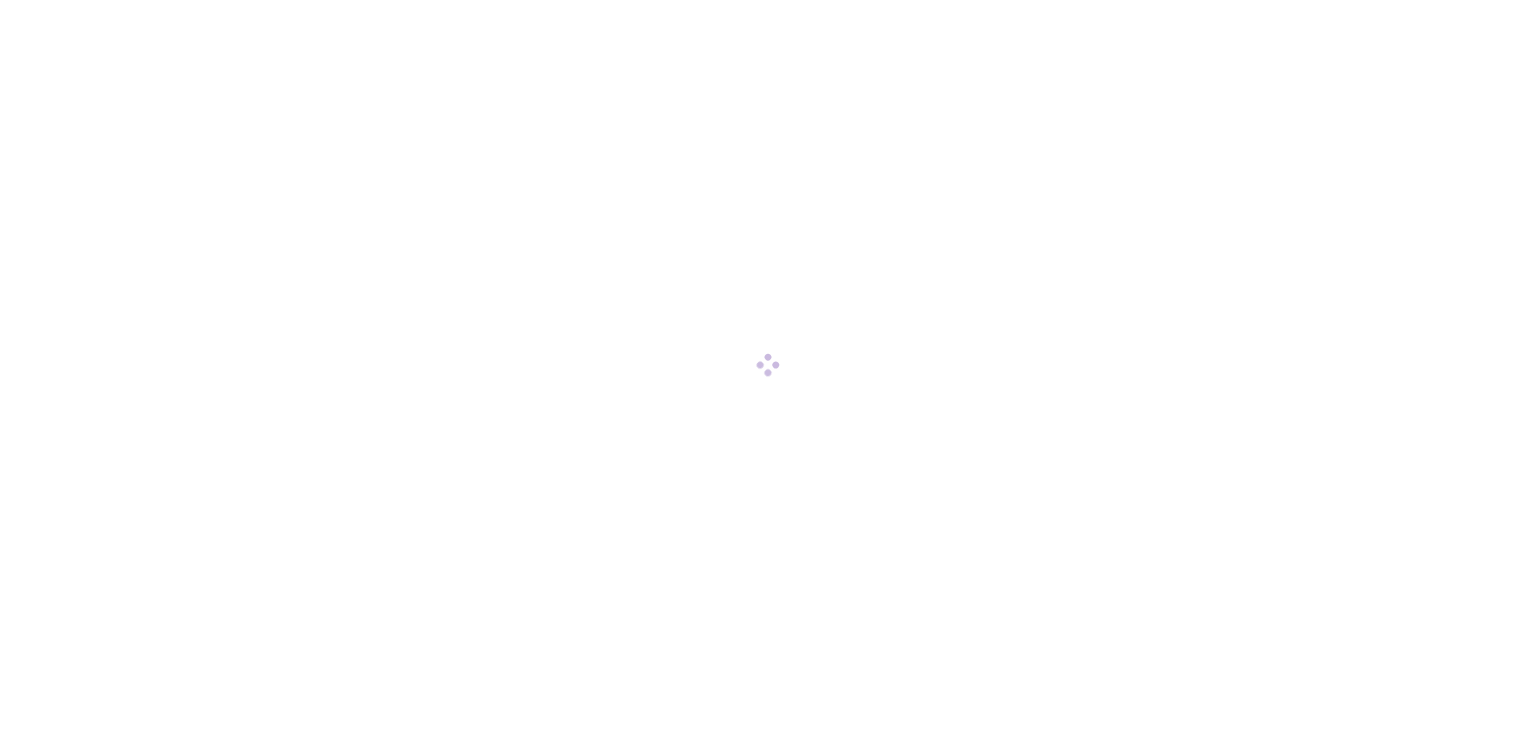 scroll, scrollTop: 0, scrollLeft: 0, axis: both 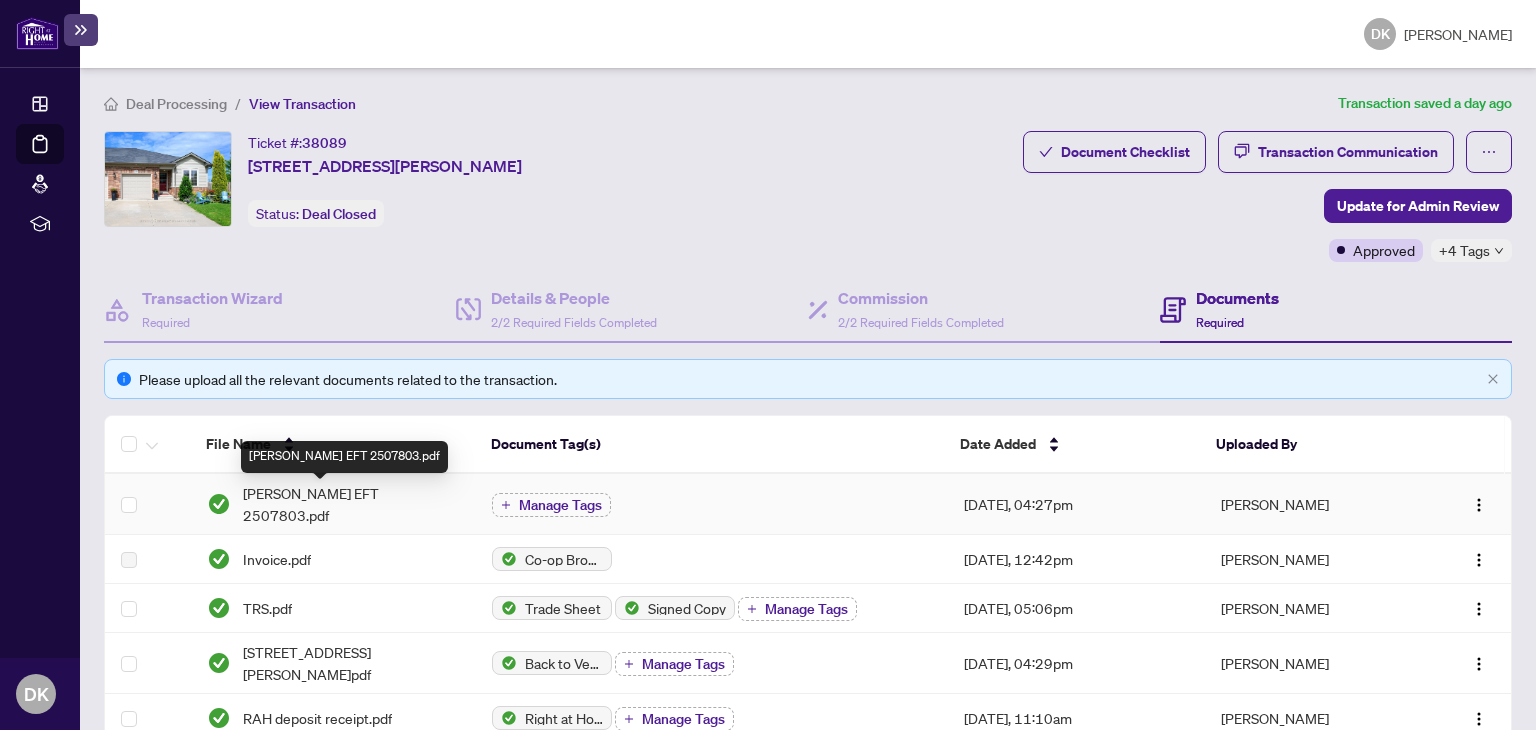 click on "[PERSON_NAME] EFT 2507803.pdf" at bounding box center [352, 504] 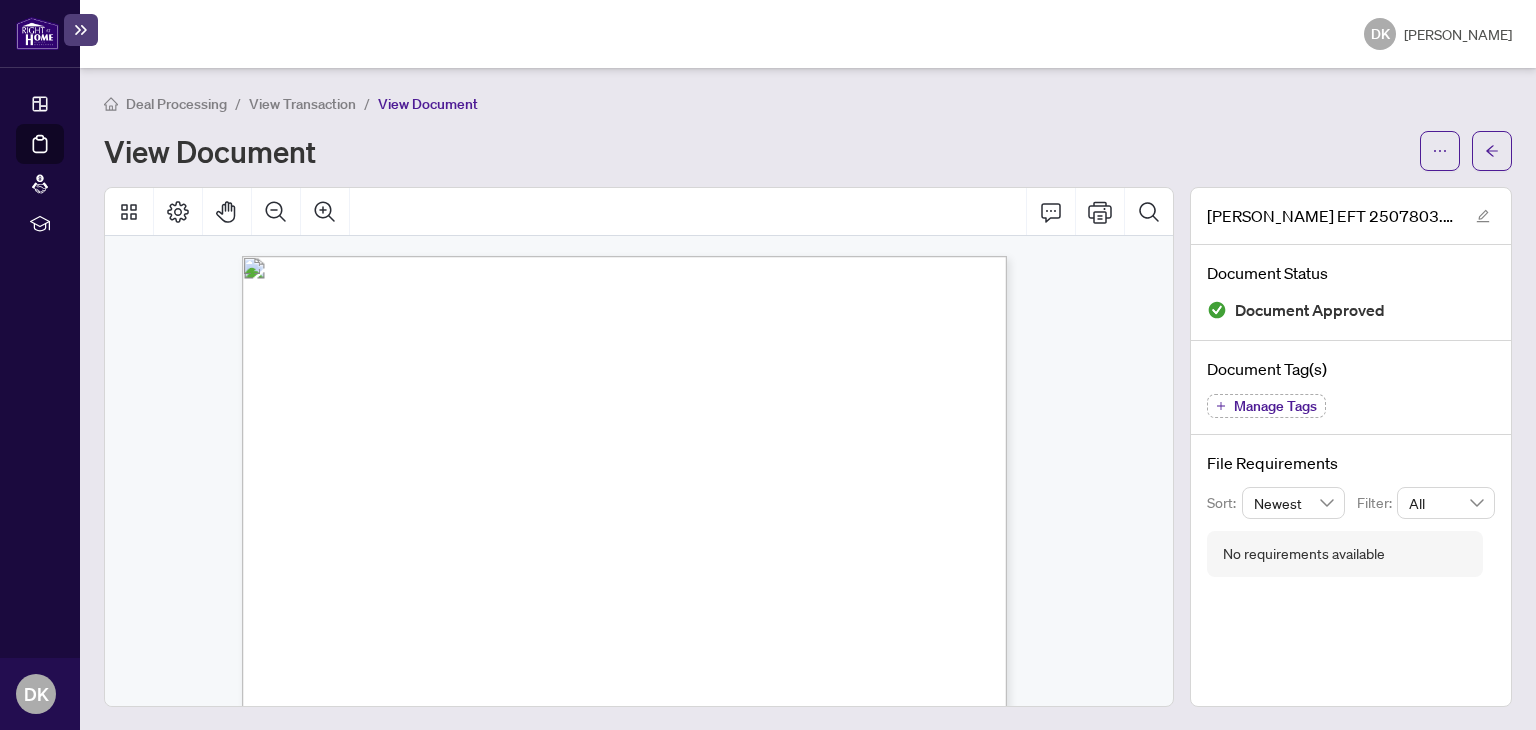 scroll, scrollTop: 0, scrollLeft: 0, axis: both 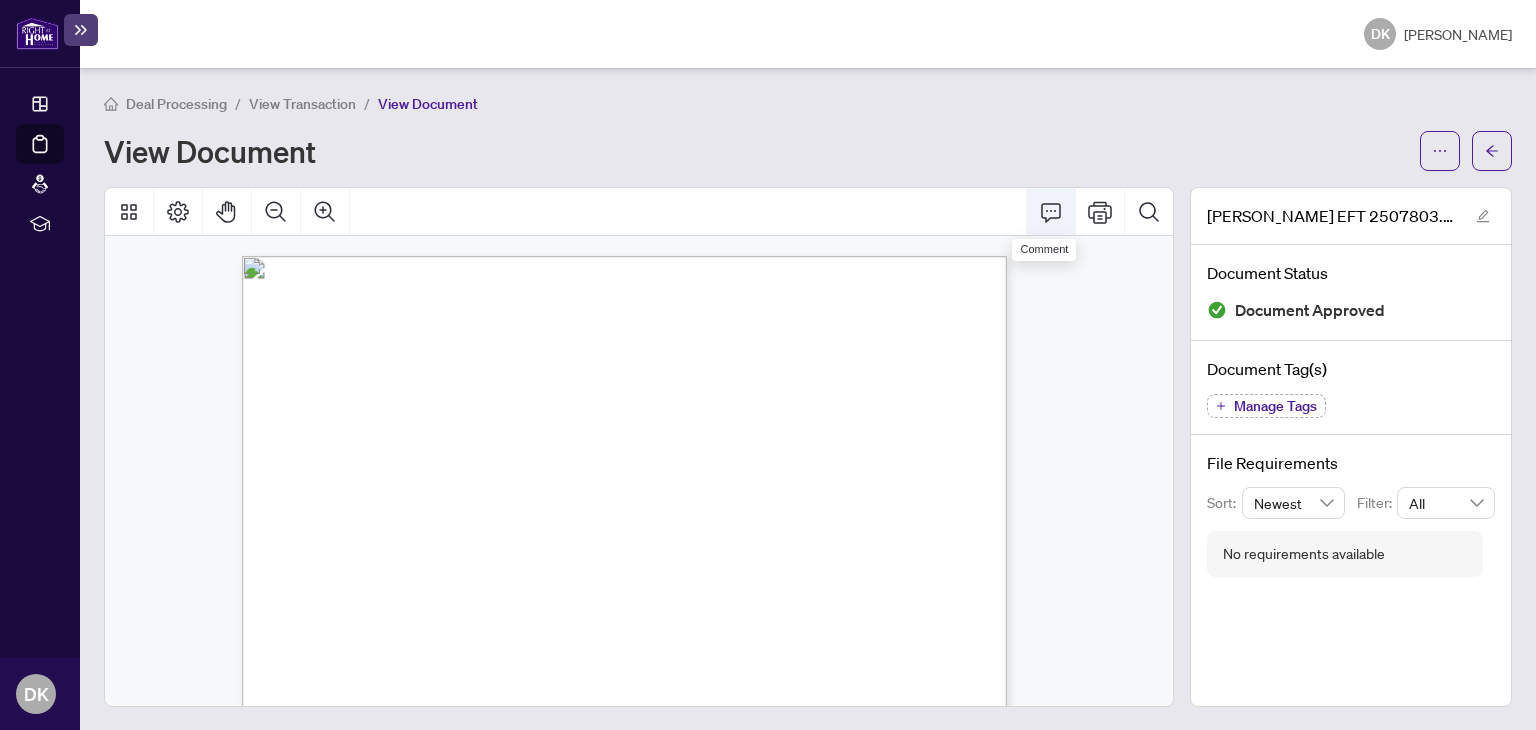 click 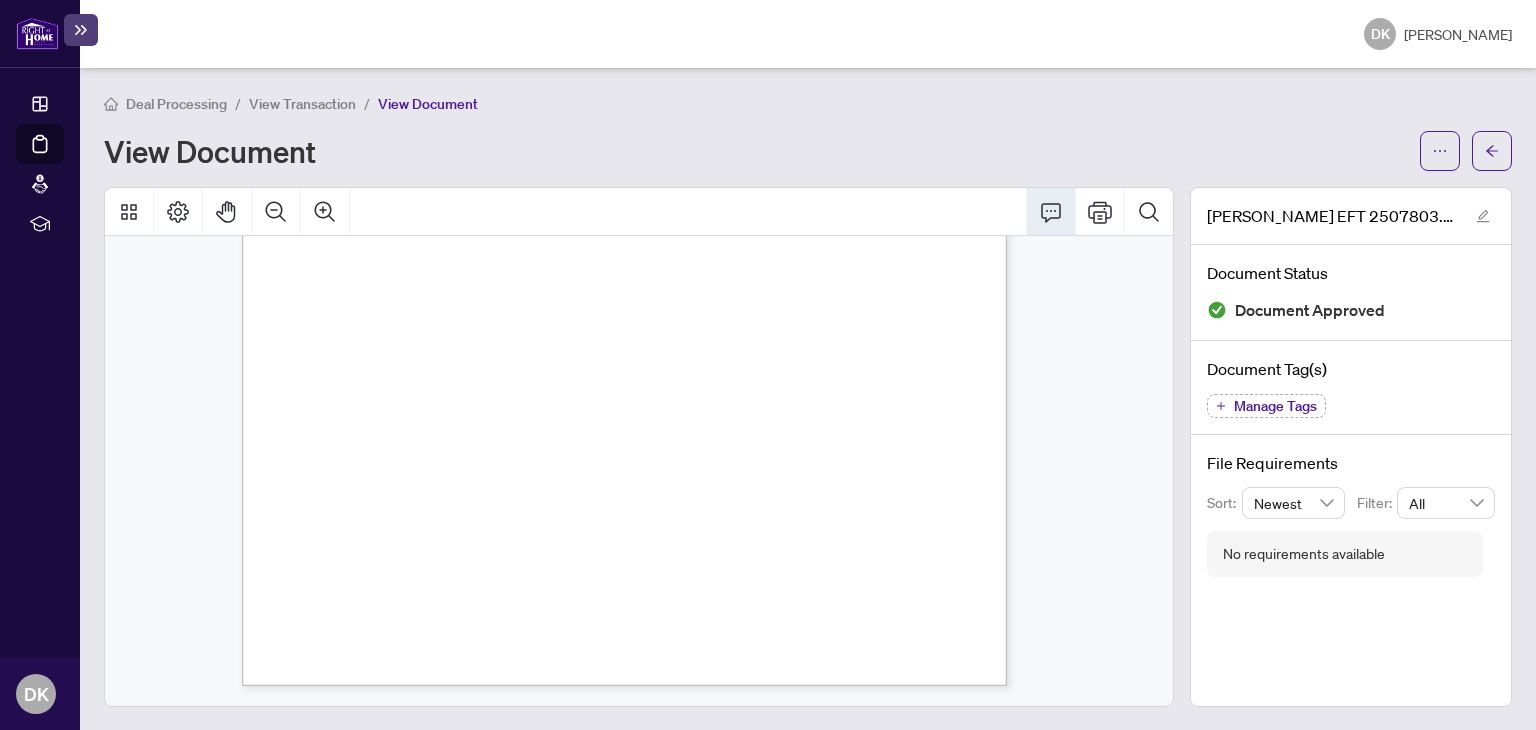 scroll, scrollTop: 0, scrollLeft: 0, axis: both 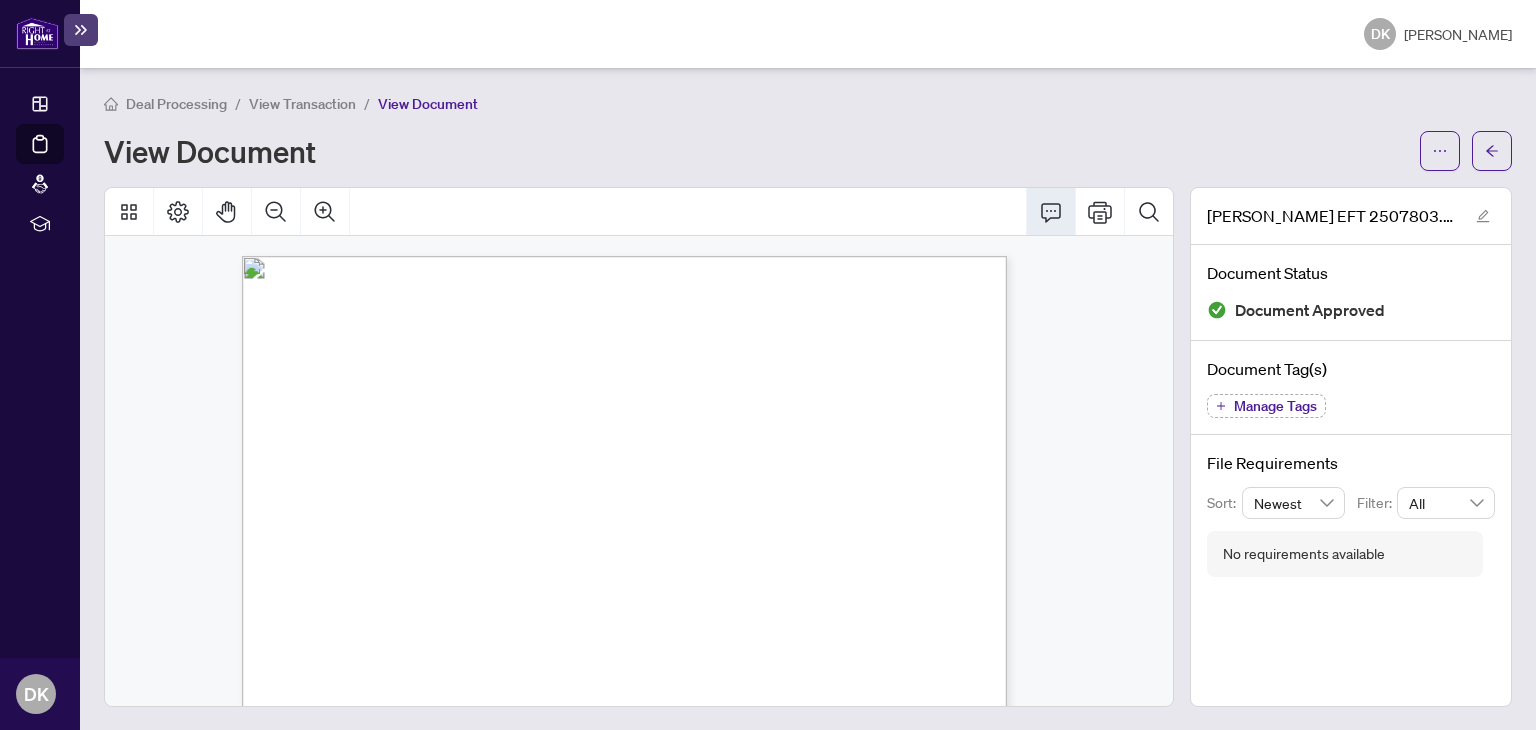 click 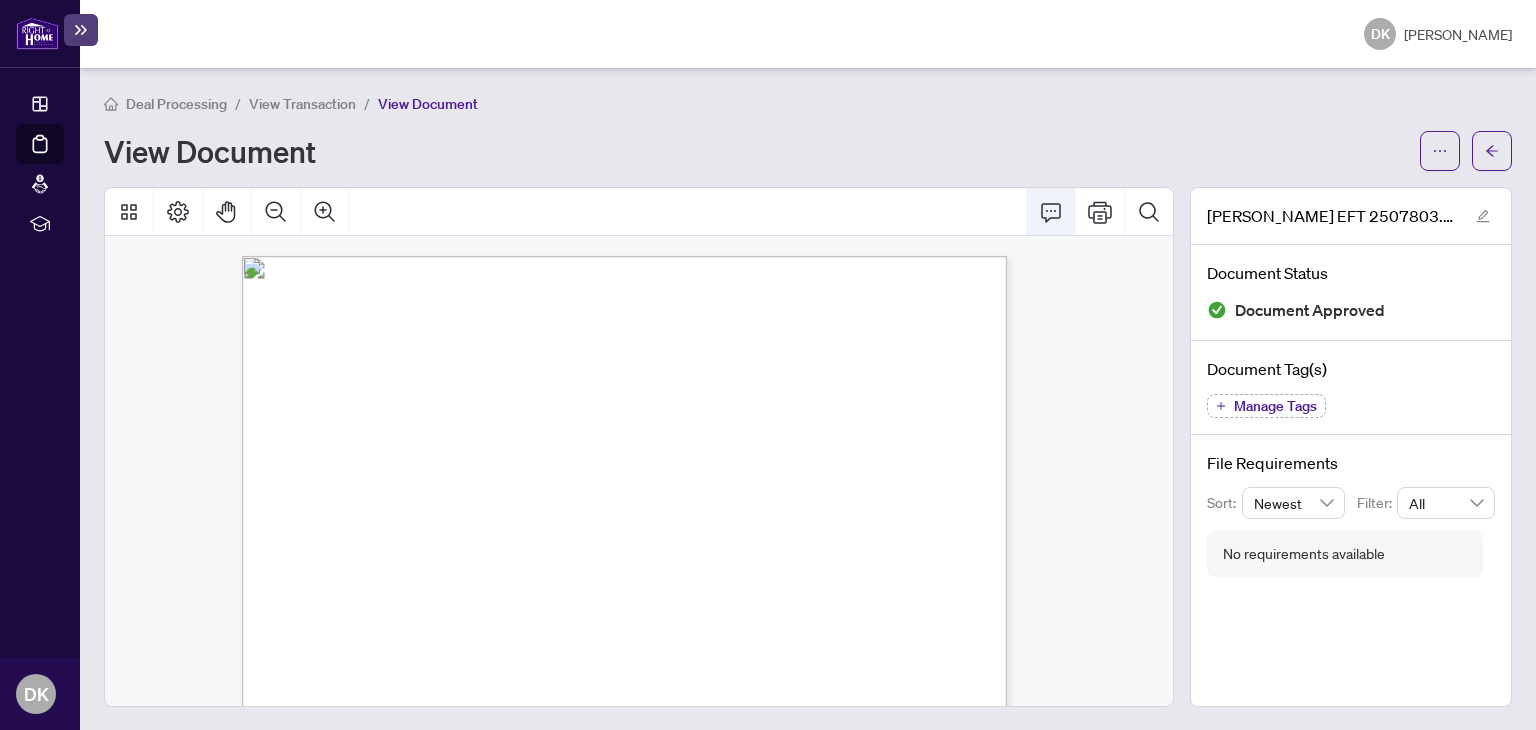 click 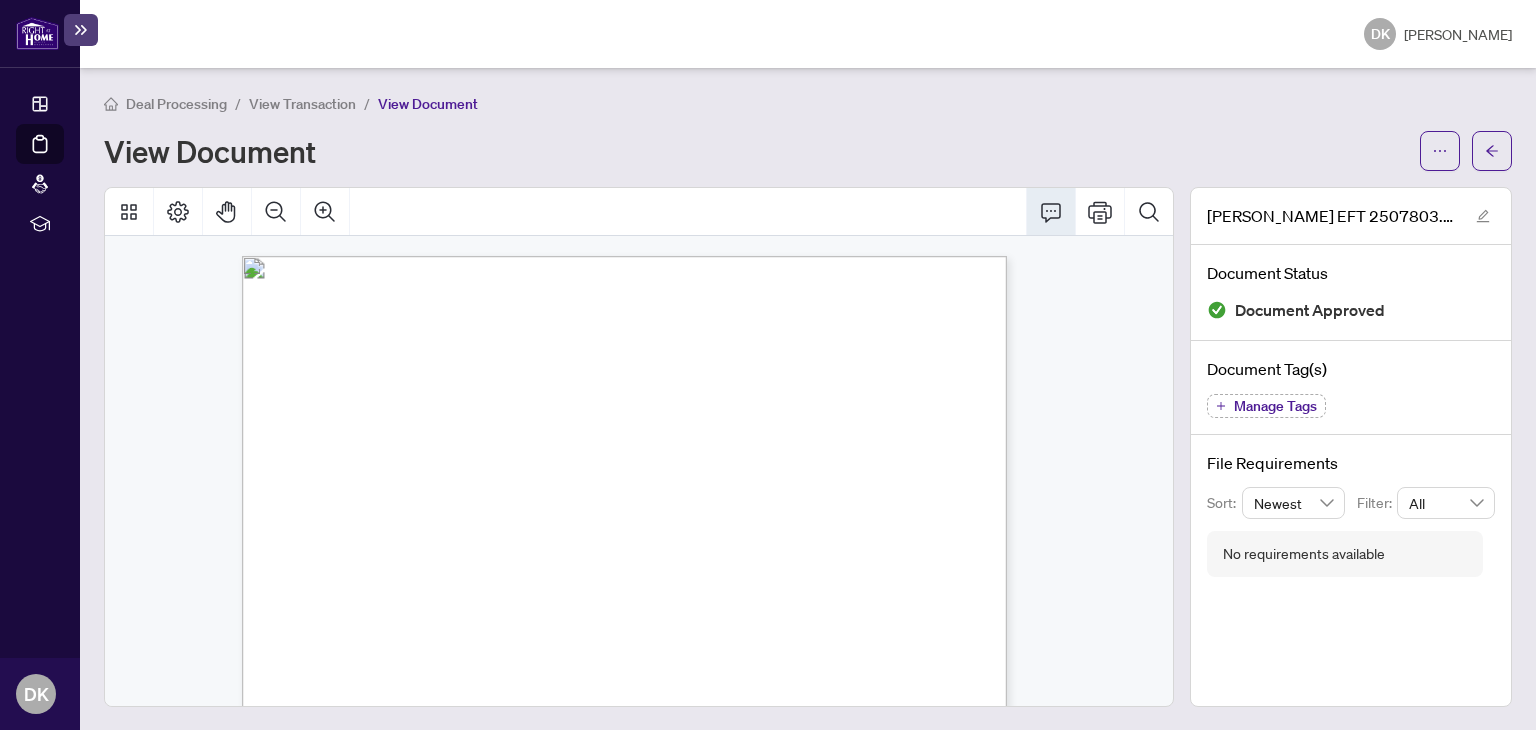 type 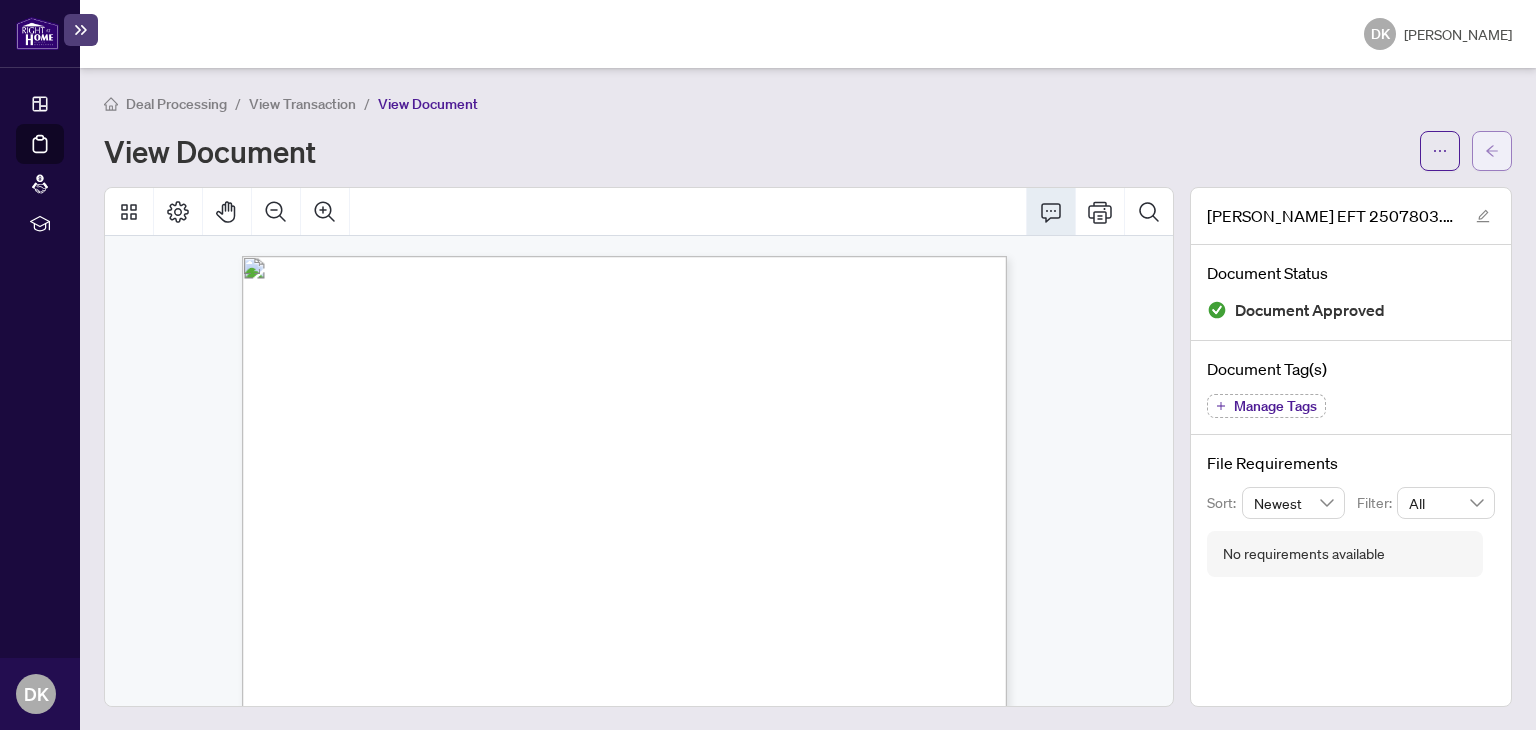 click 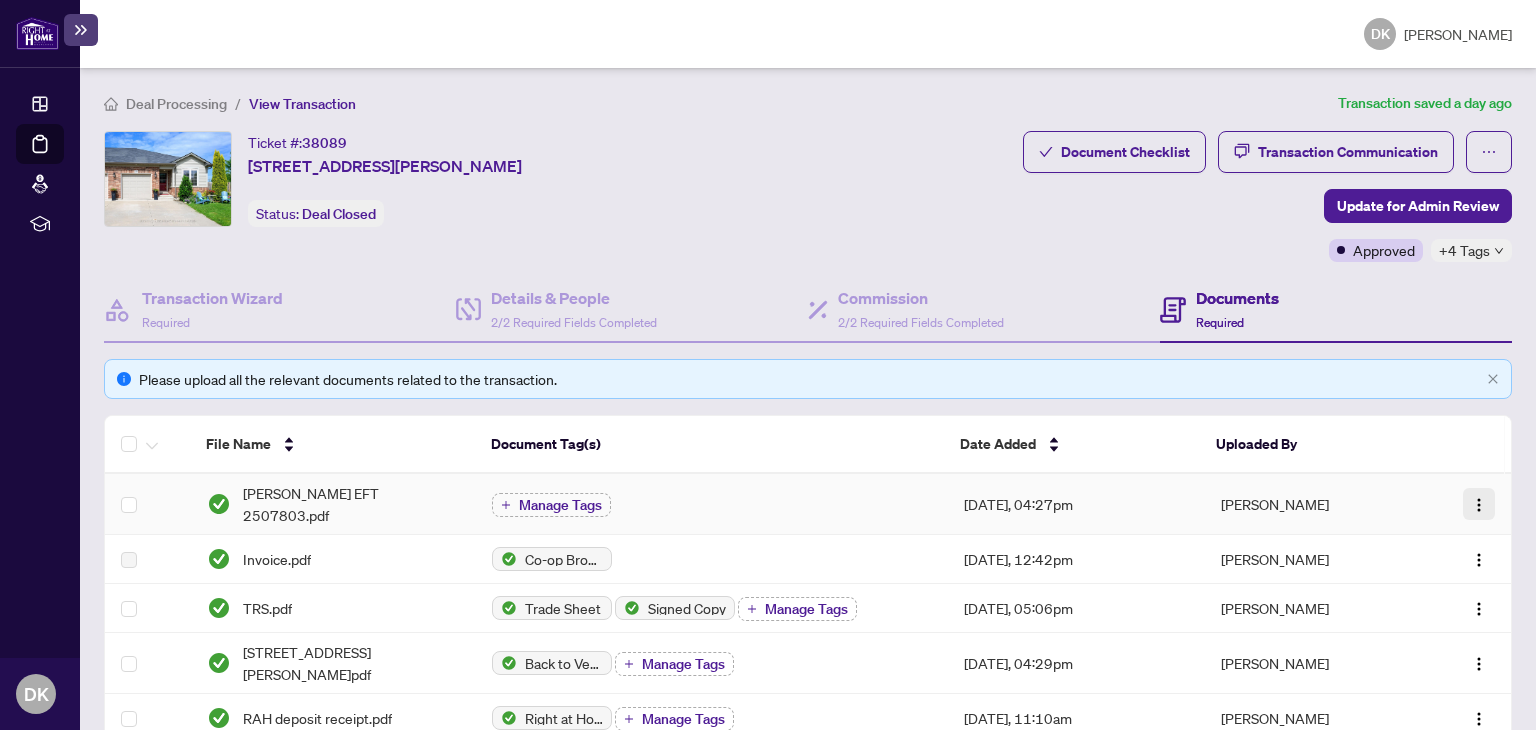 click at bounding box center [1479, 505] 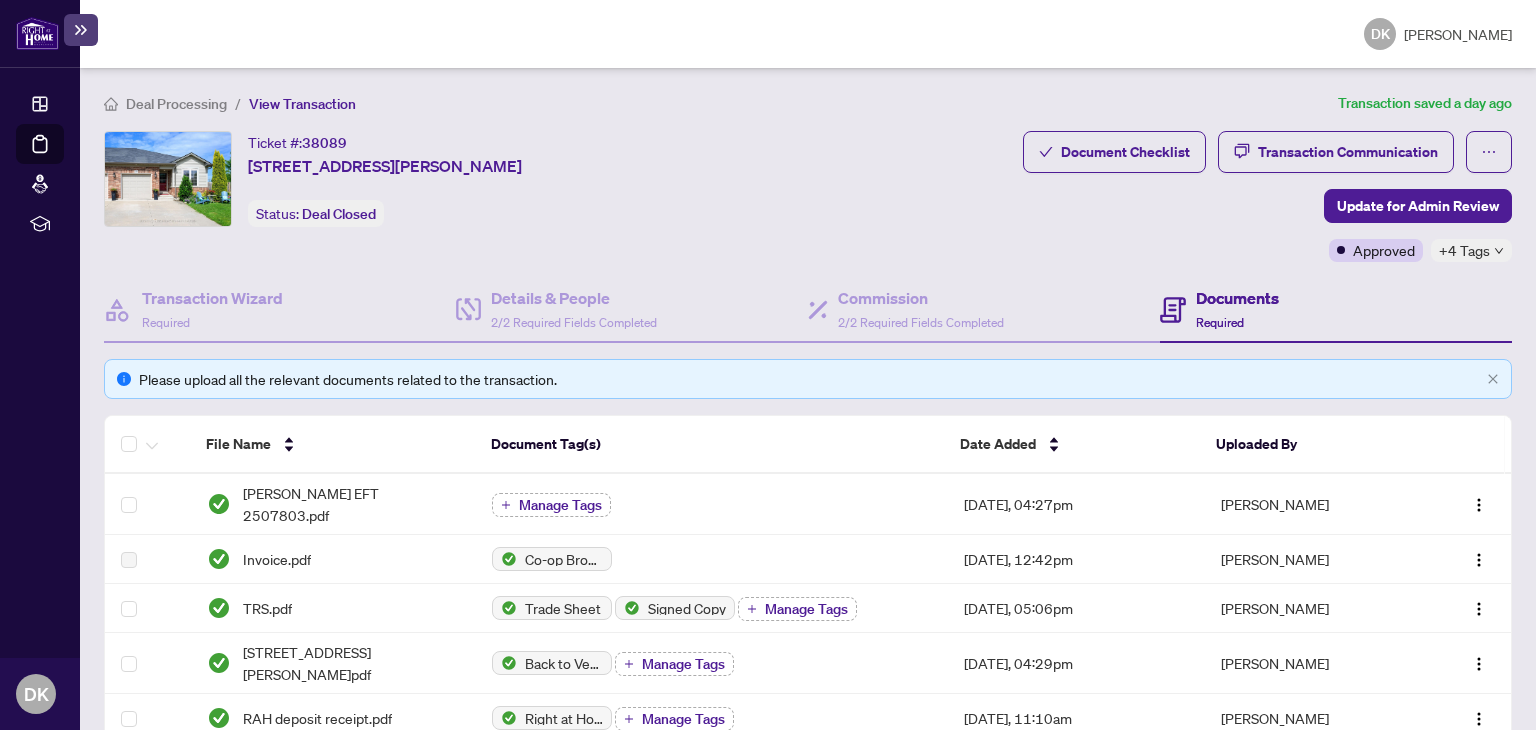 click on "Ticket #:  38089 [STREET_ADDRESS][PERSON_NAME] Status:   Deal Closed Update for Admin Review" at bounding box center [559, 179] 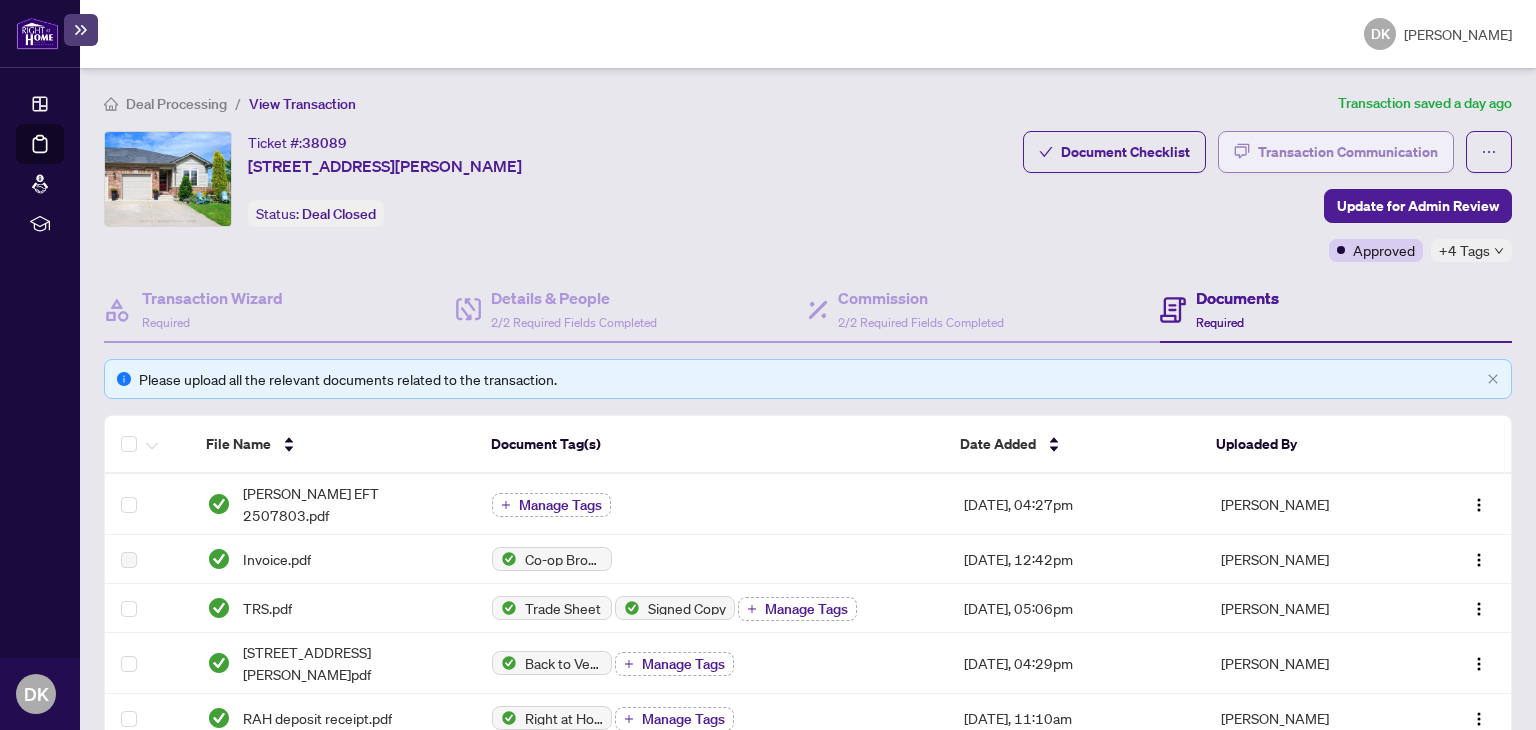 click on "Transaction Communication" at bounding box center (1348, 152) 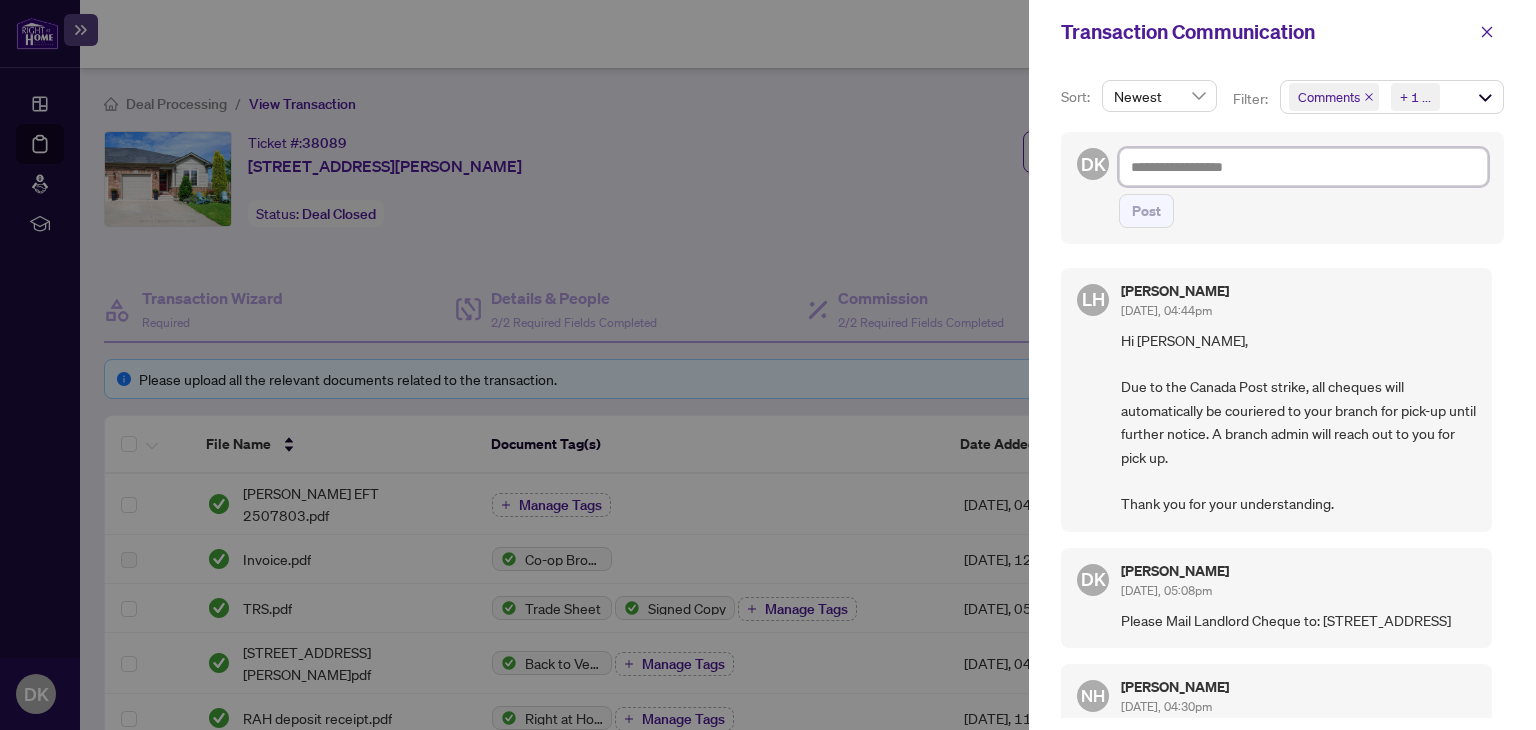 click at bounding box center (1303, 167) 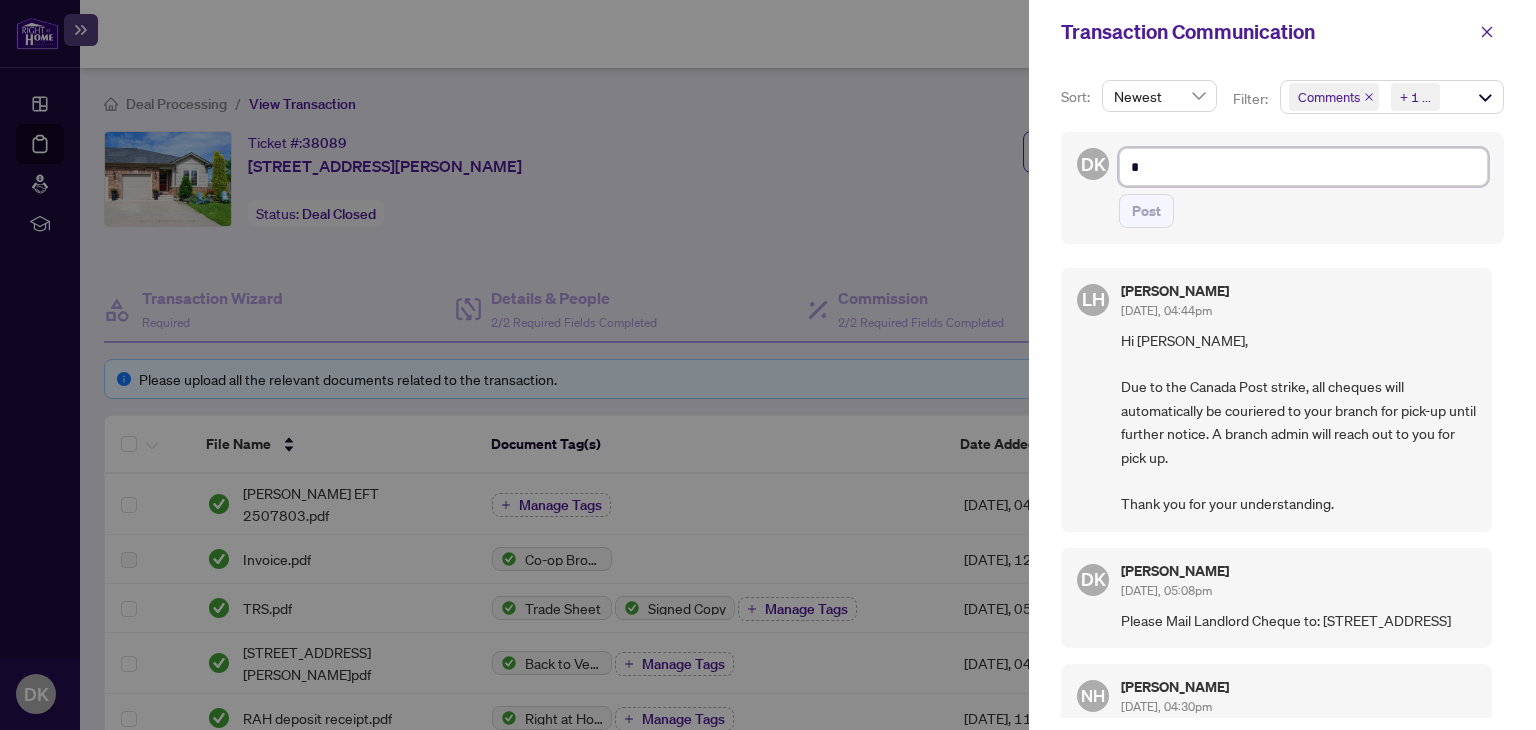 type on "**" 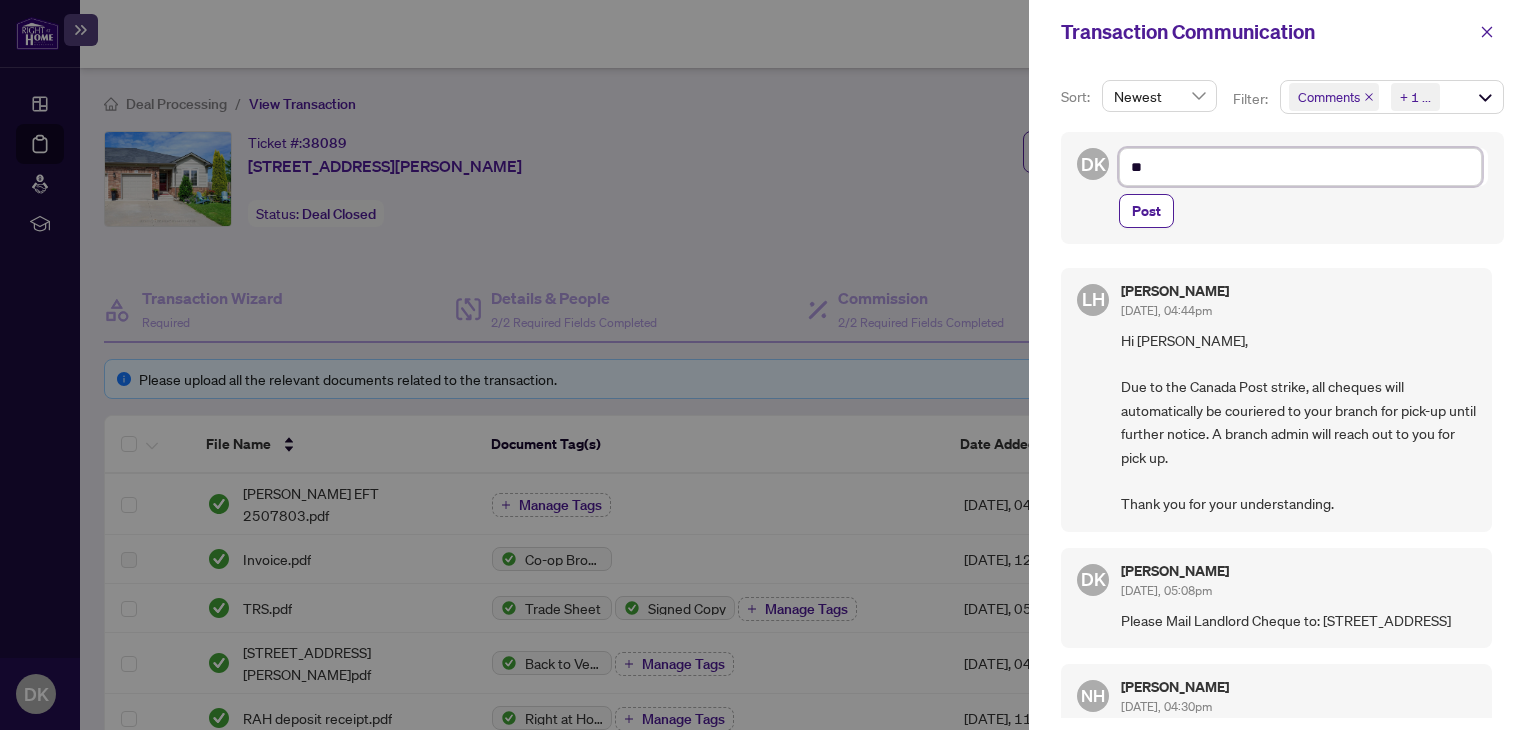 type on "**" 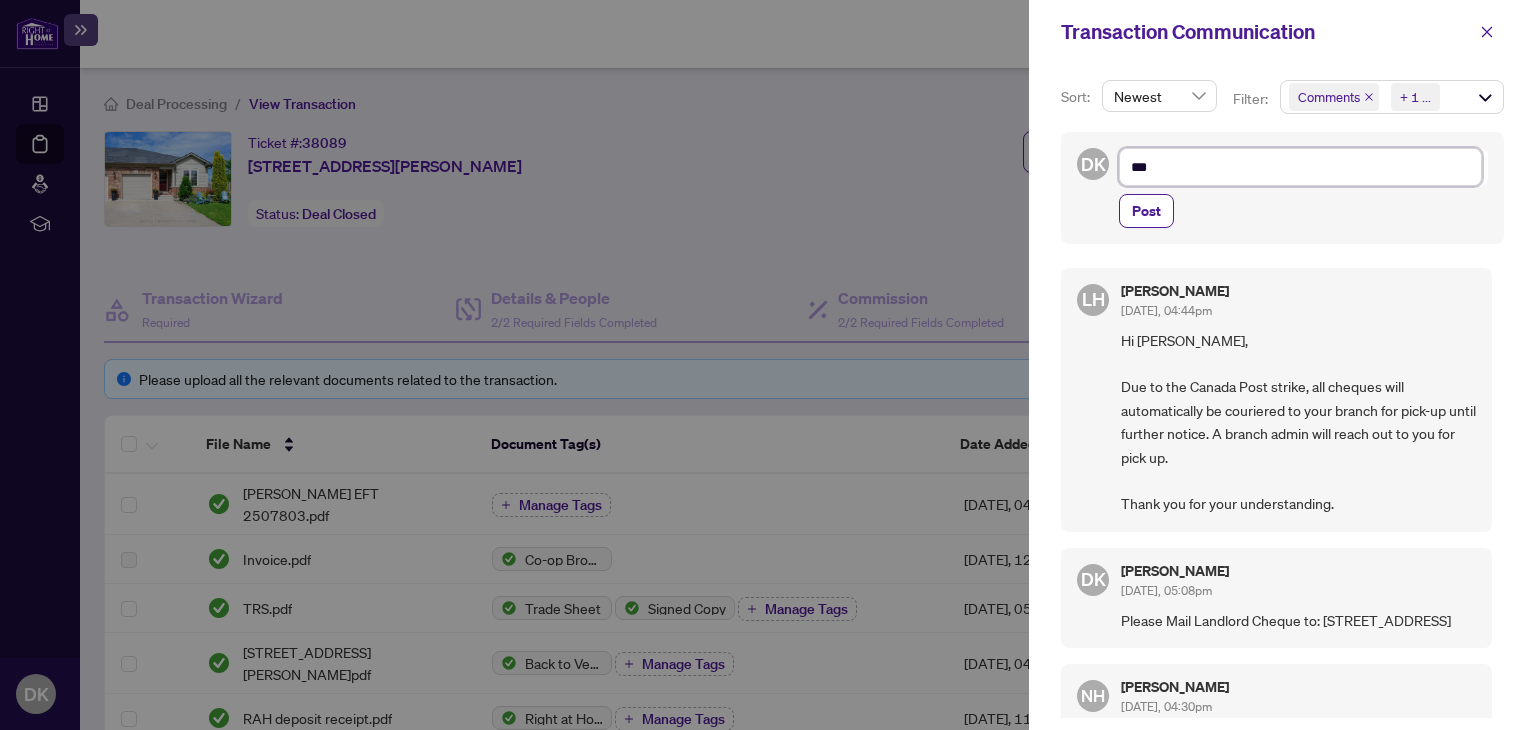 type on "****" 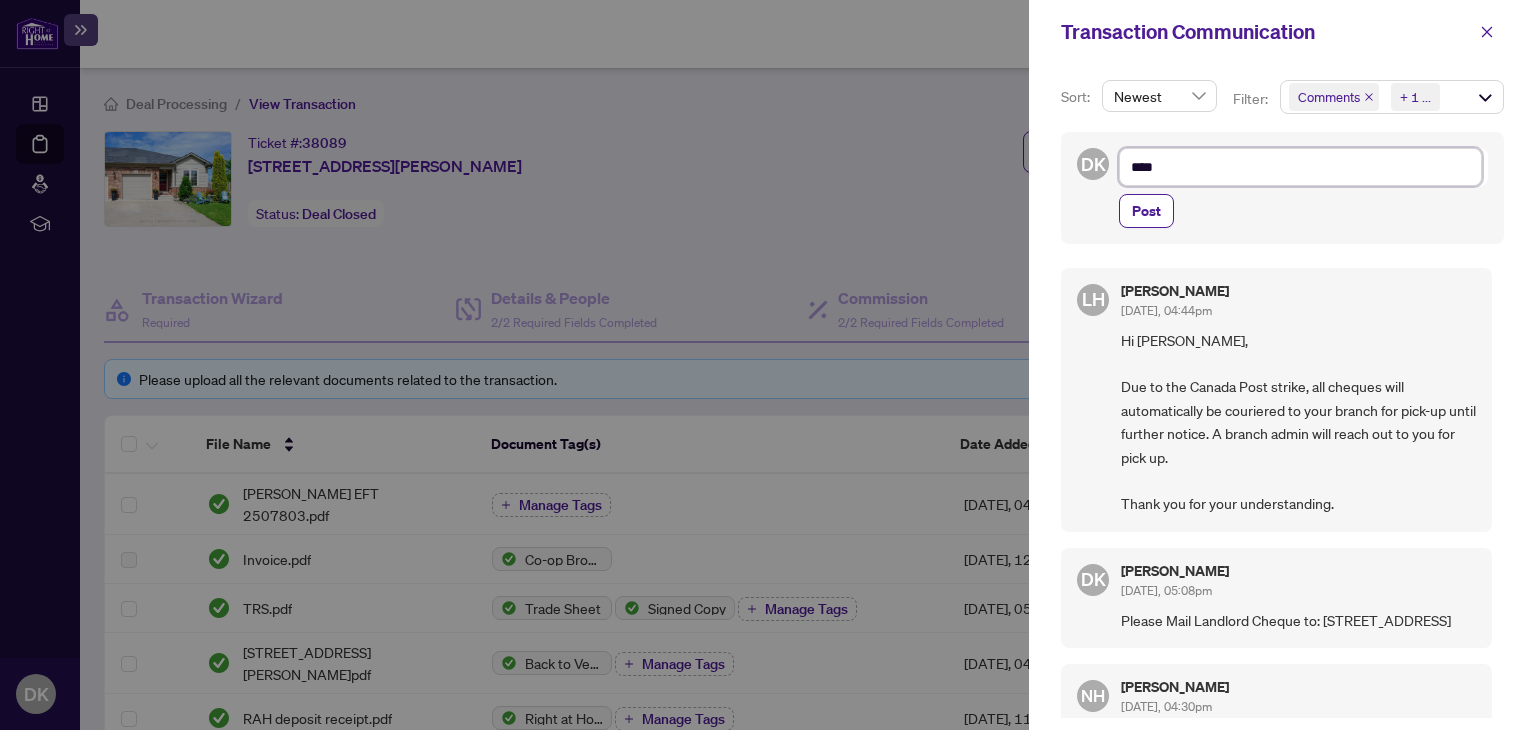 type on "*****" 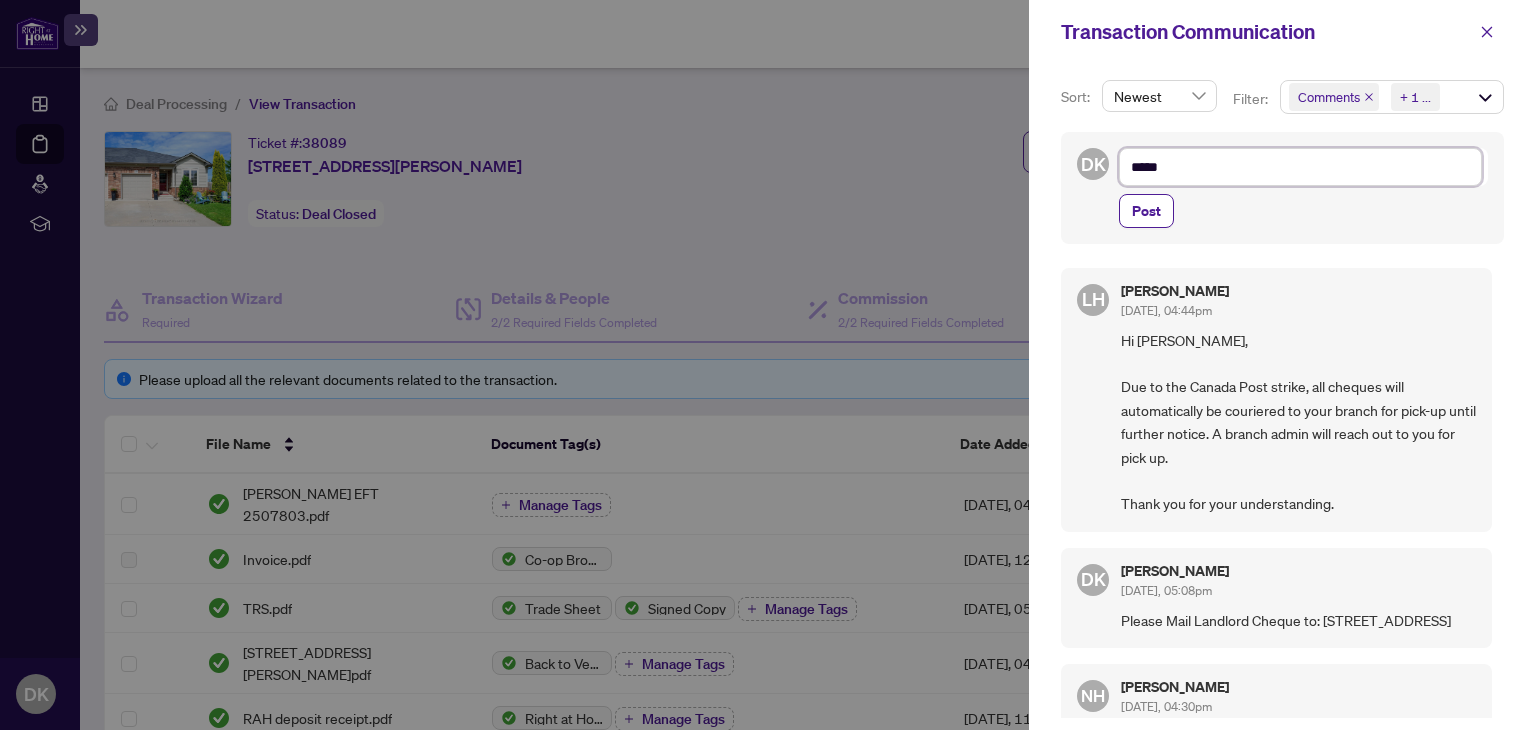 type on "******" 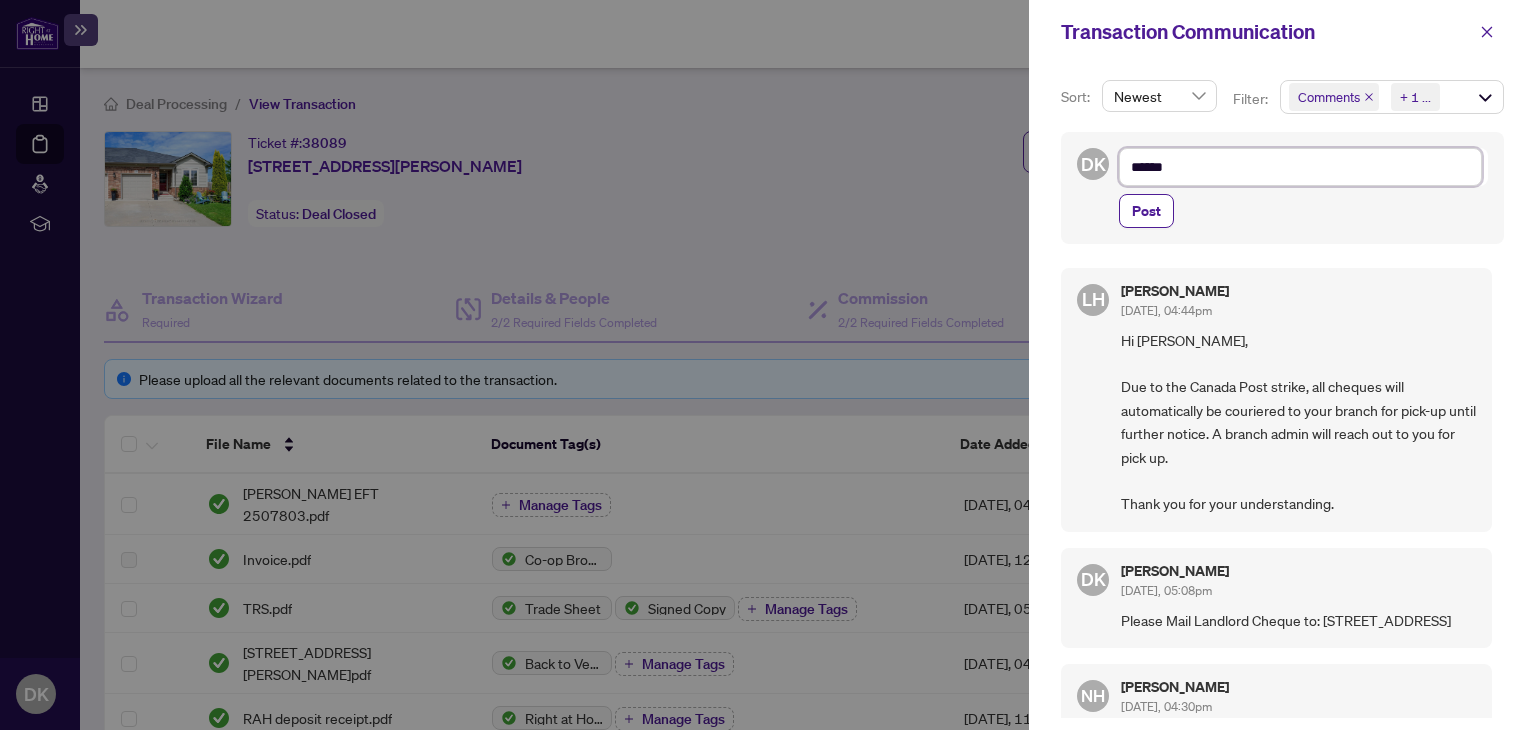 type on "*******" 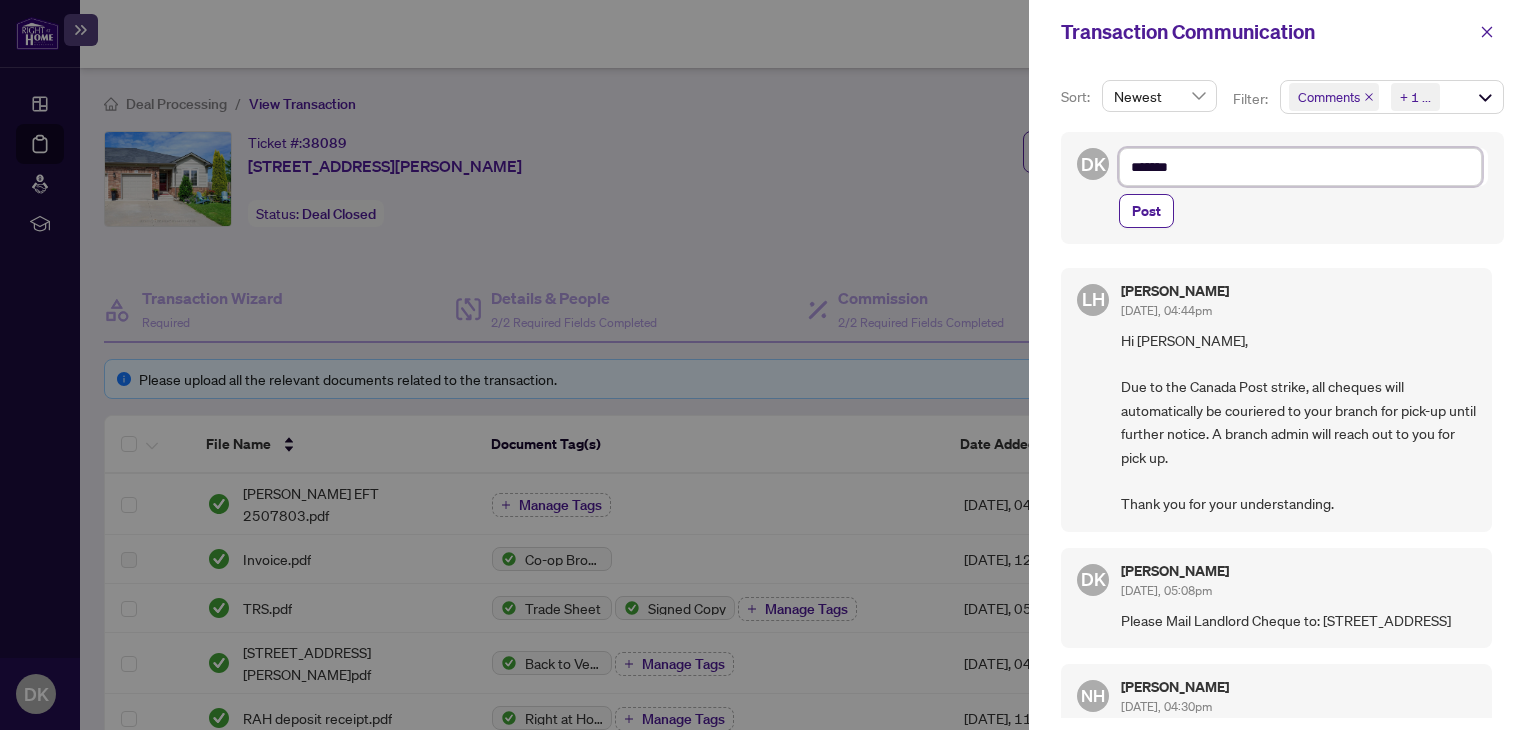 type on "********" 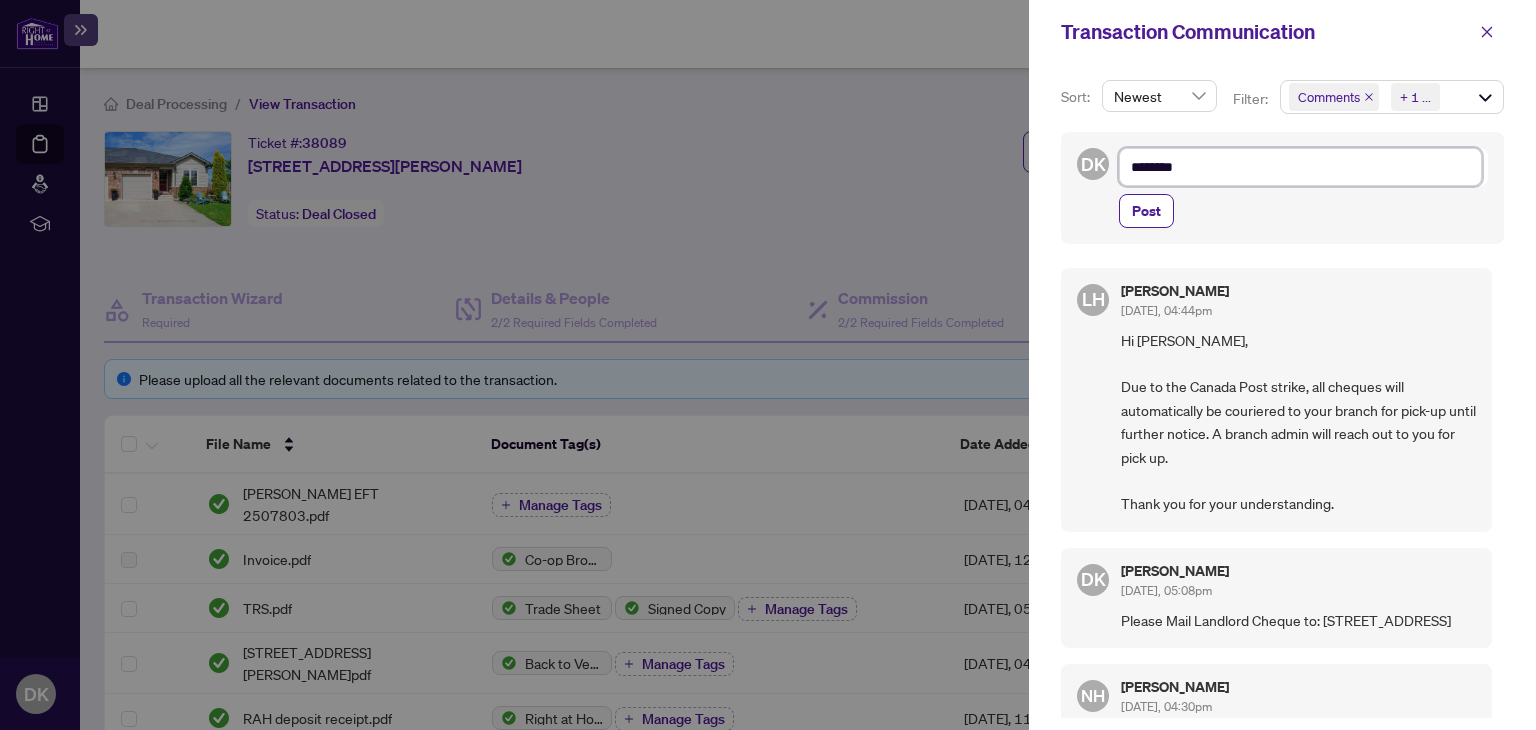 type on "*********" 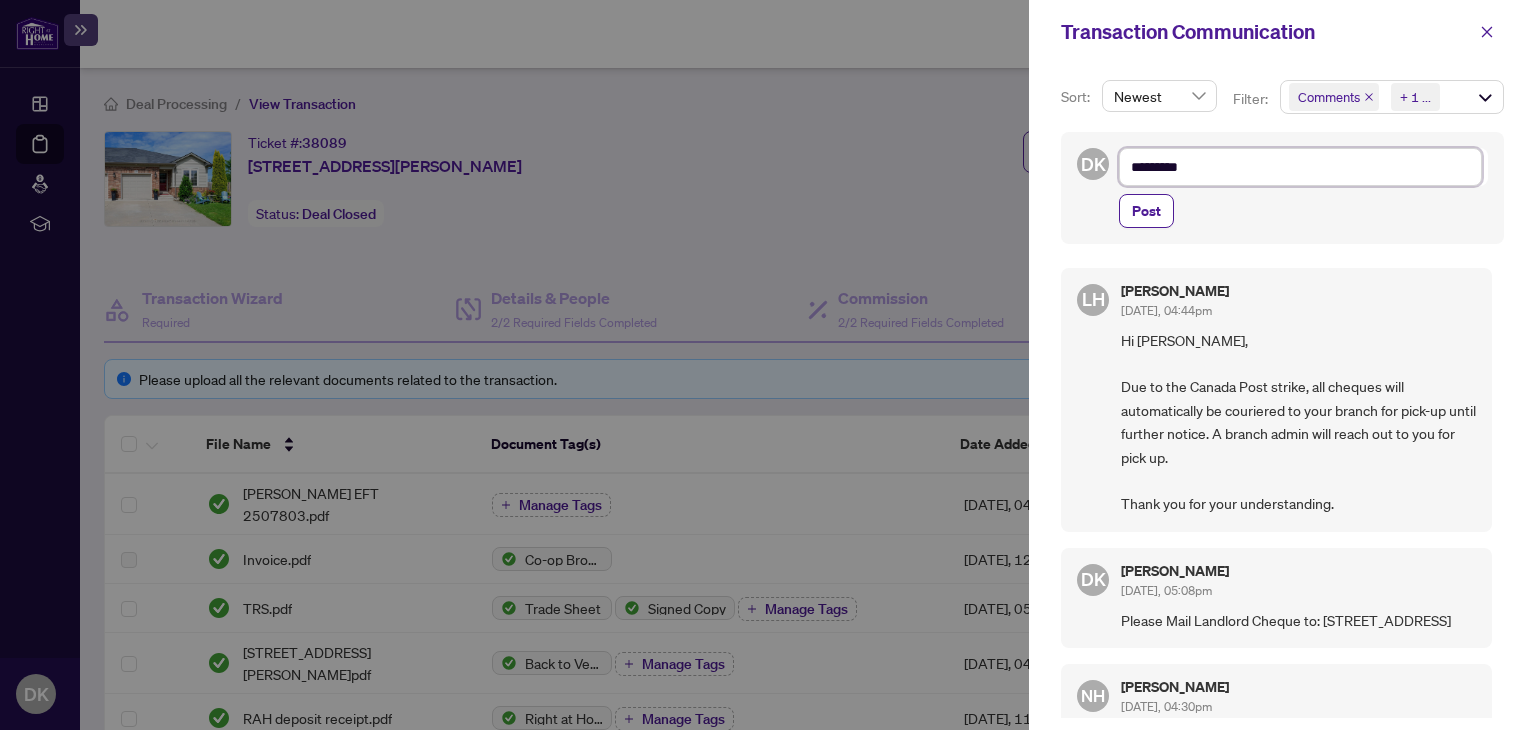 type on "*********" 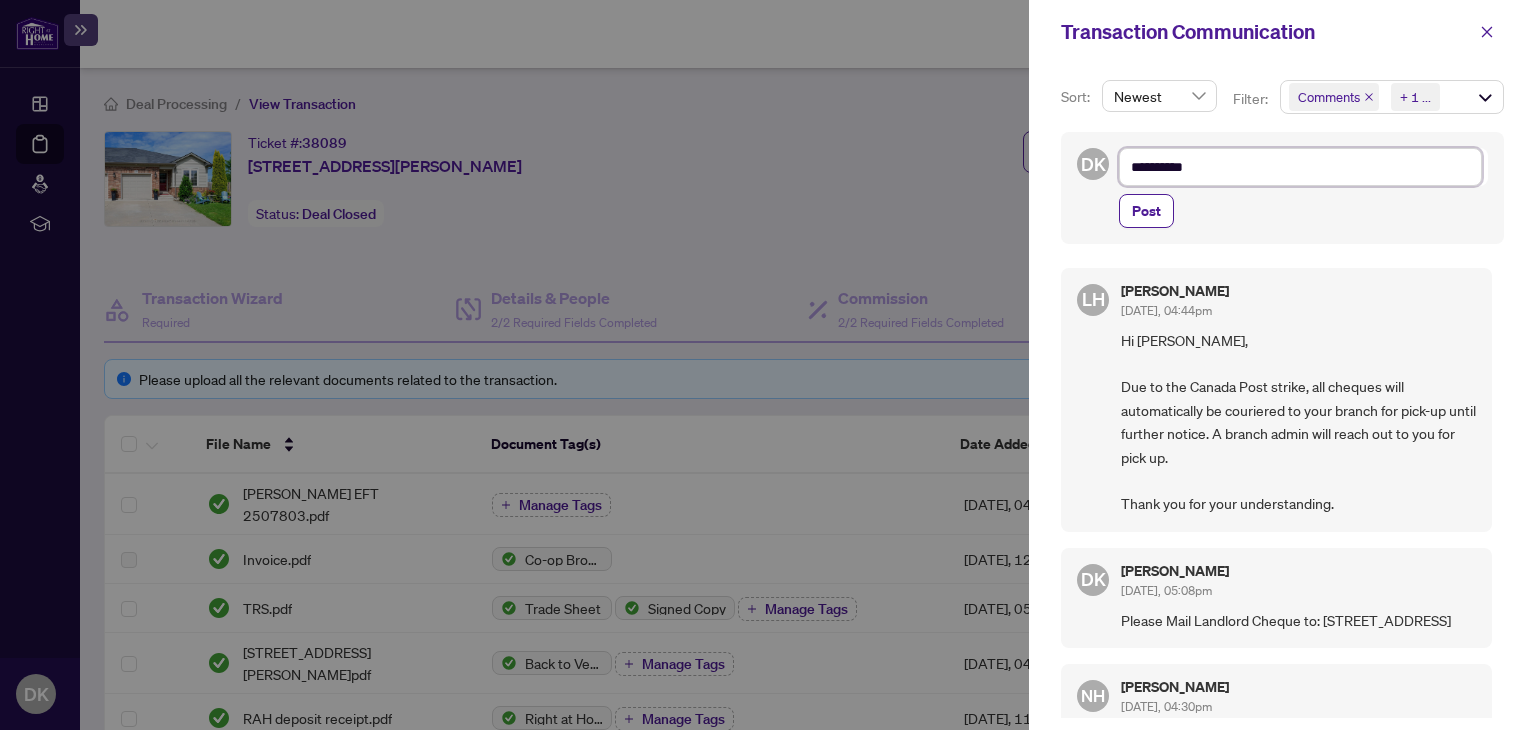 type on "**********" 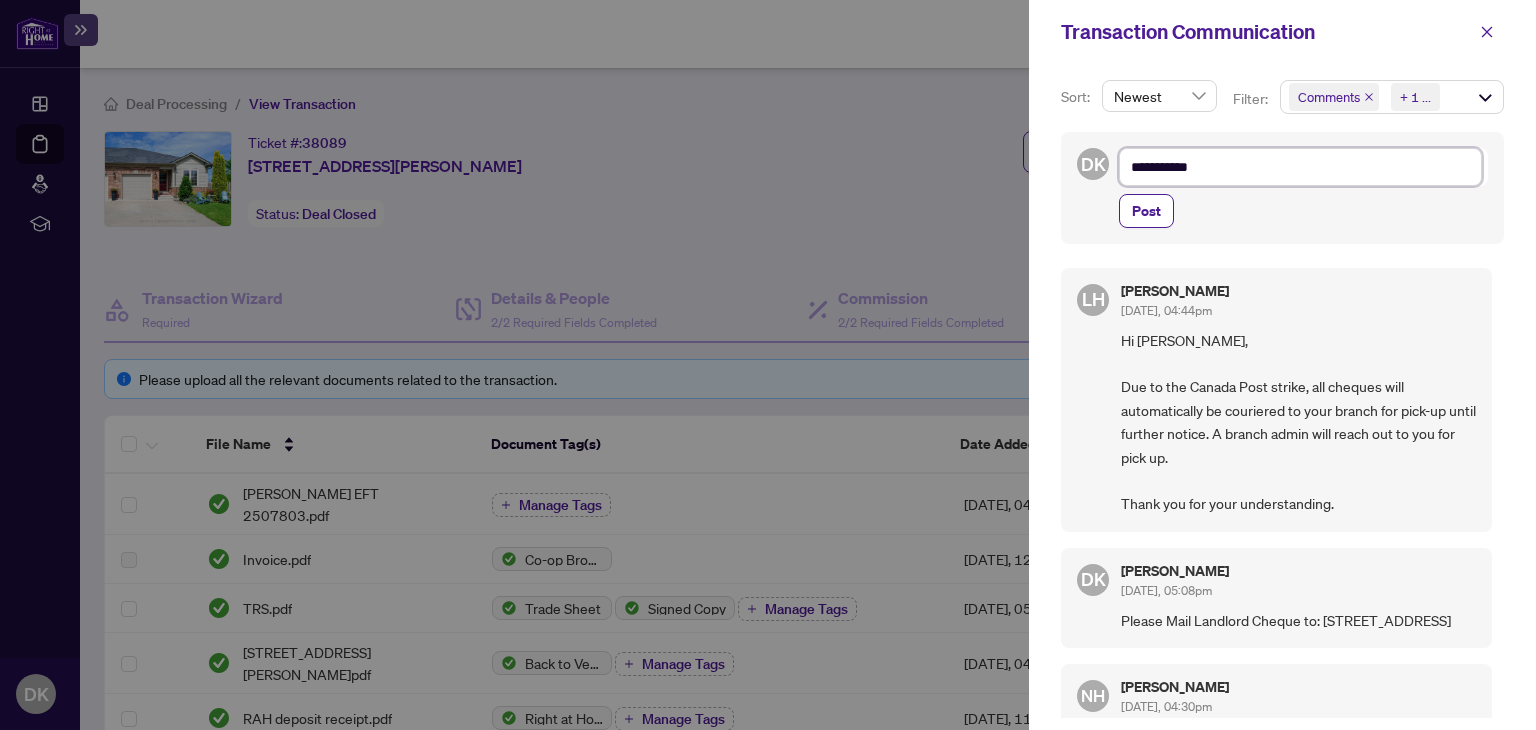 type on "**********" 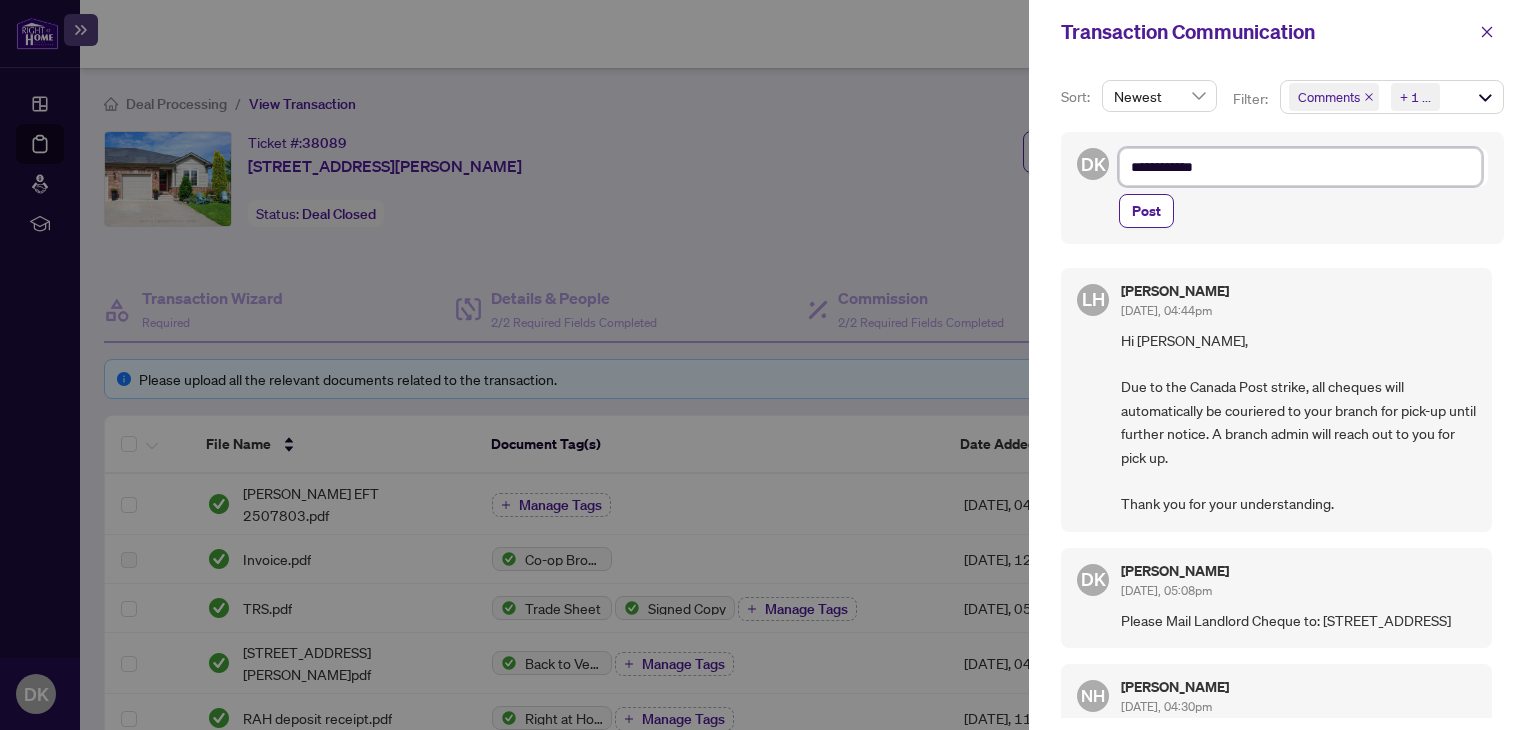 type on "**********" 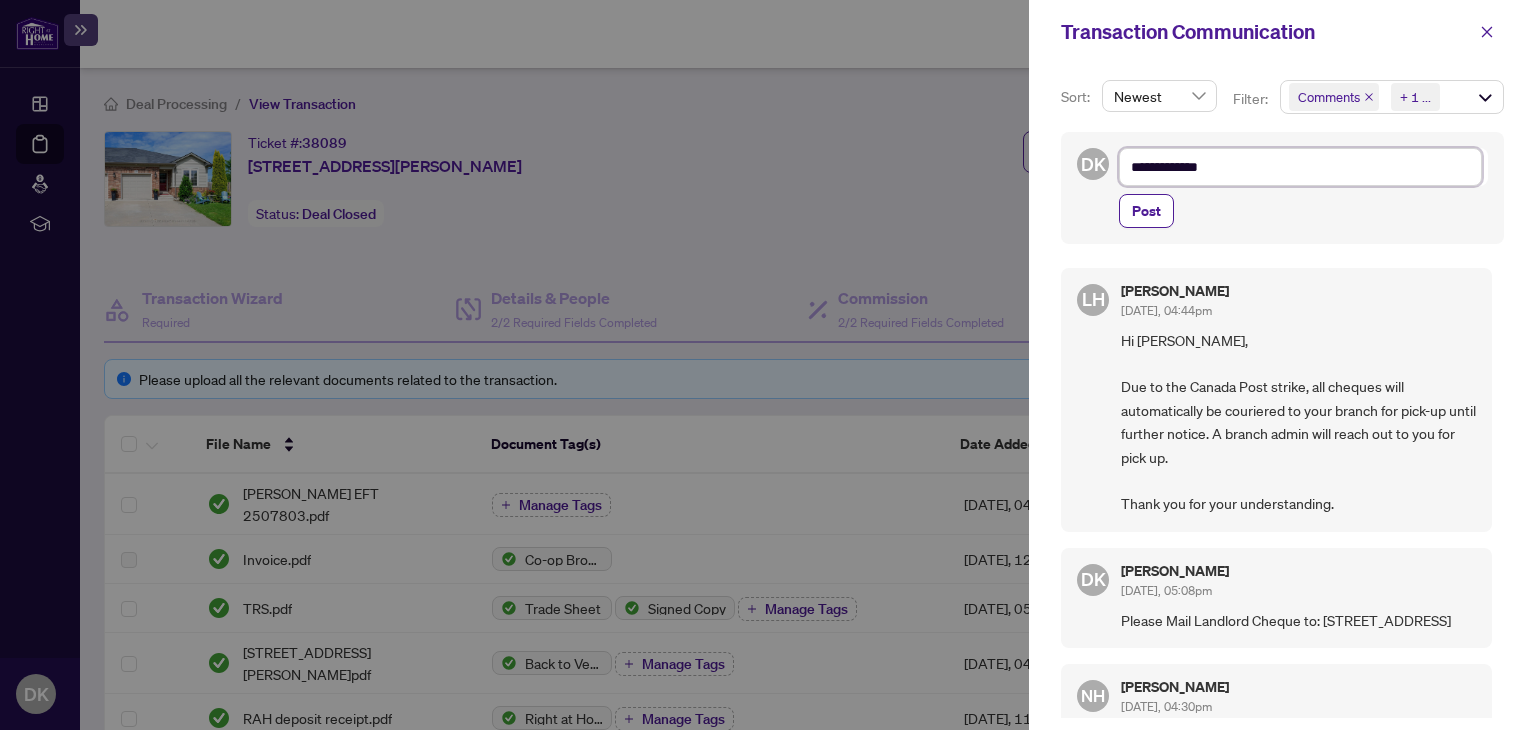 type on "**********" 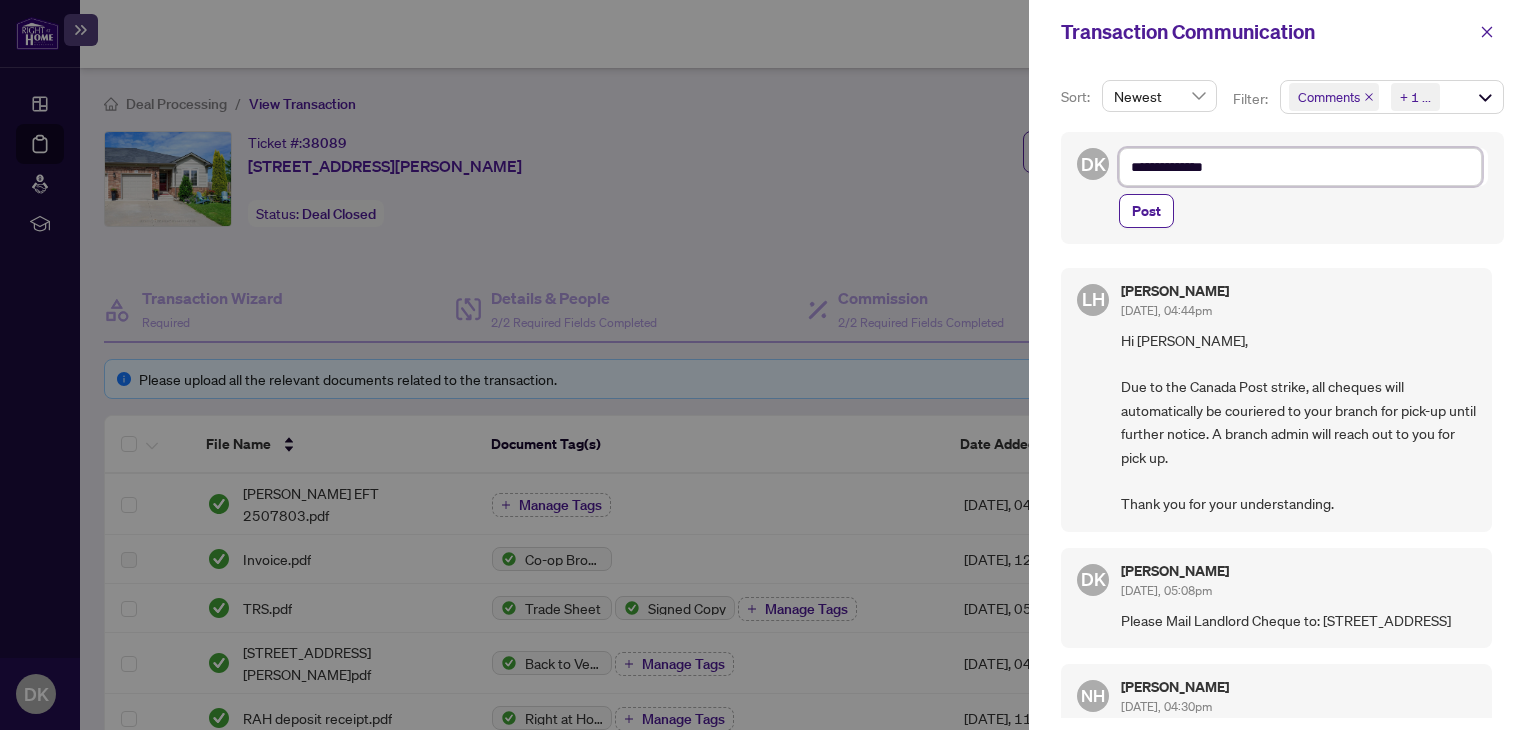 type on "**********" 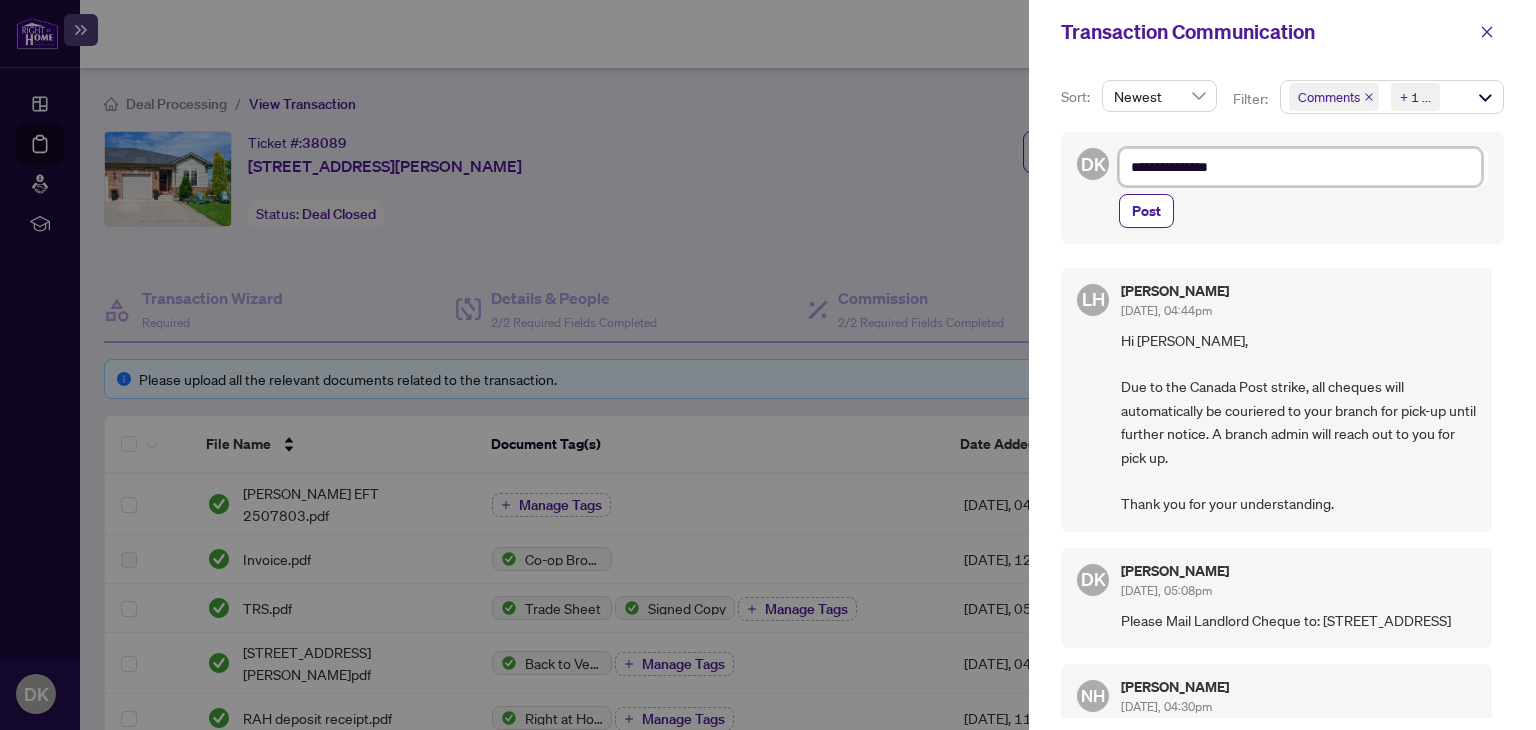 type on "**********" 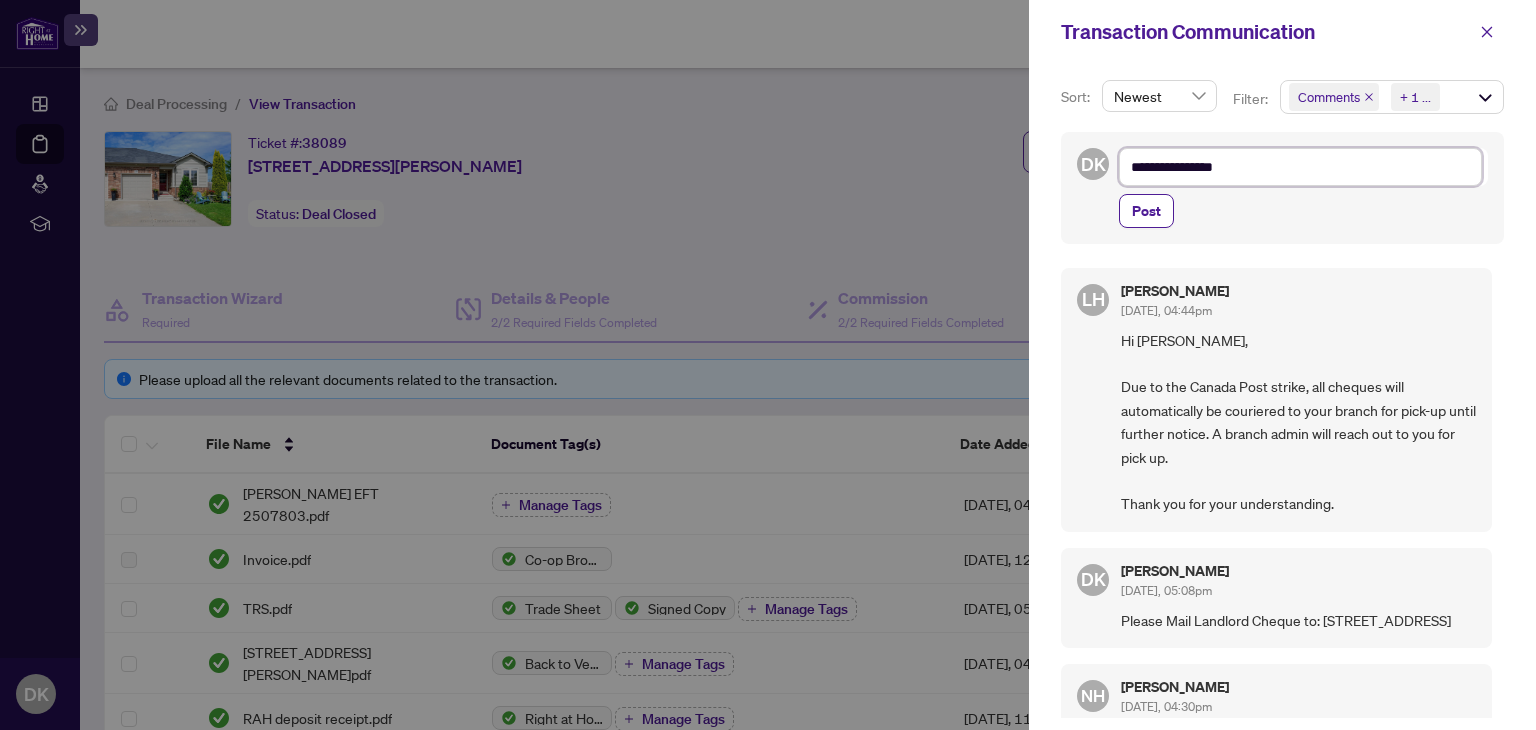 type on "**********" 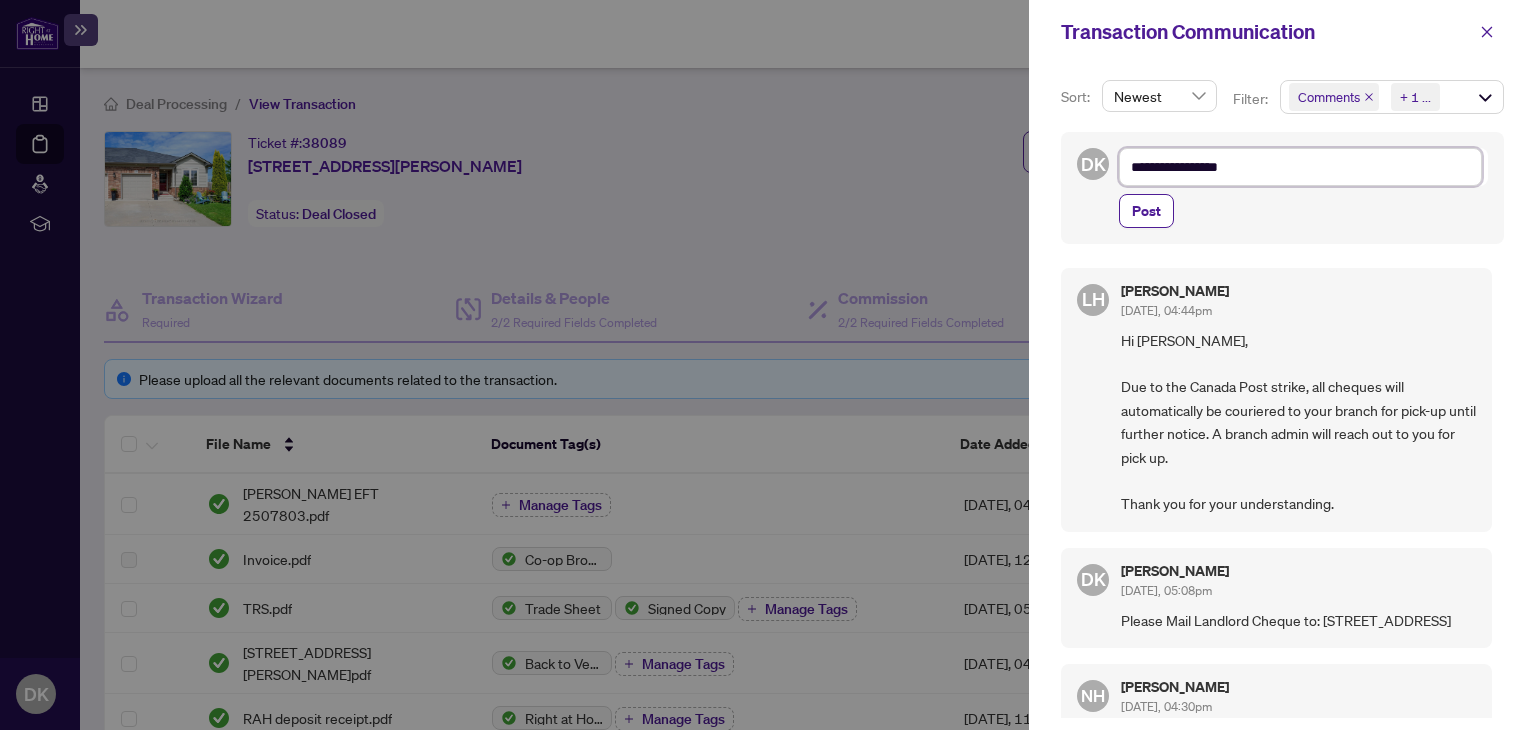 type on "**********" 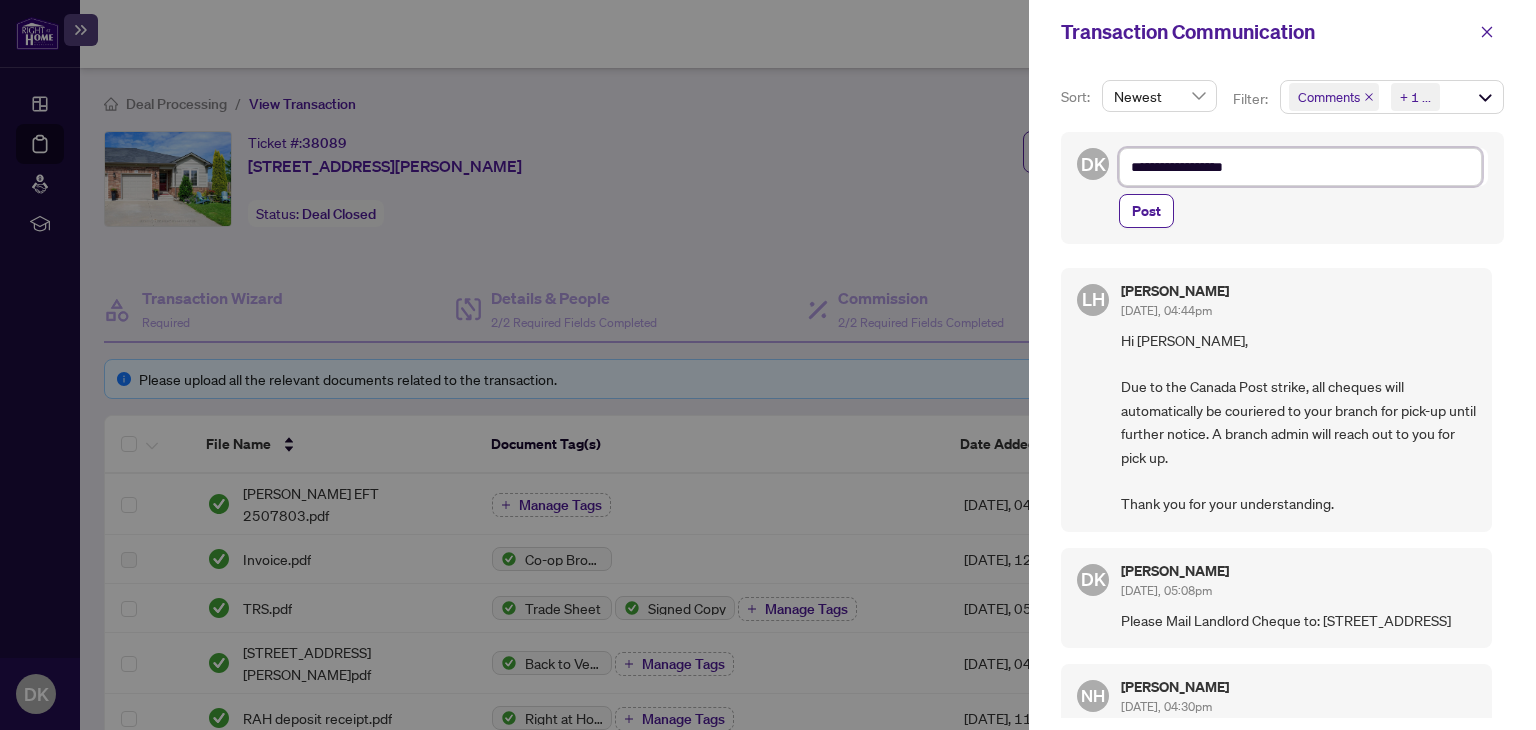 type on "**********" 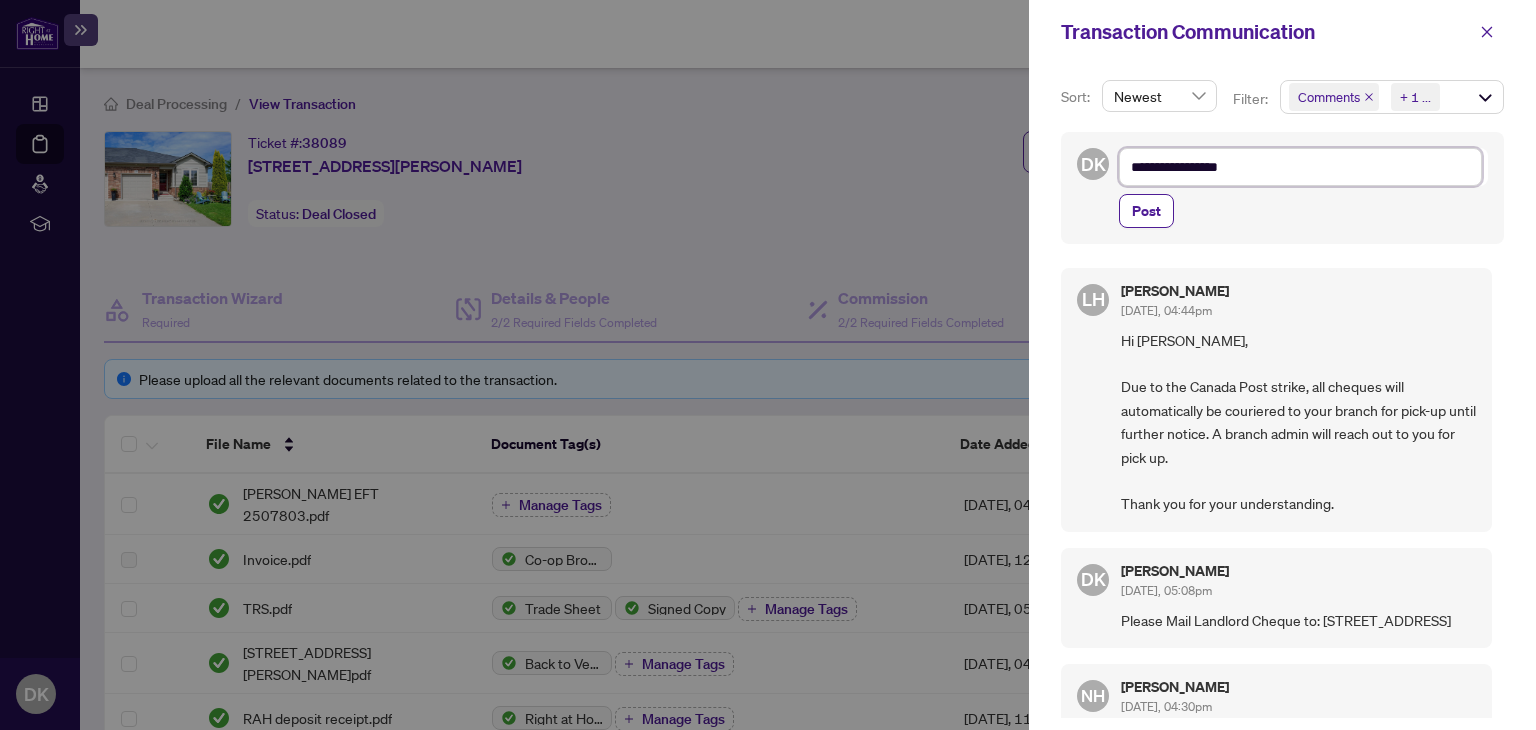 type on "**********" 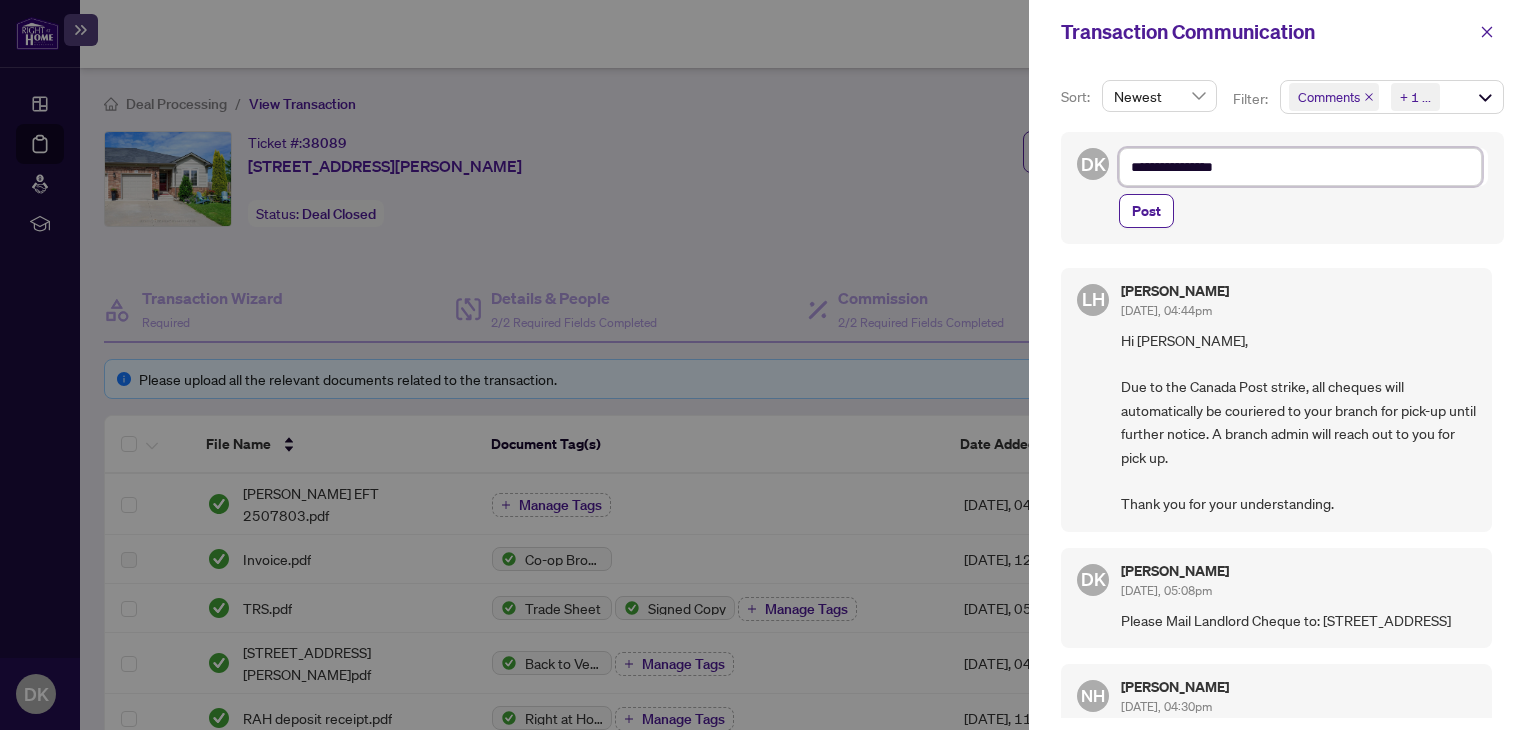 type on "**********" 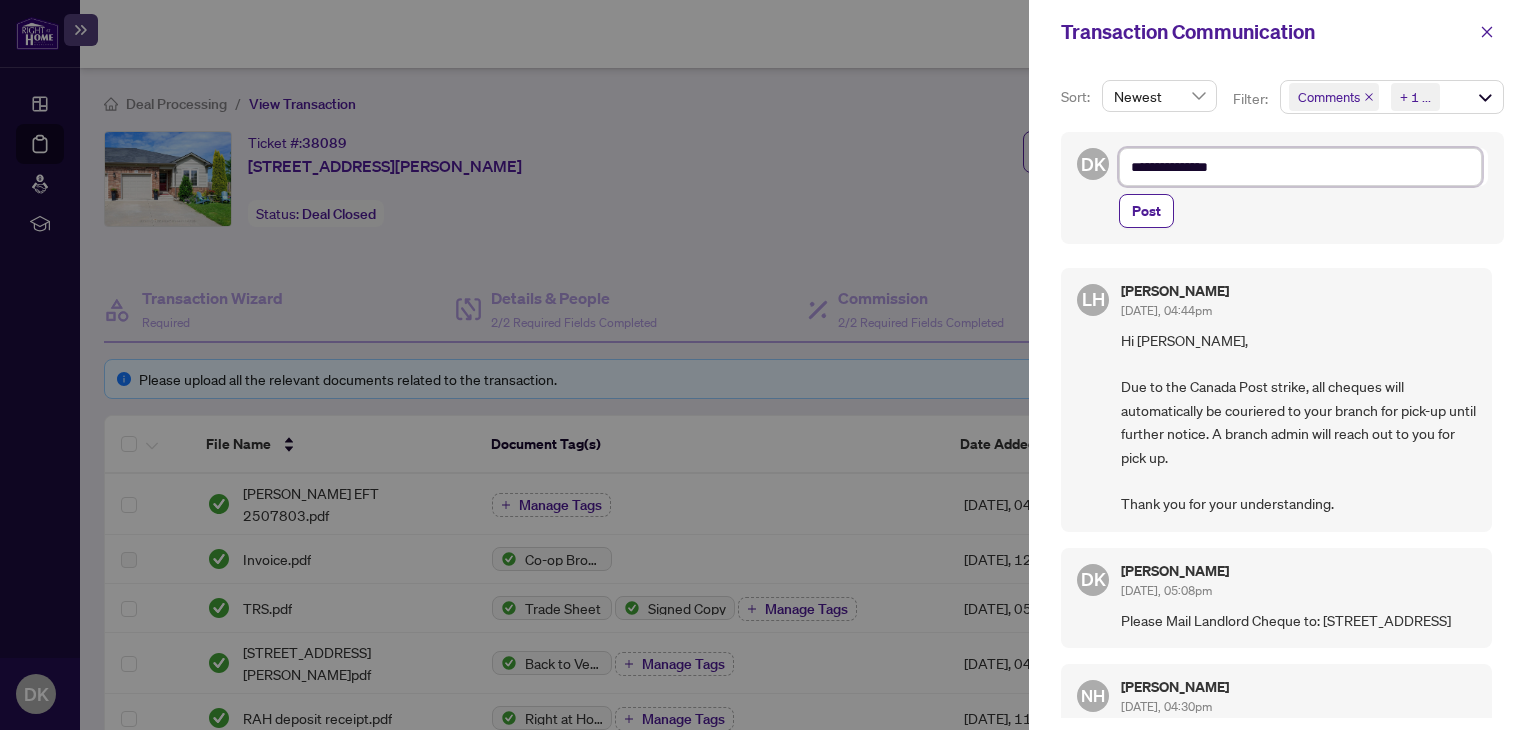 type on "**********" 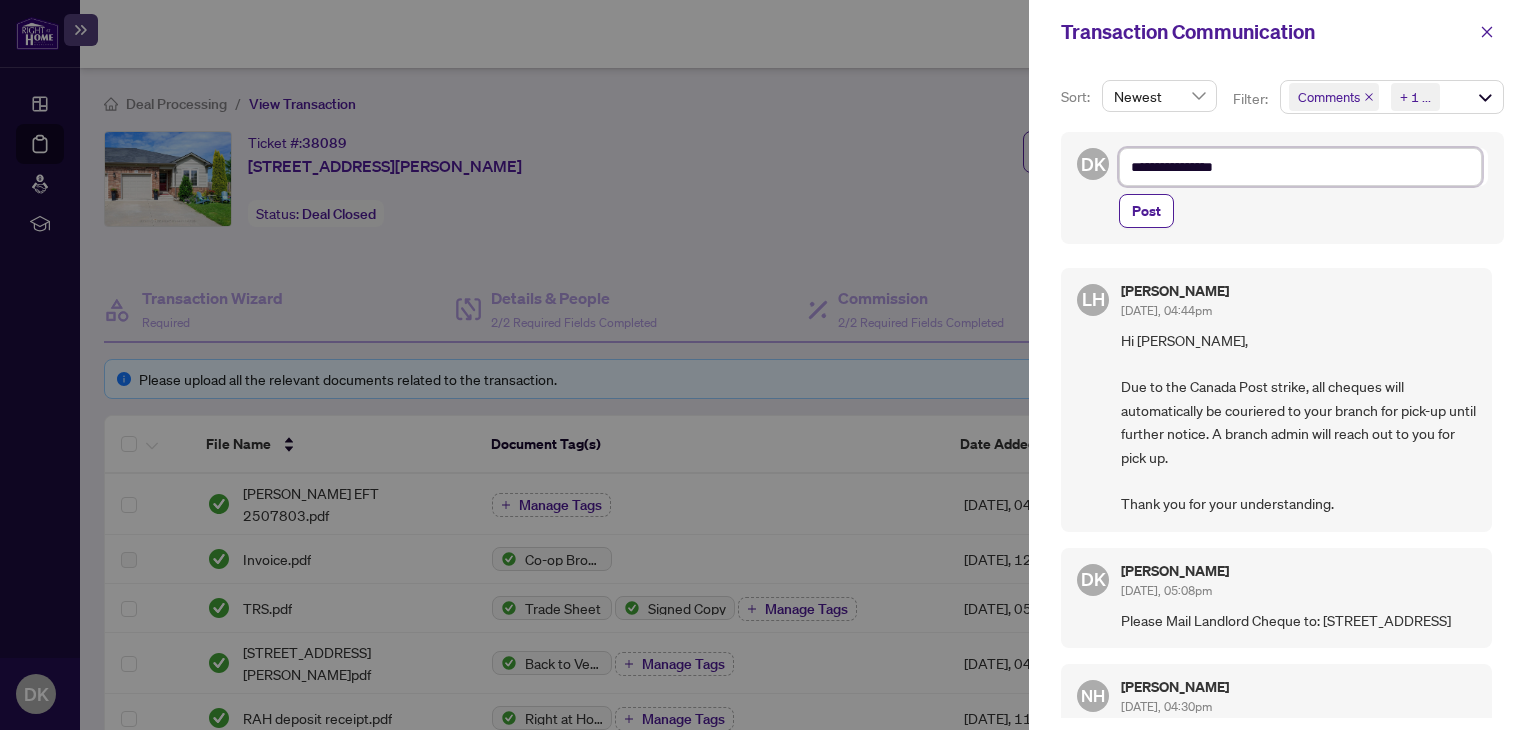 type on "**********" 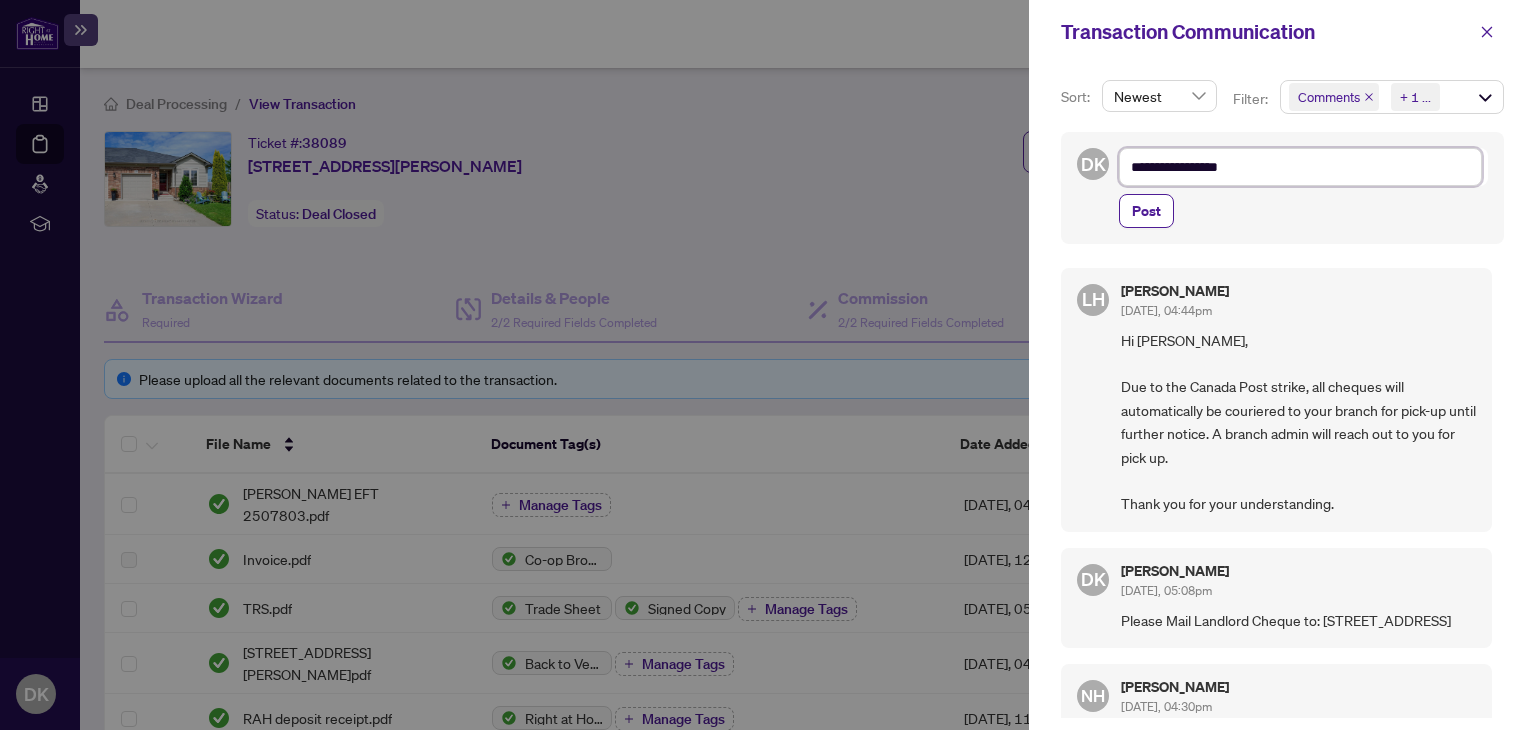type on "**********" 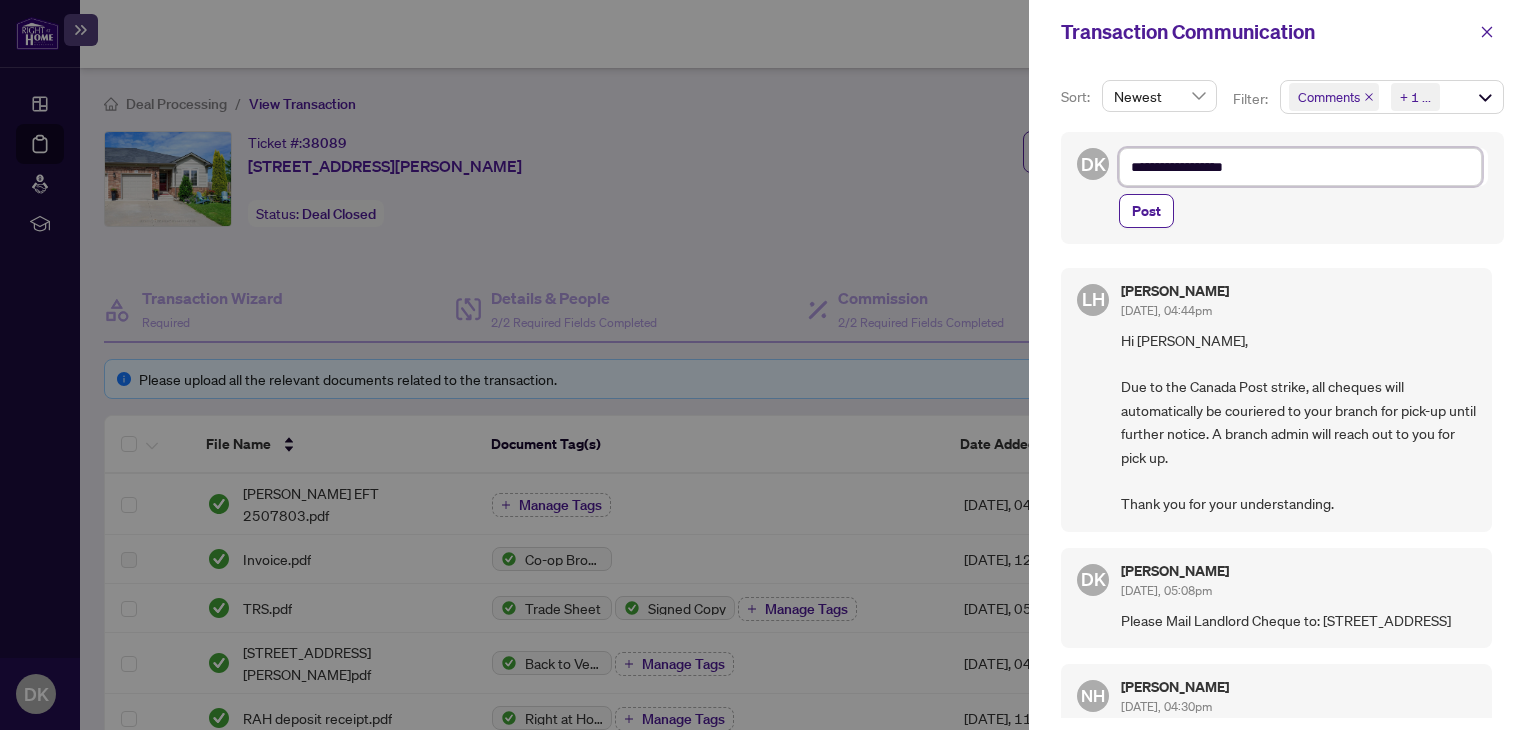 type on "**********" 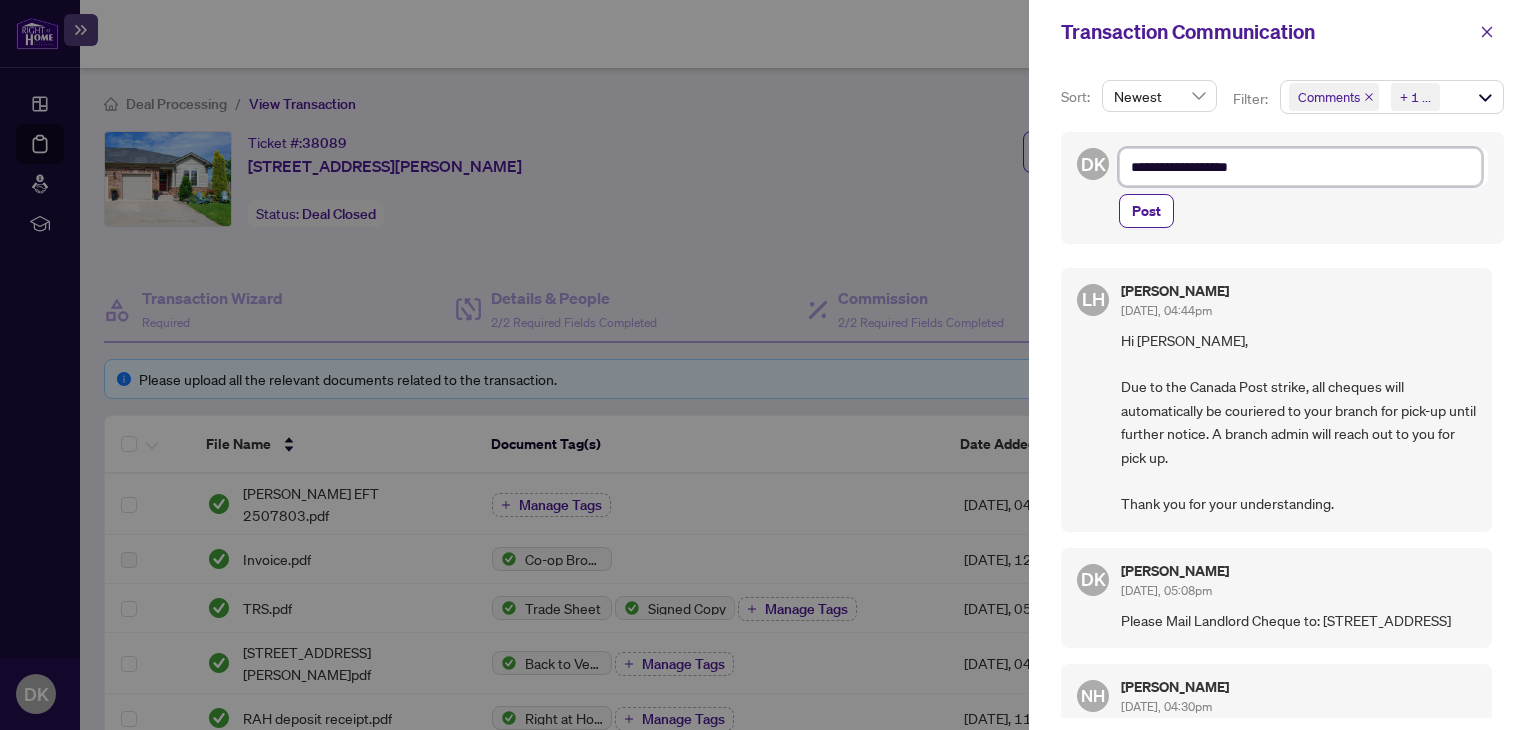 type on "**********" 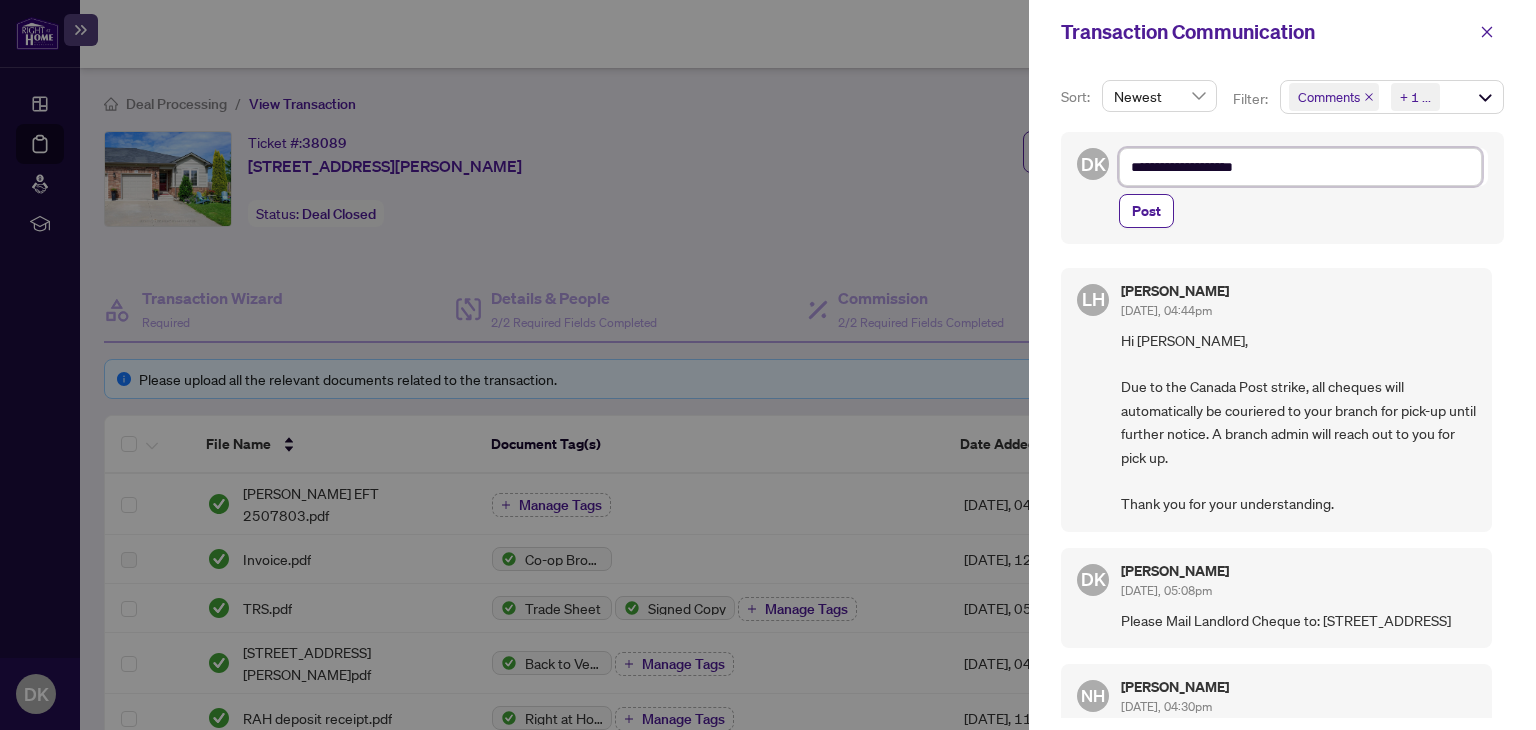 type on "**********" 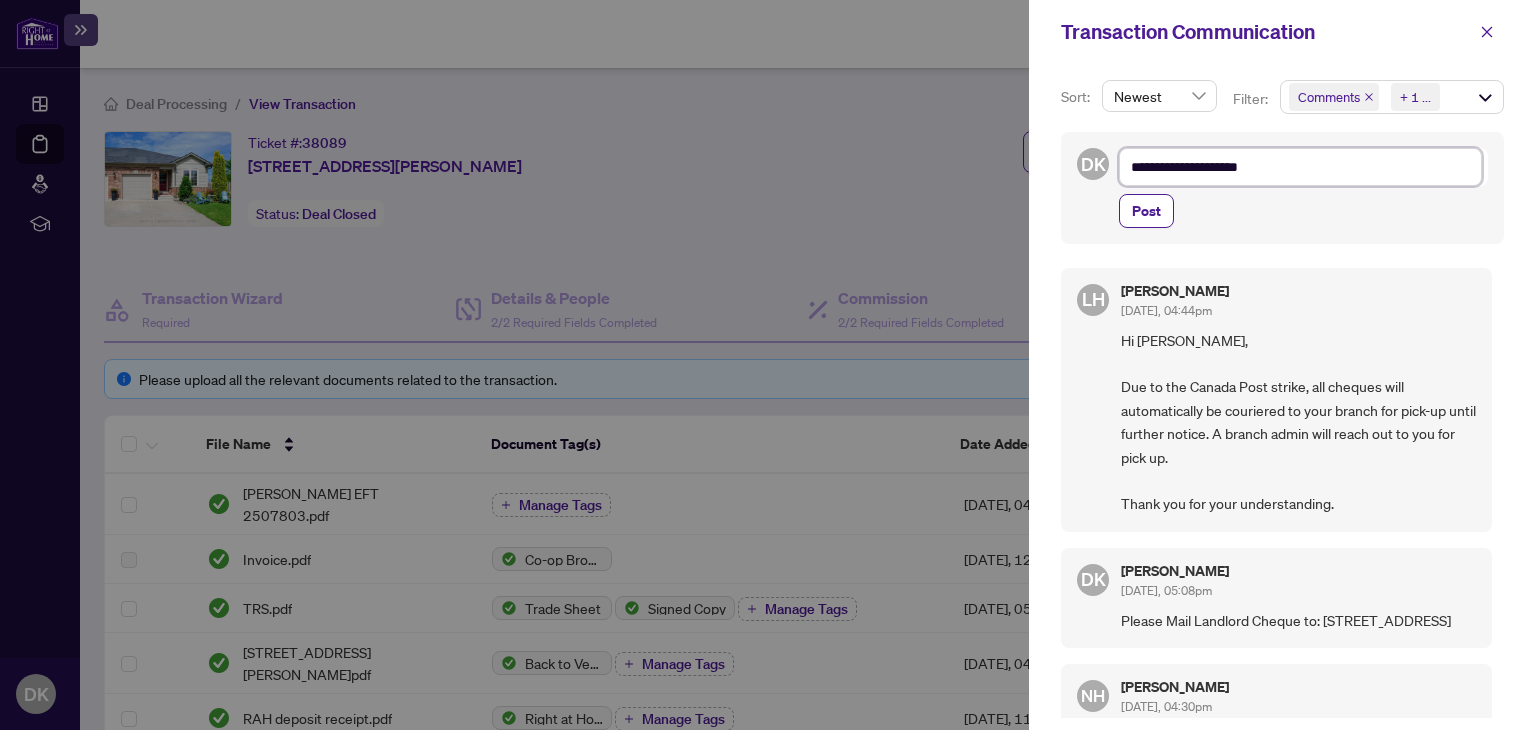 type on "**********" 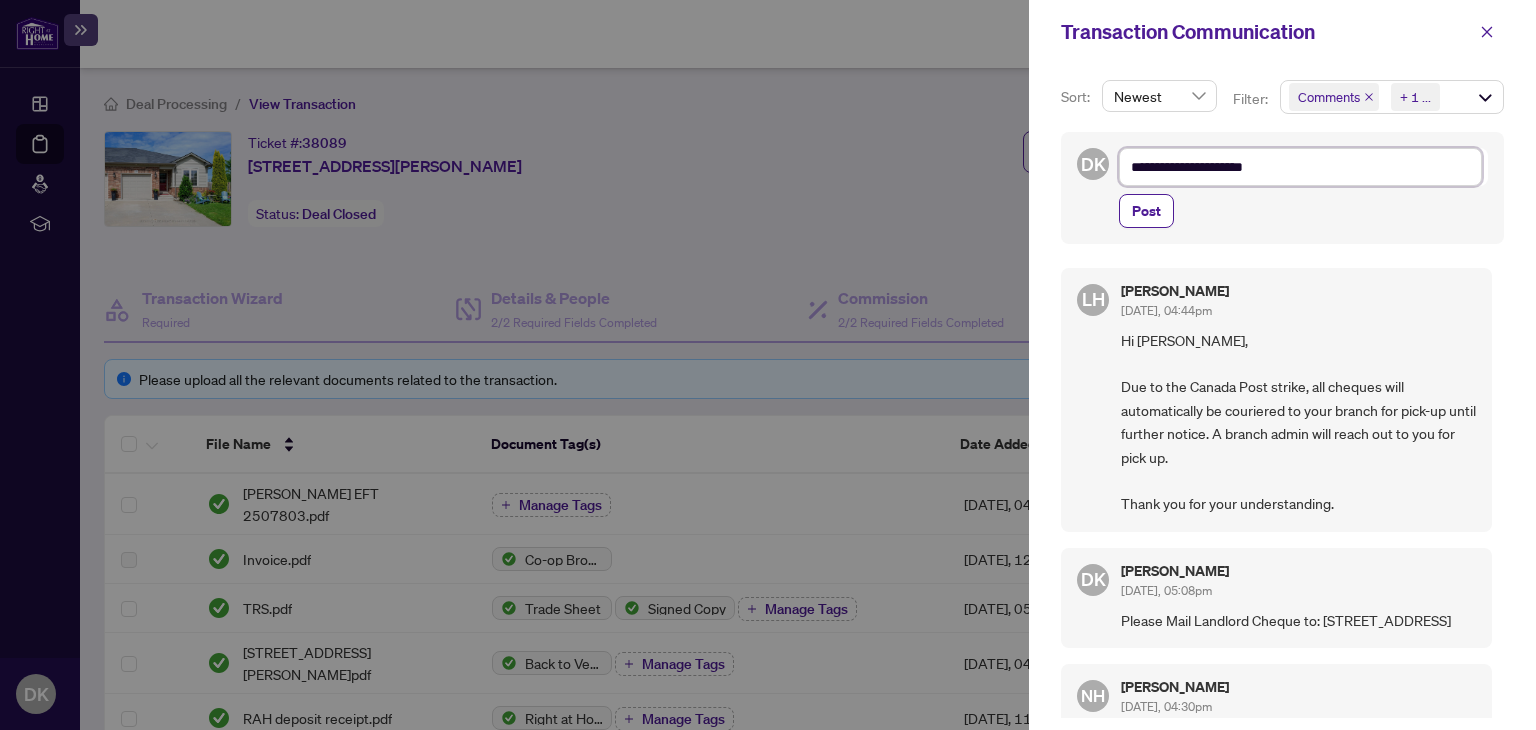 type on "**********" 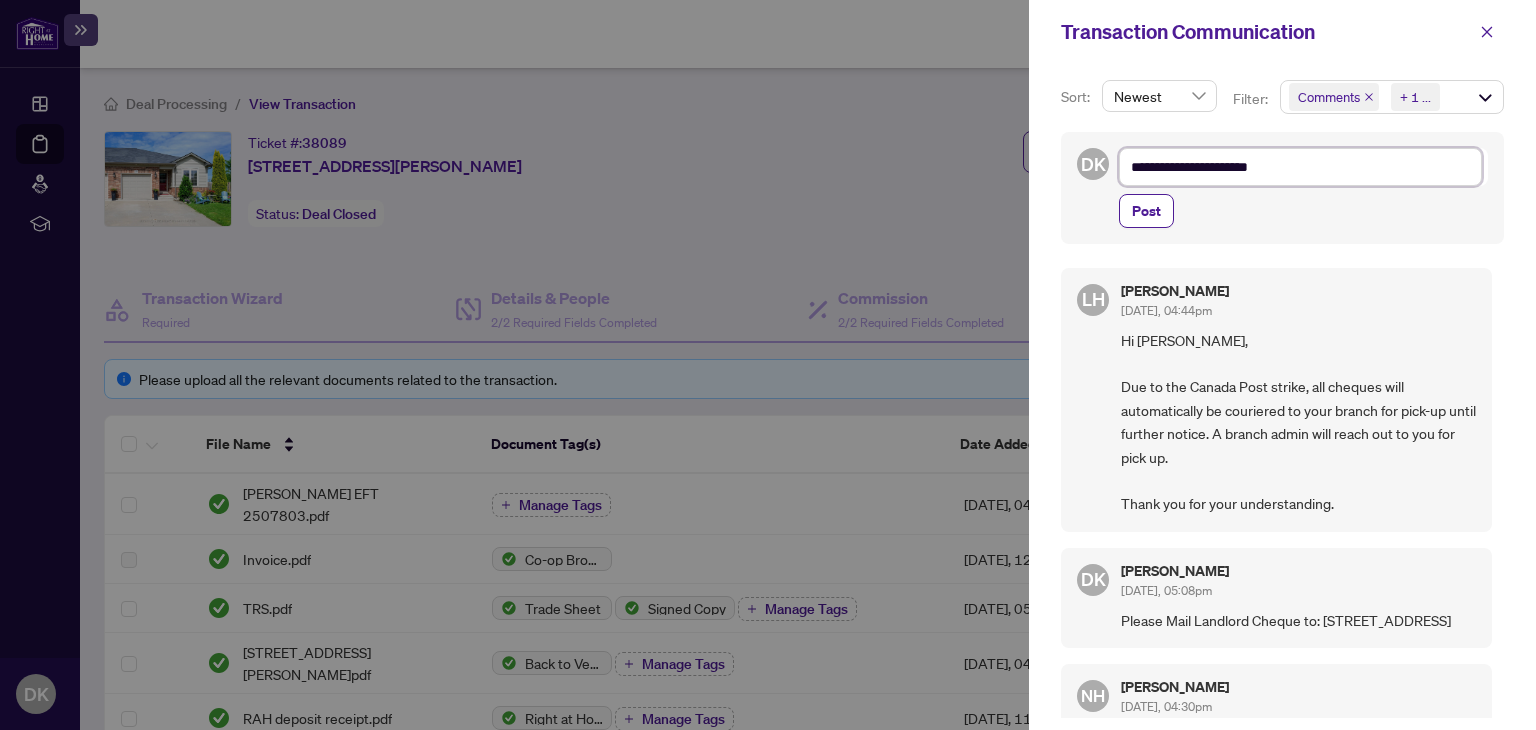 type on "**********" 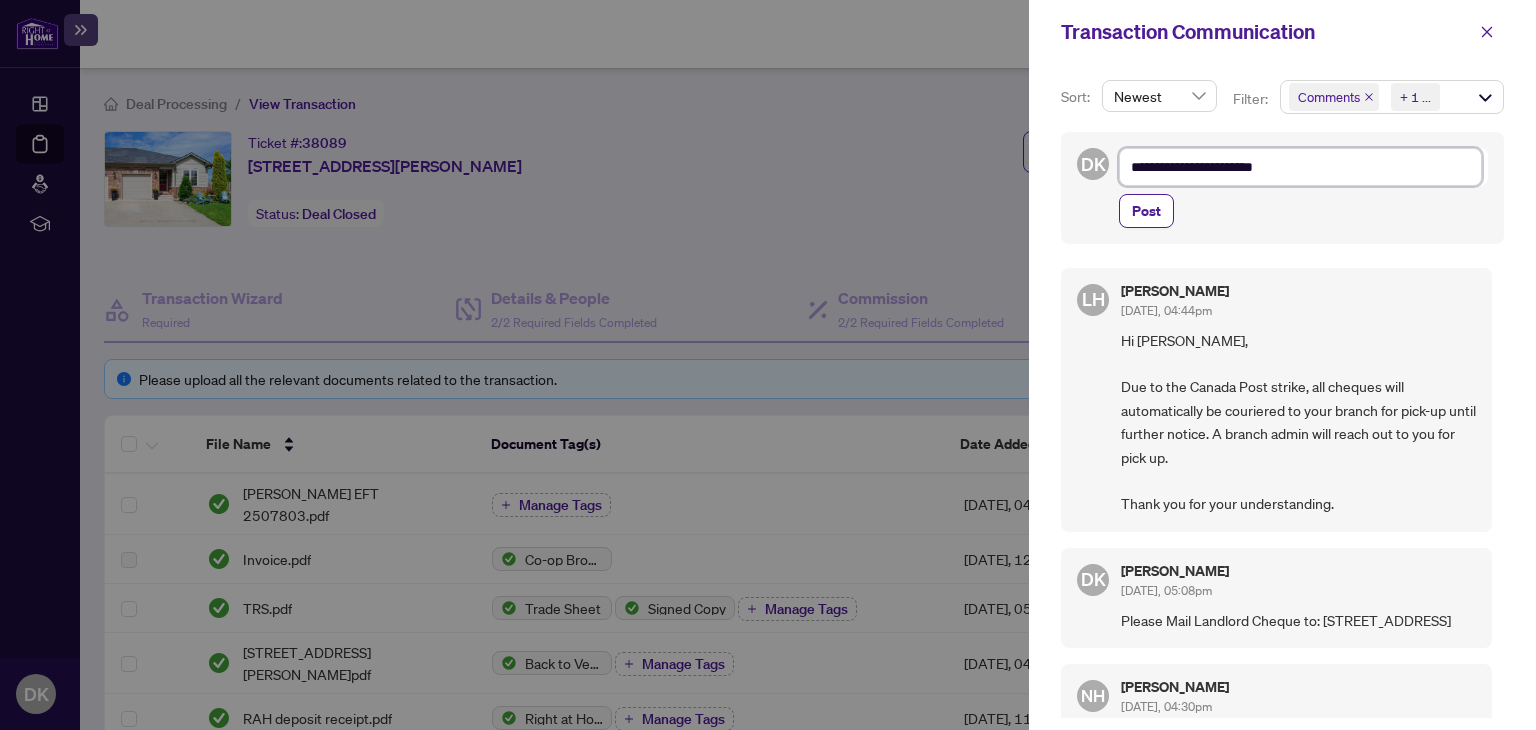 type on "**********" 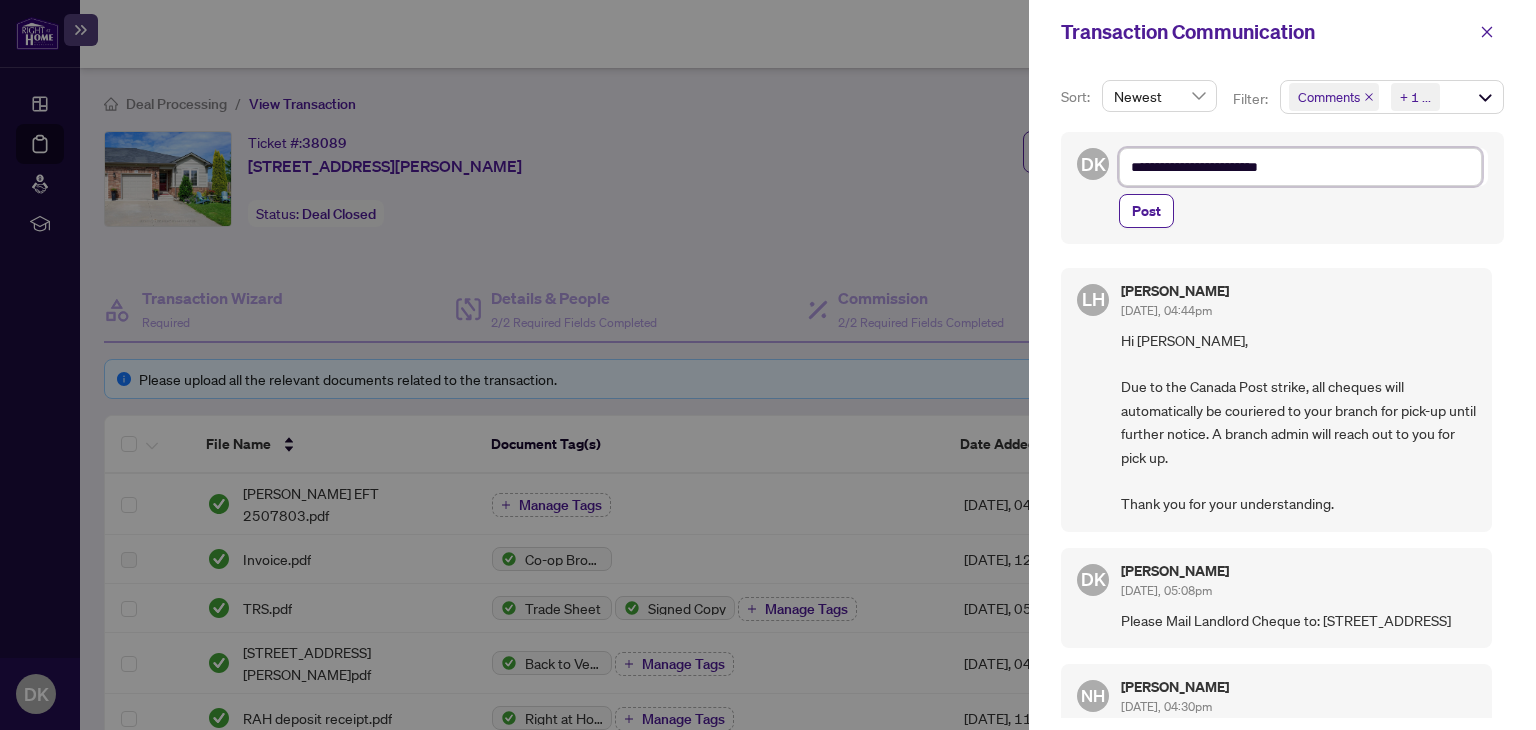 type on "**********" 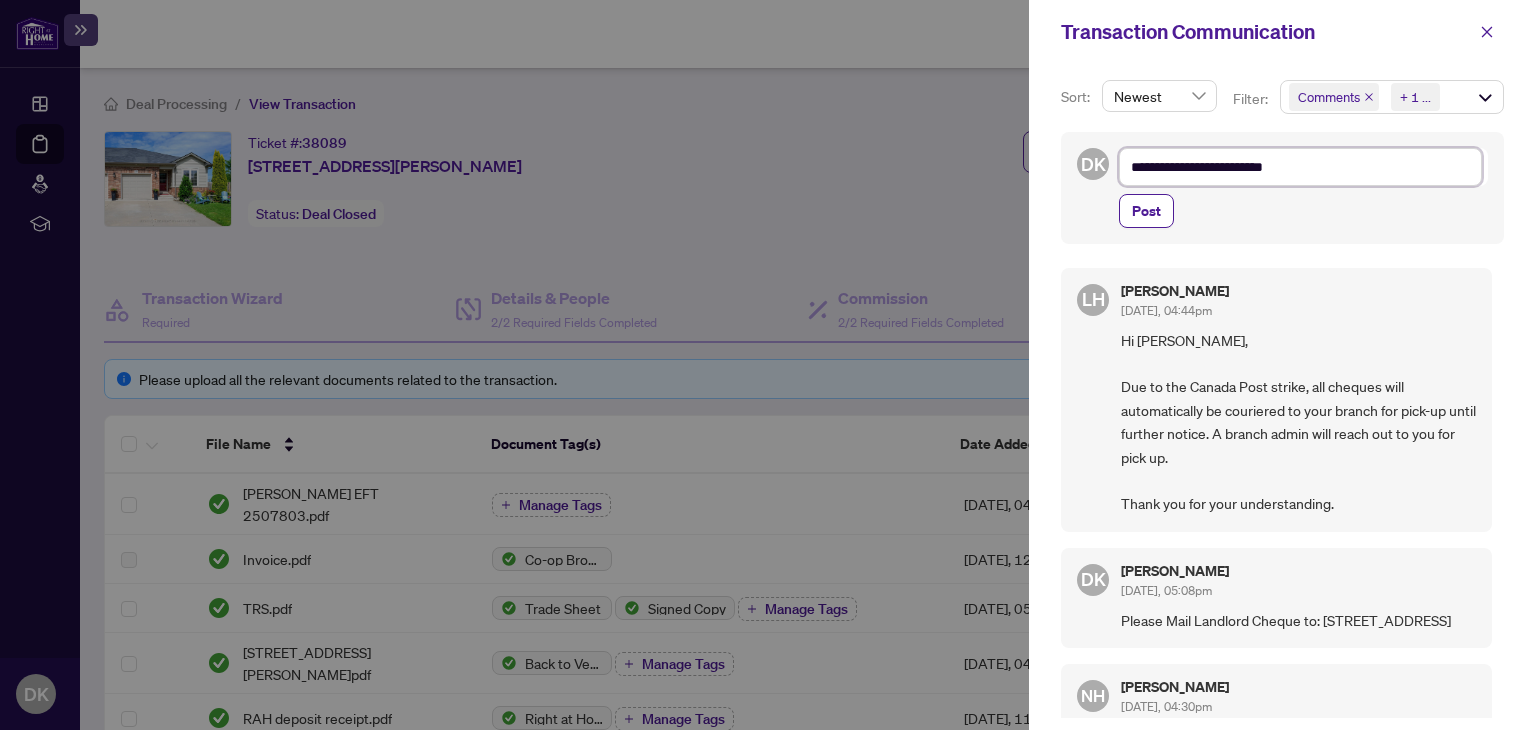 type on "**********" 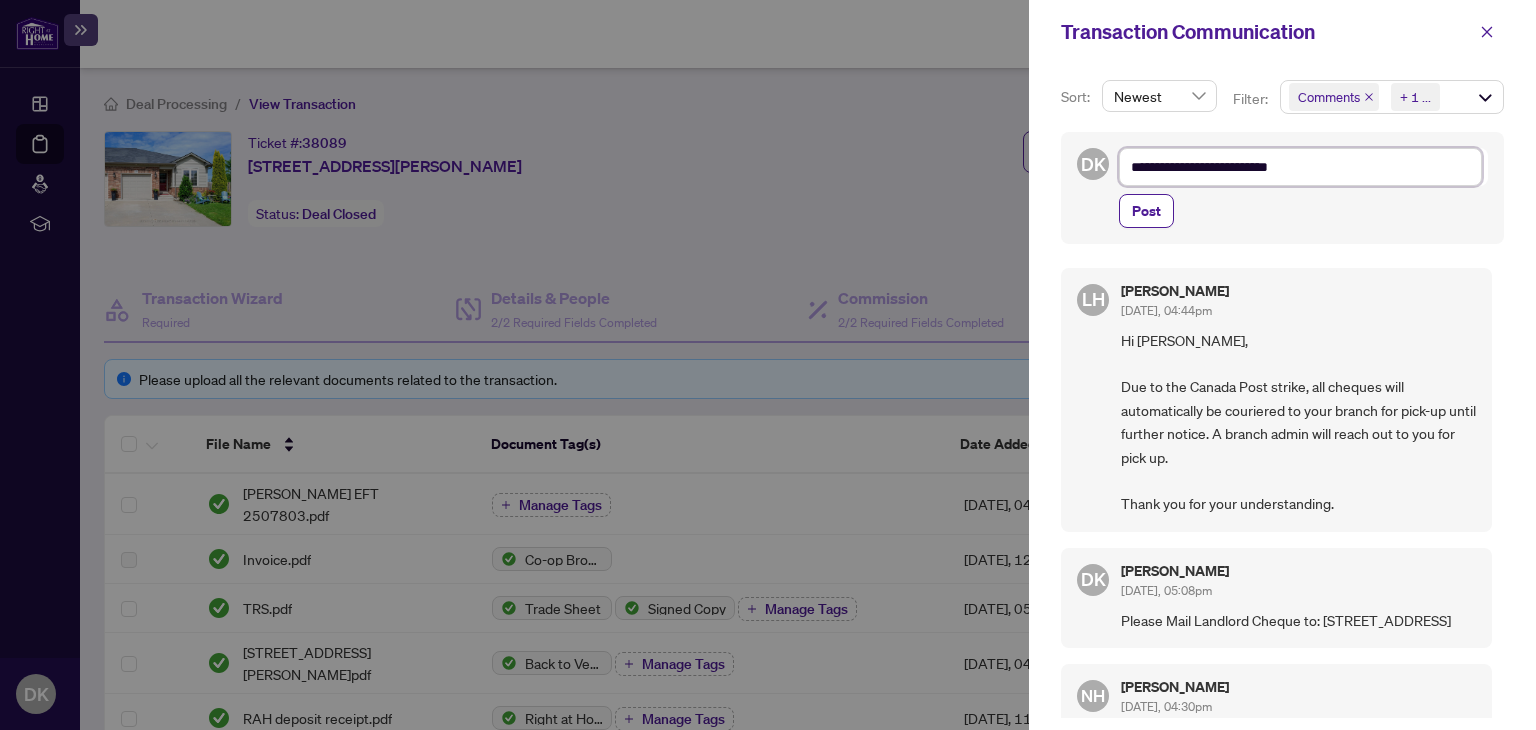 type on "**********" 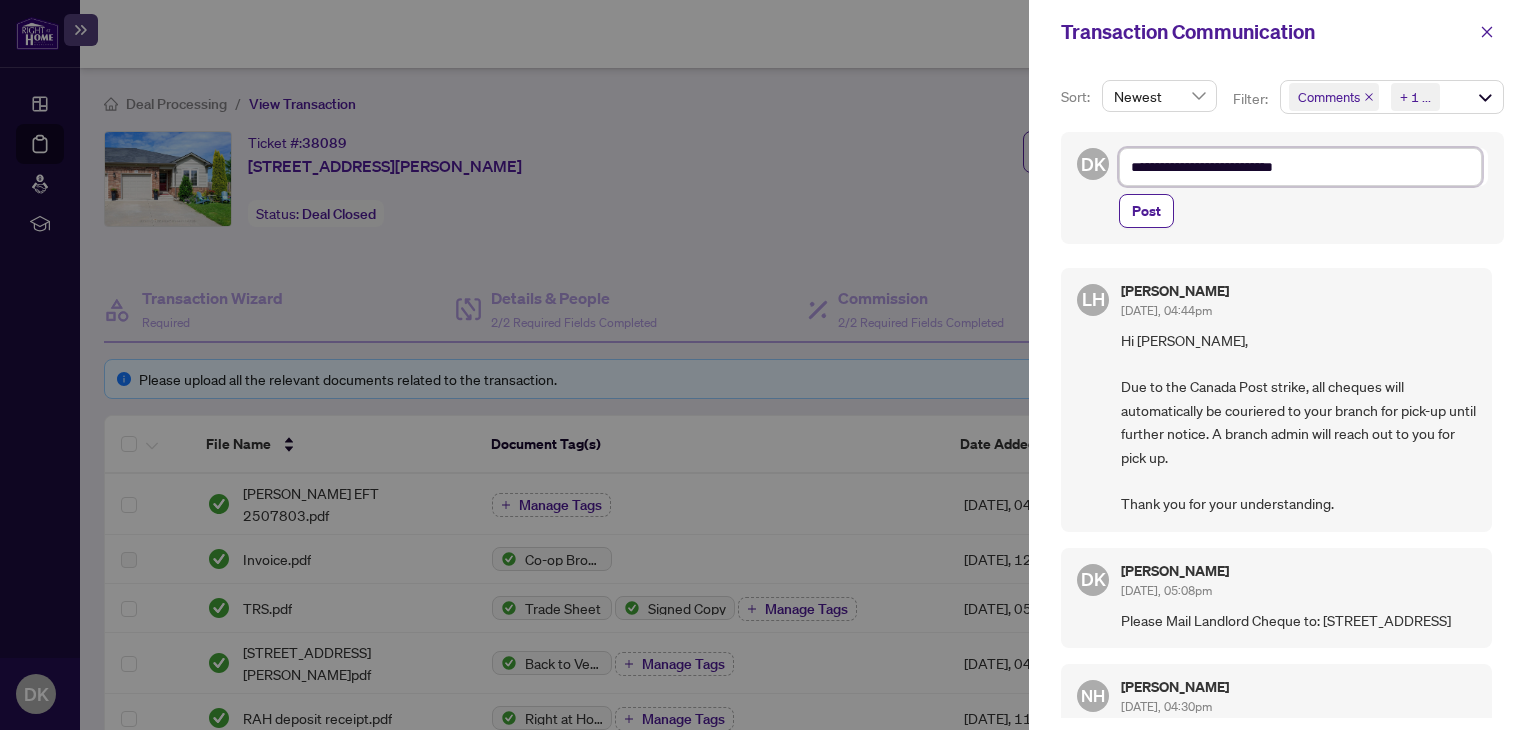 type on "**********" 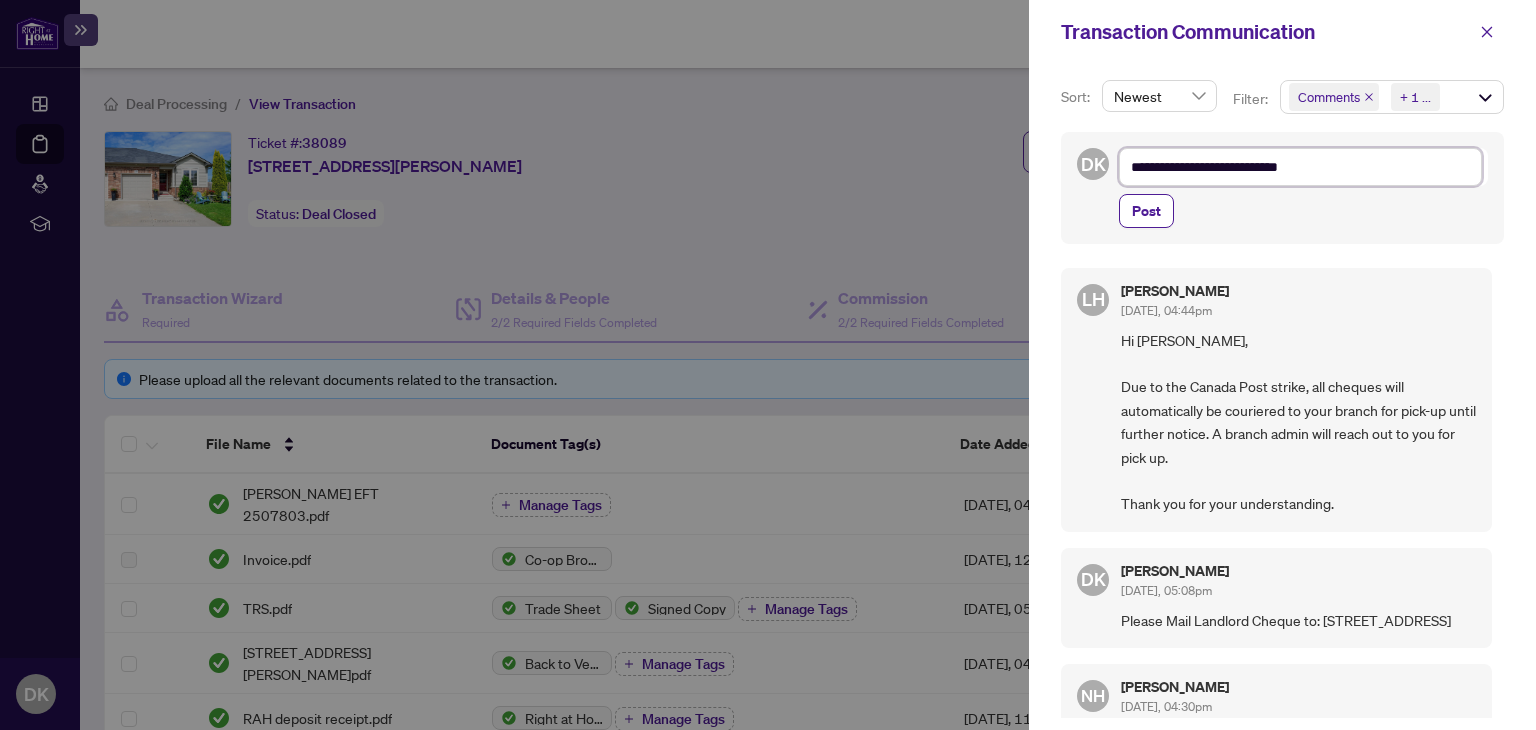 type on "**********" 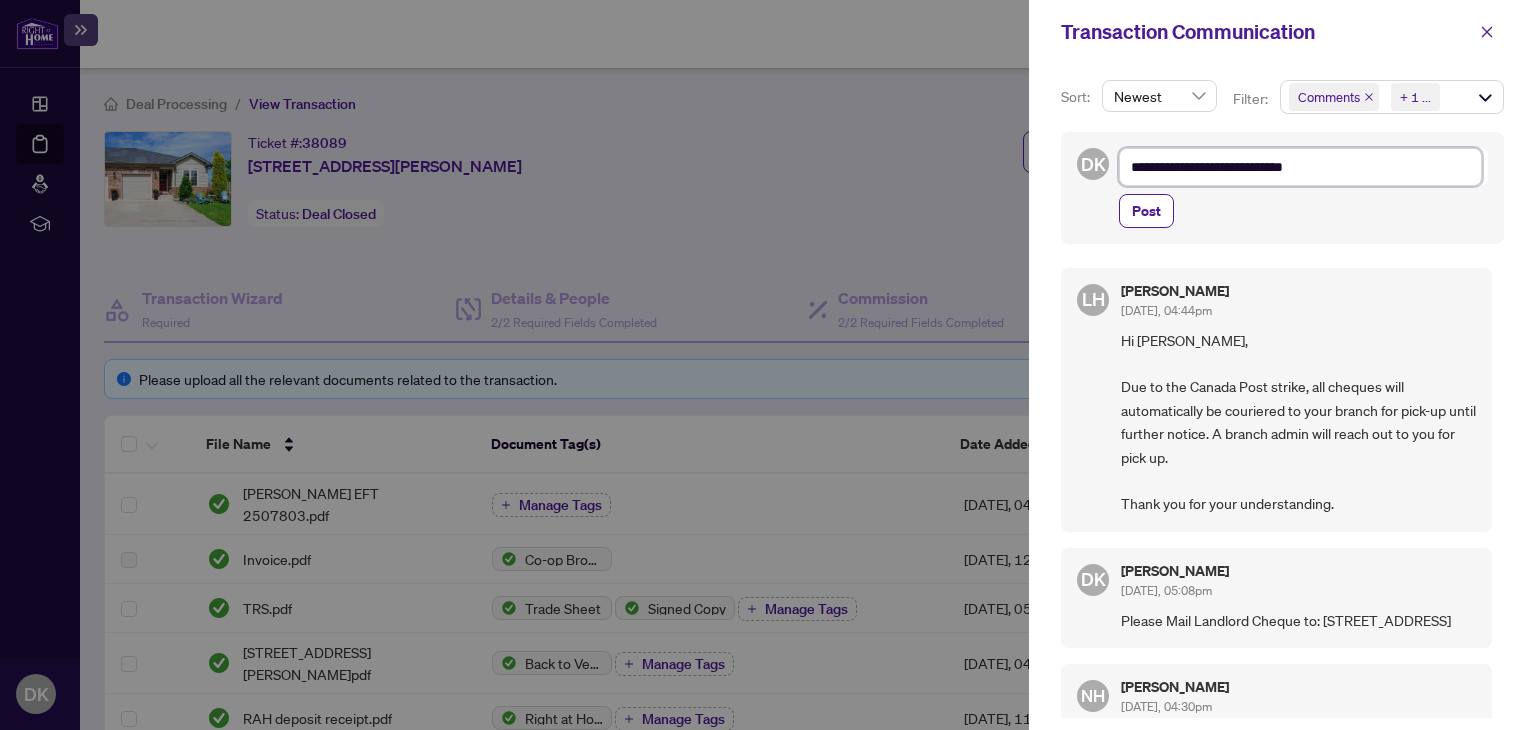 type on "**********" 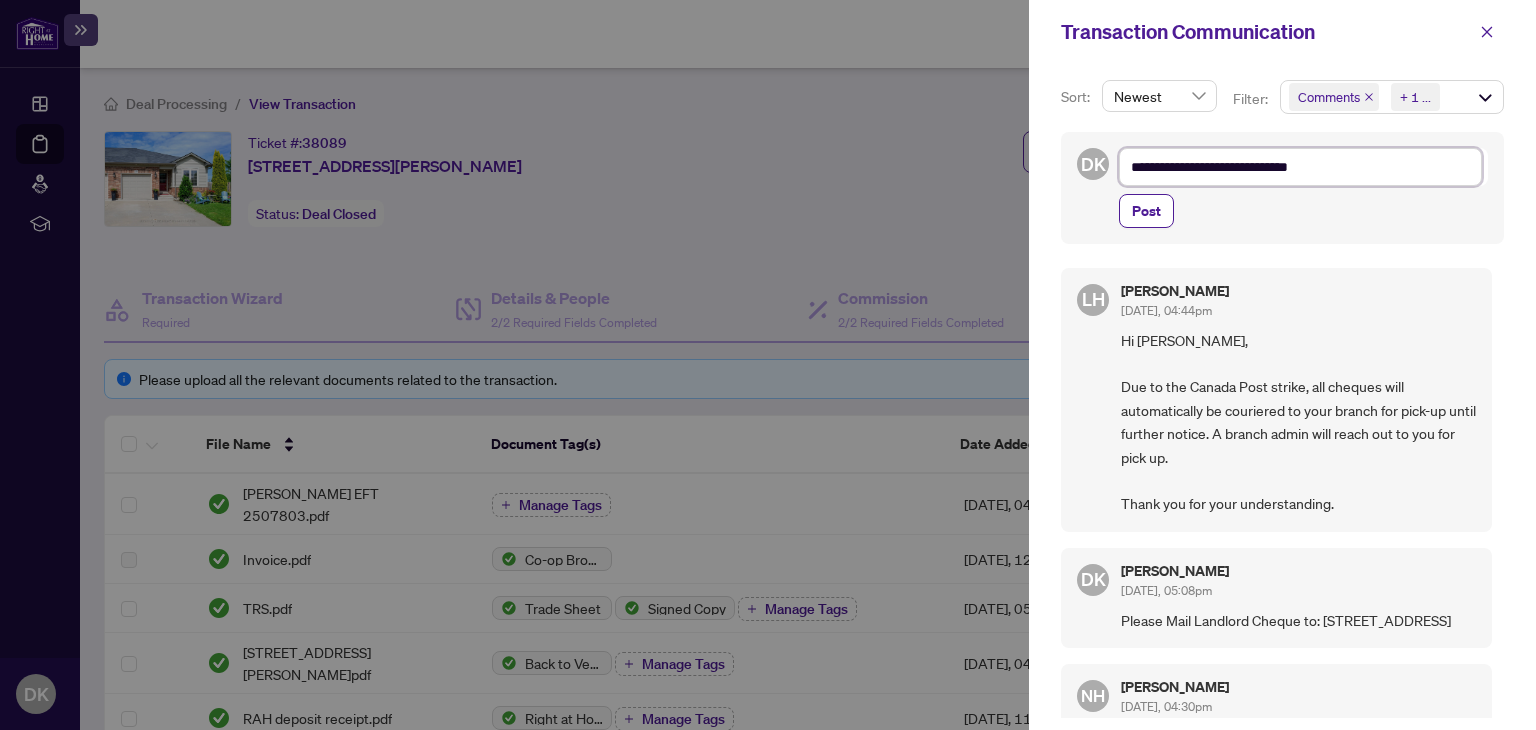 type on "**********" 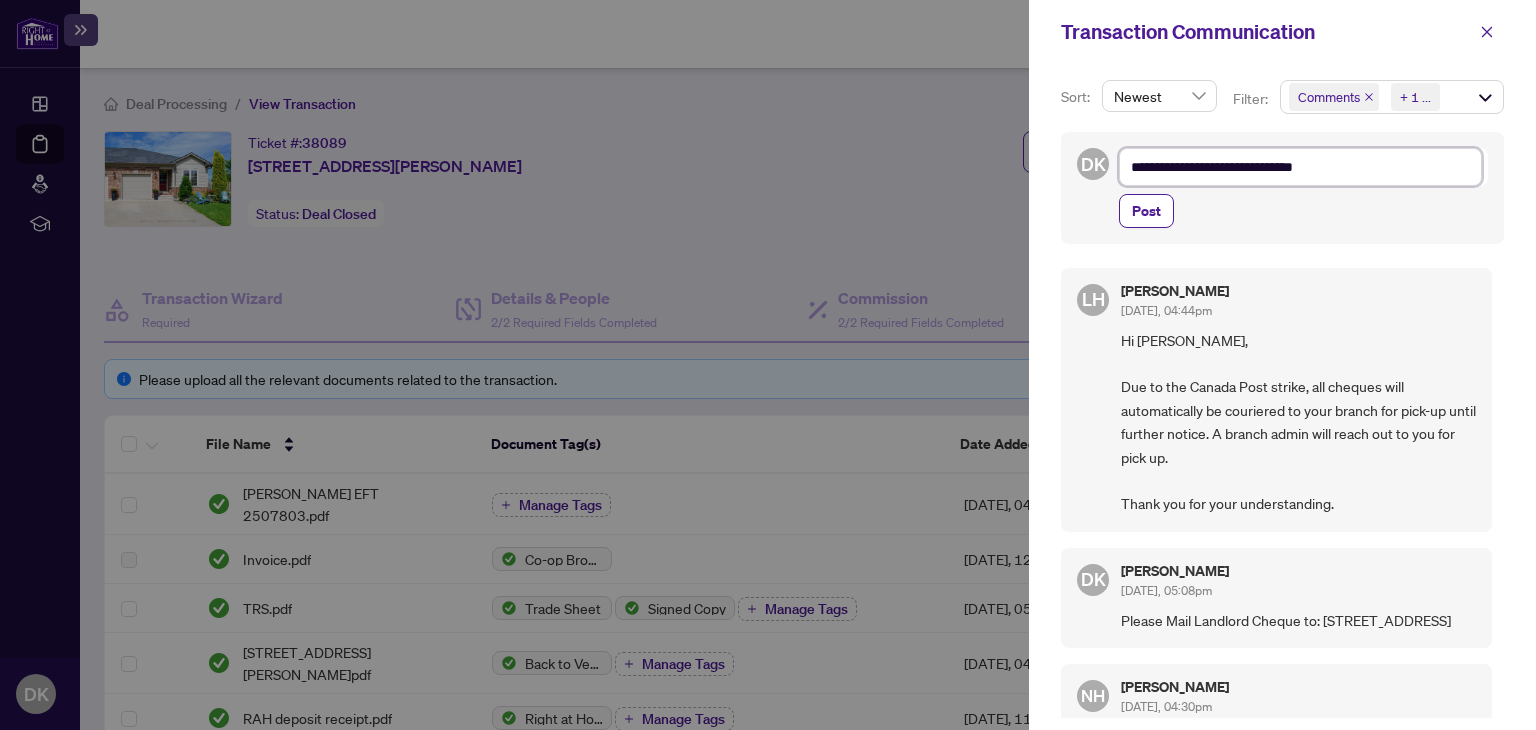 type on "**********" 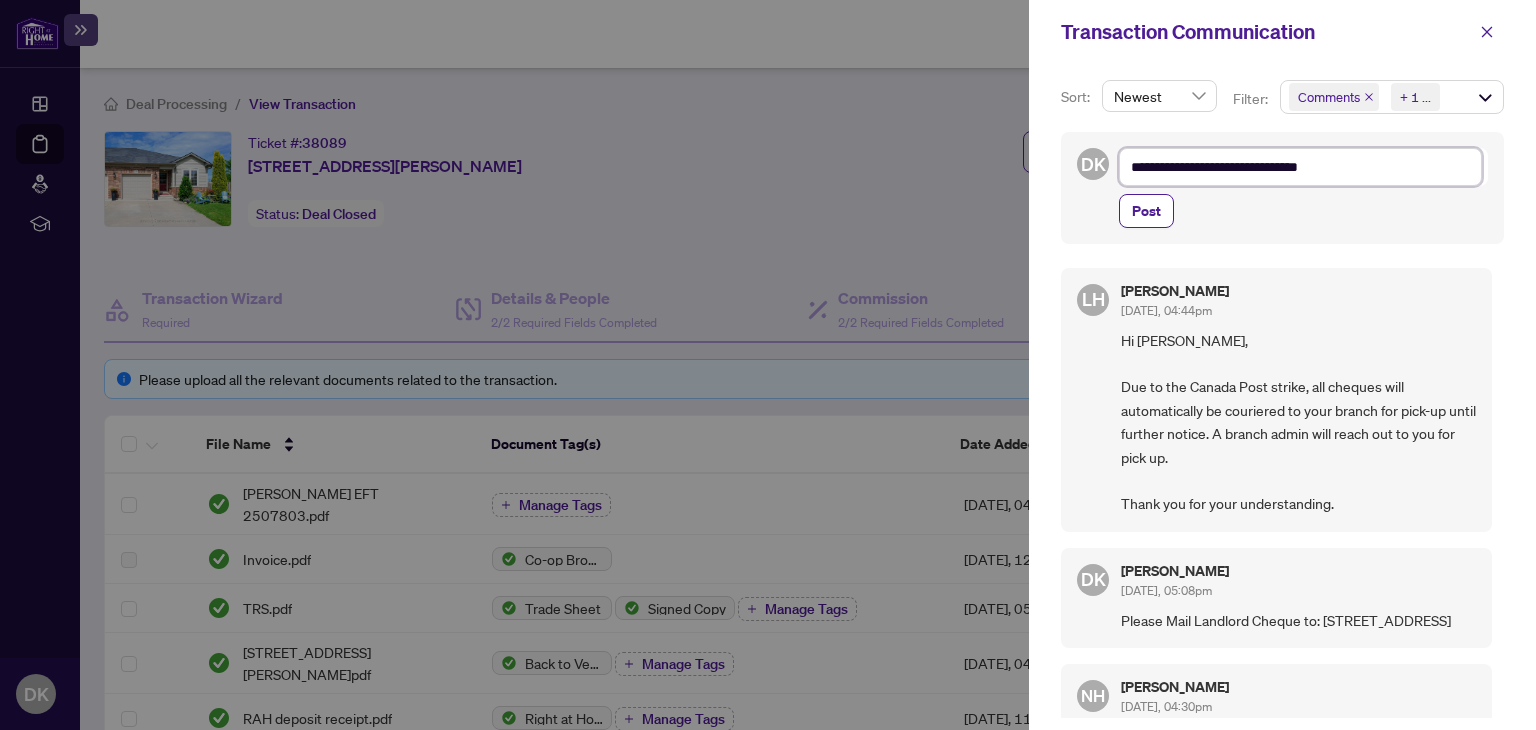 type on "**********" 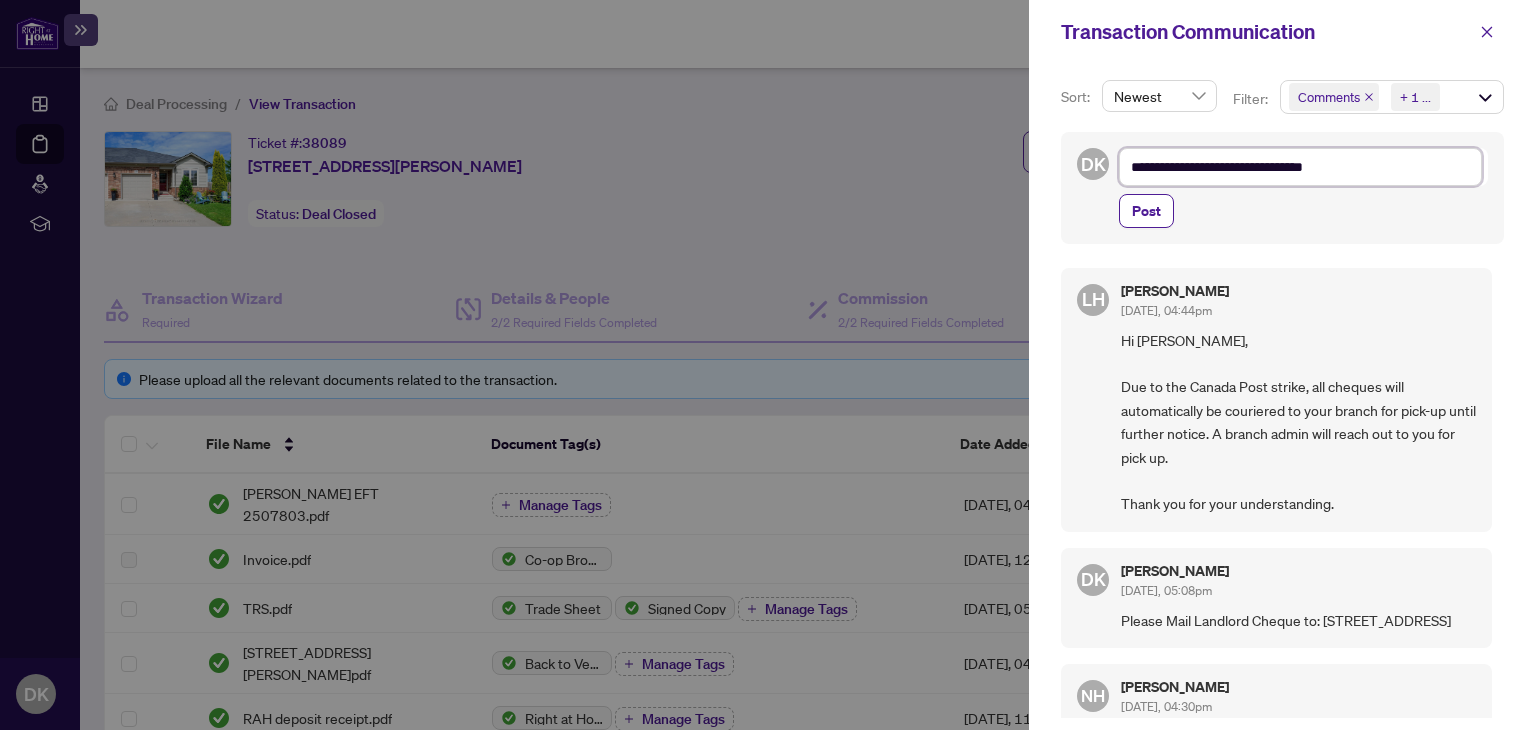 type on "**********" 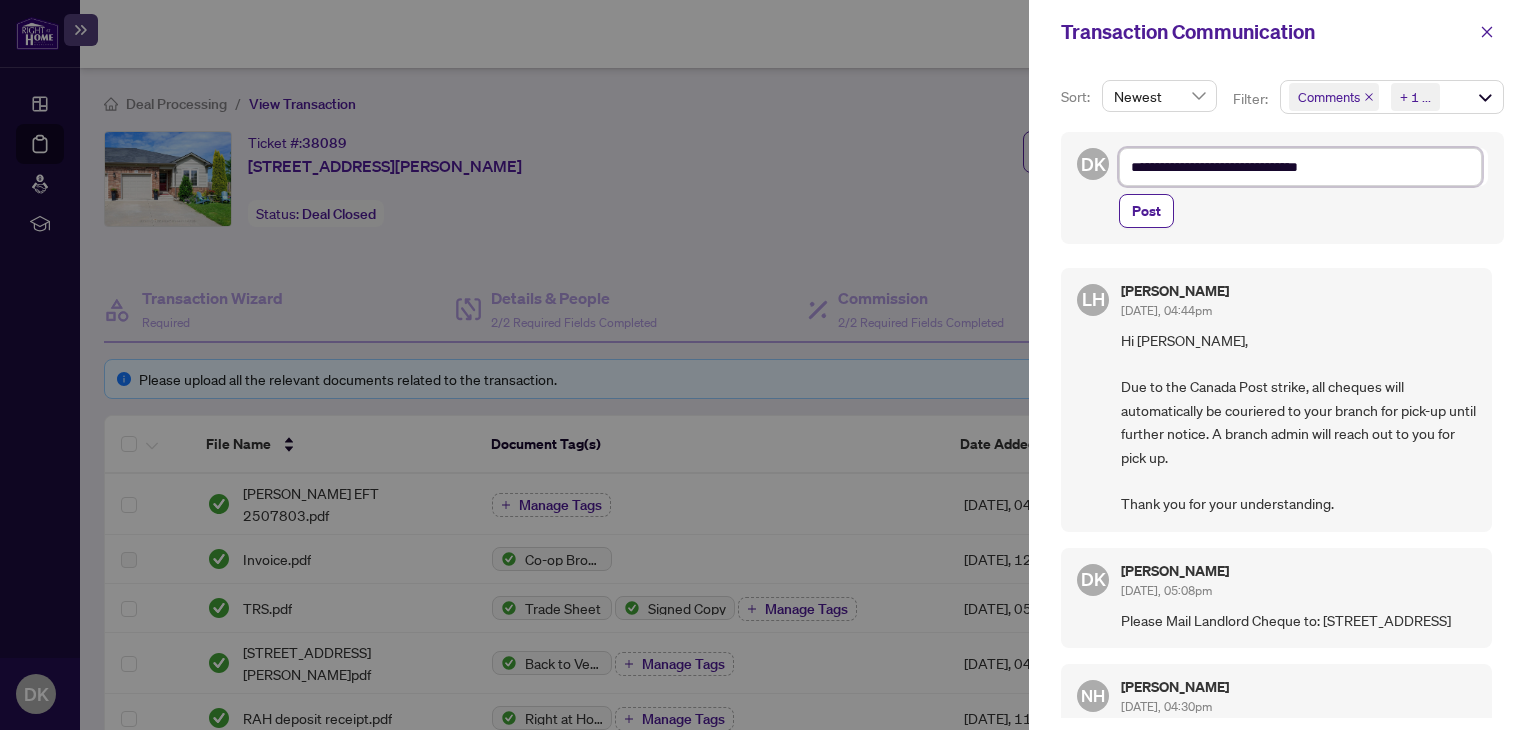 type on "**********" 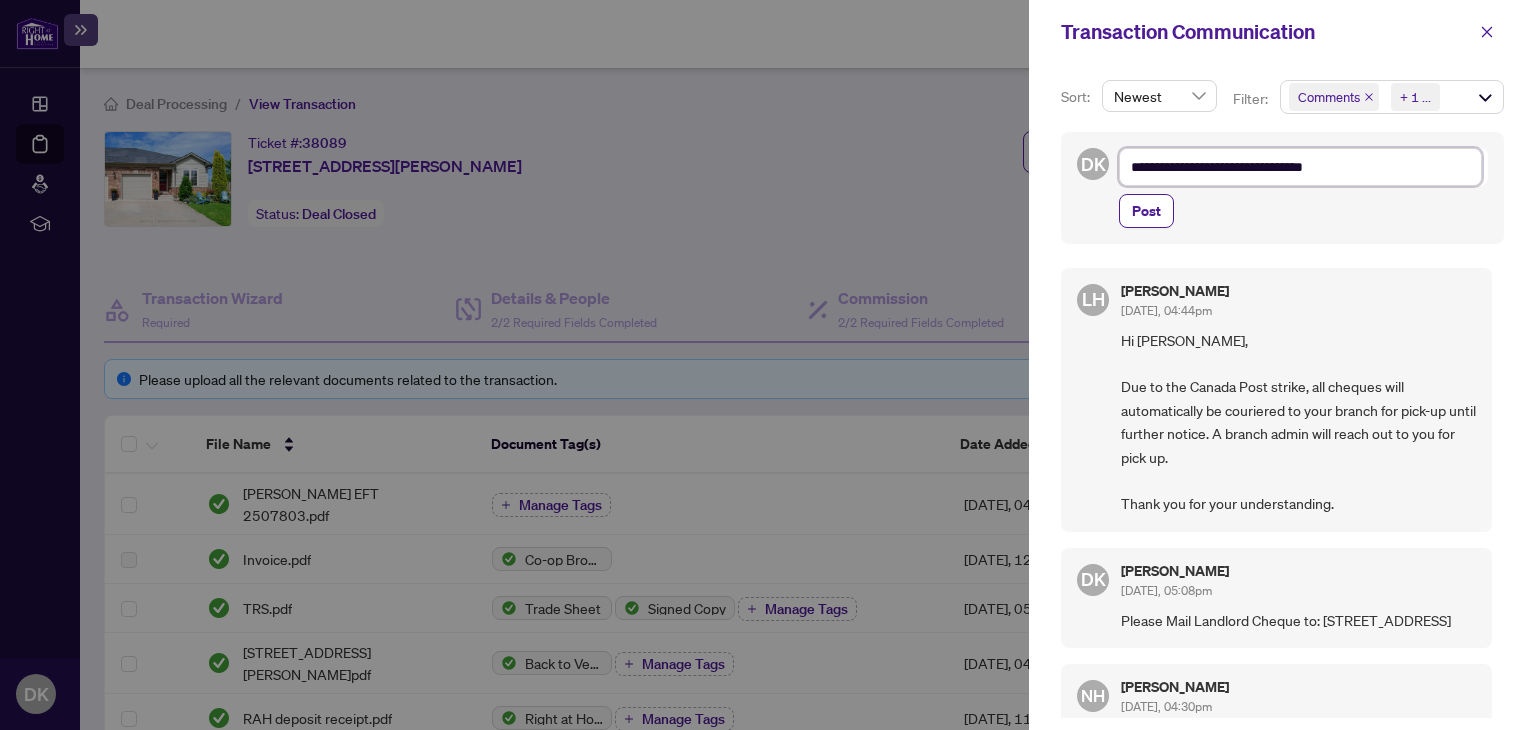 type on "**********" 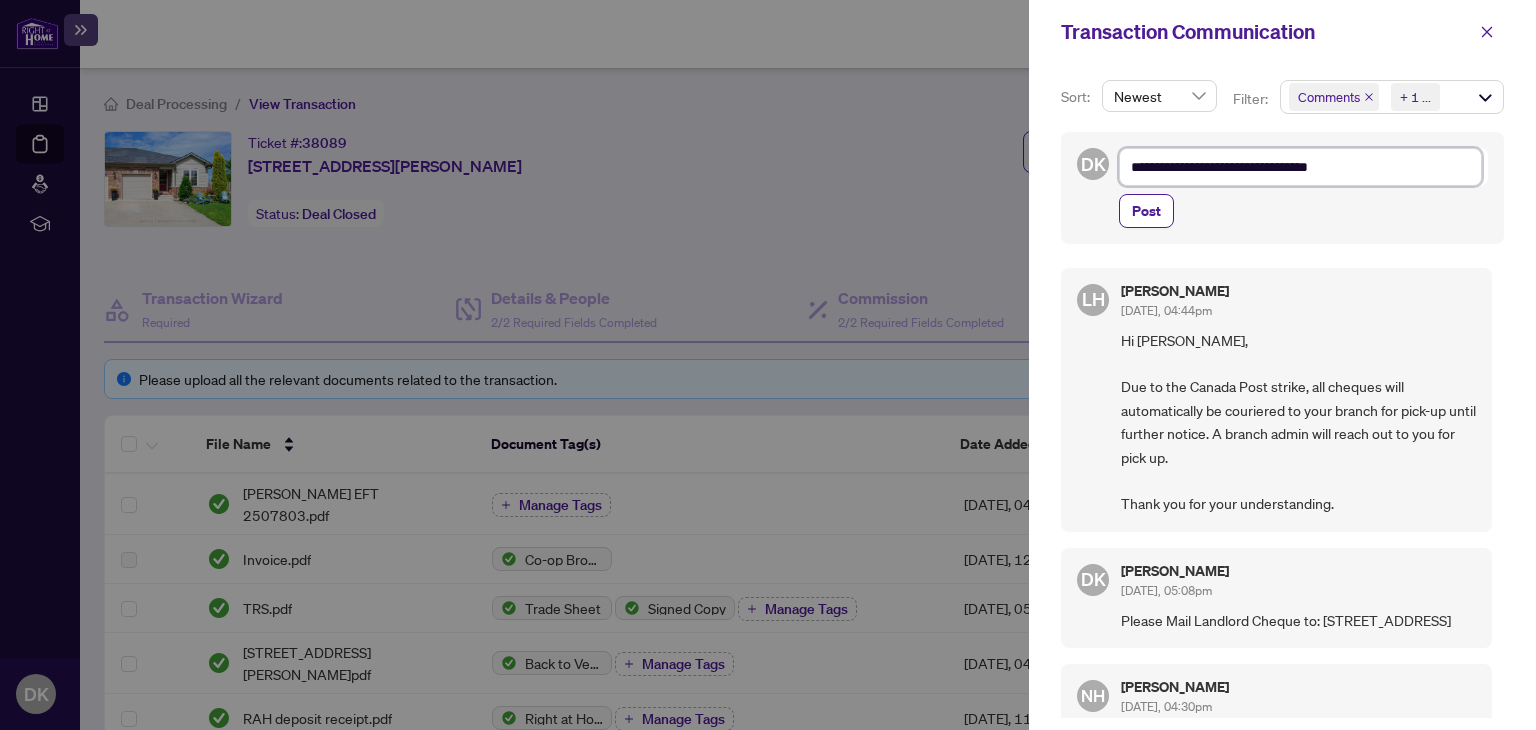 type on "**********" 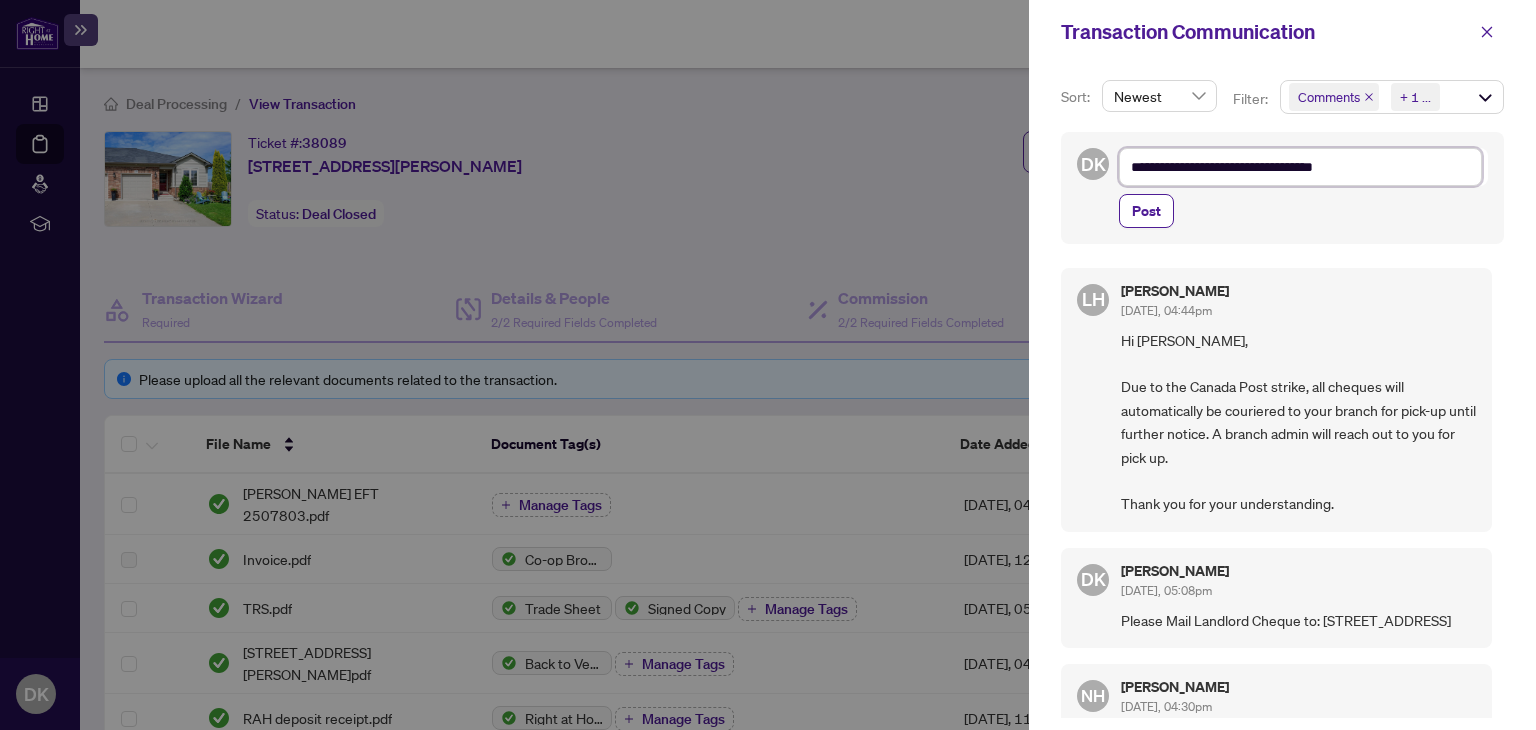 type on "**********" 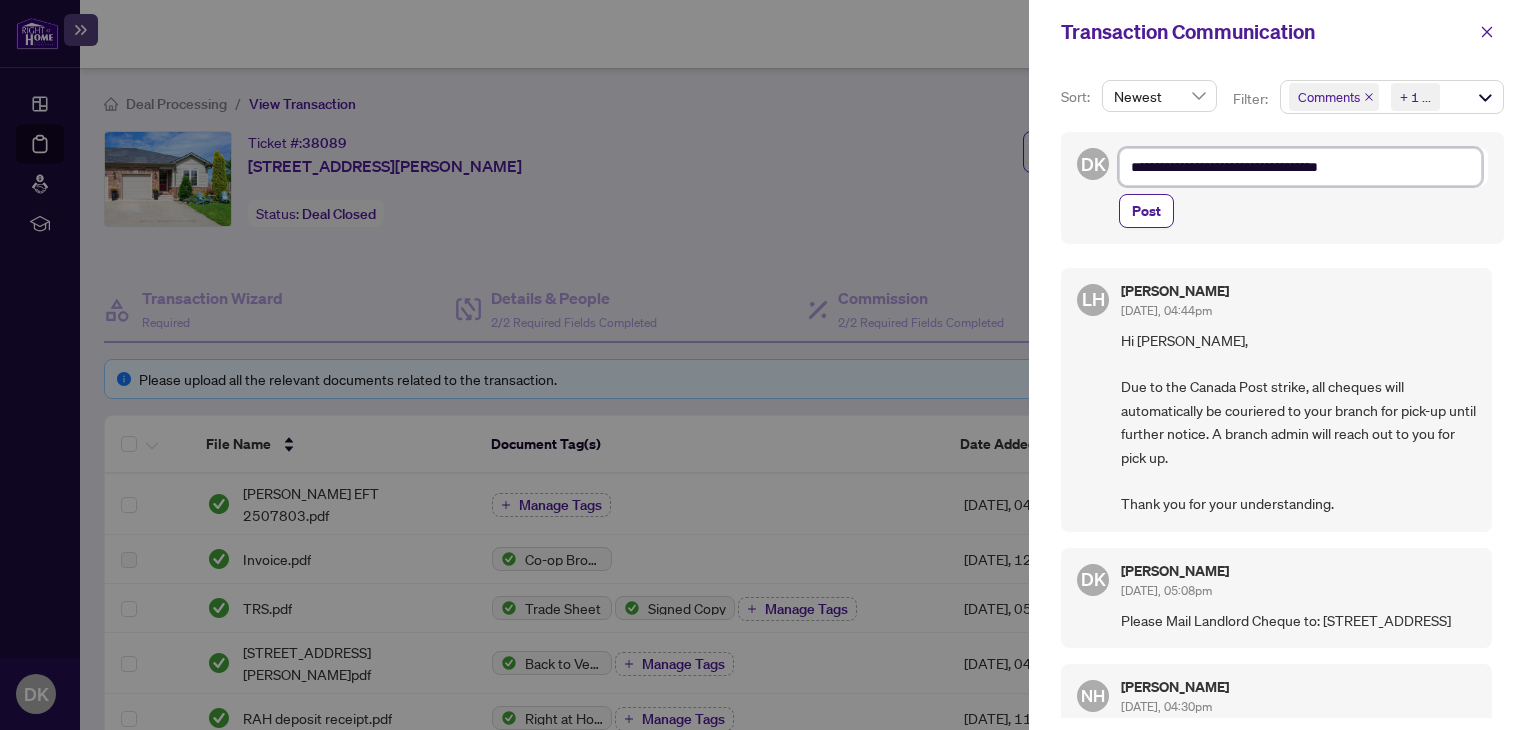 type on "**********" 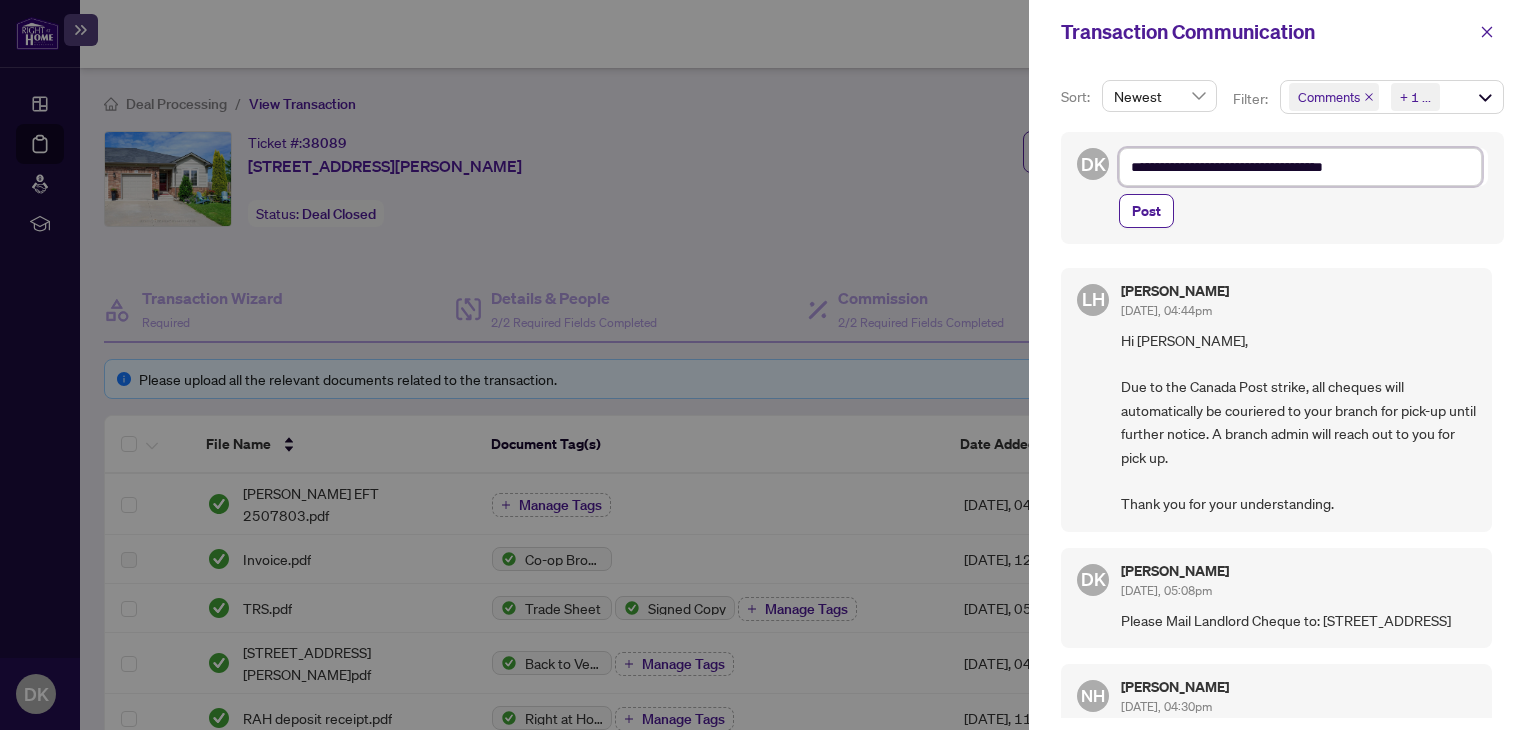 type on "**********" 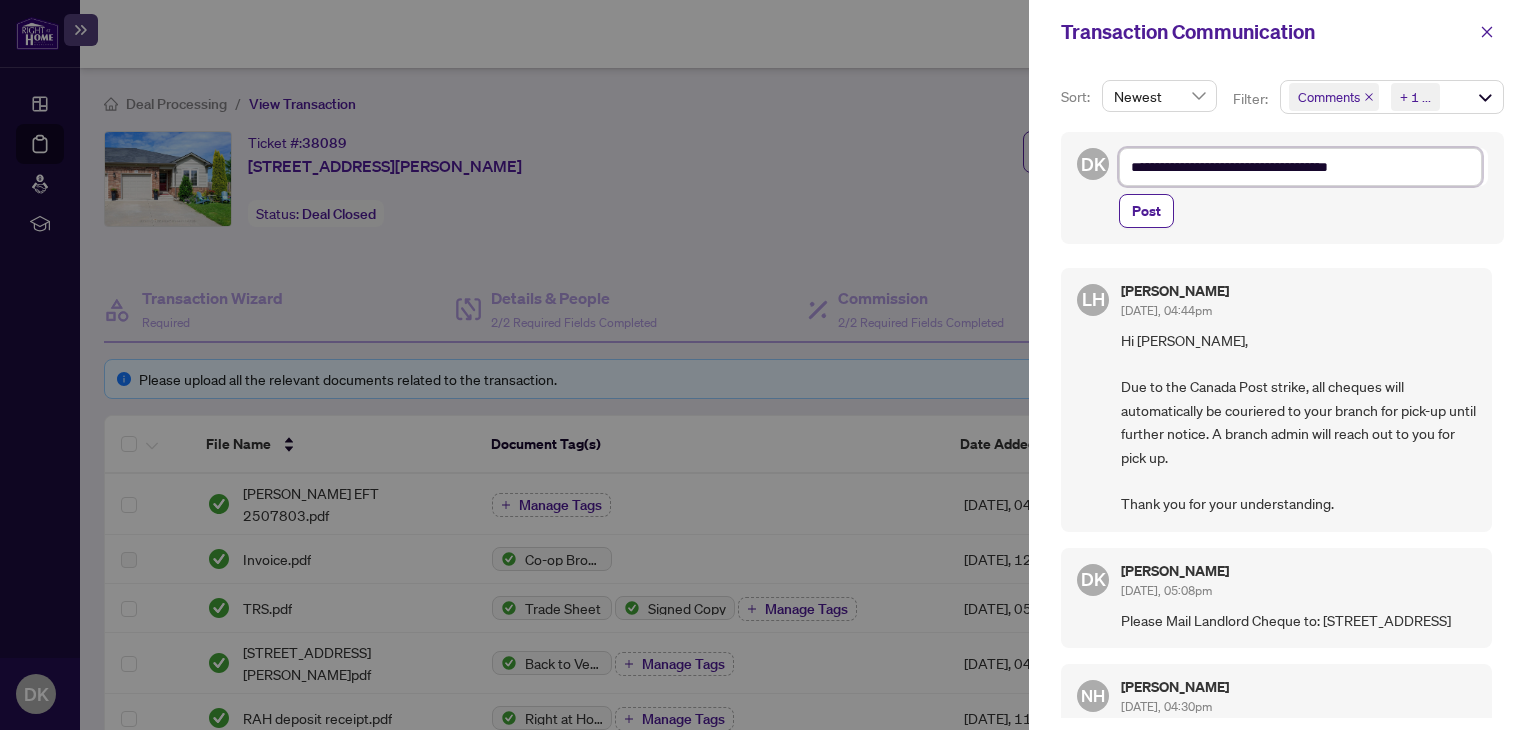 type on "**********" 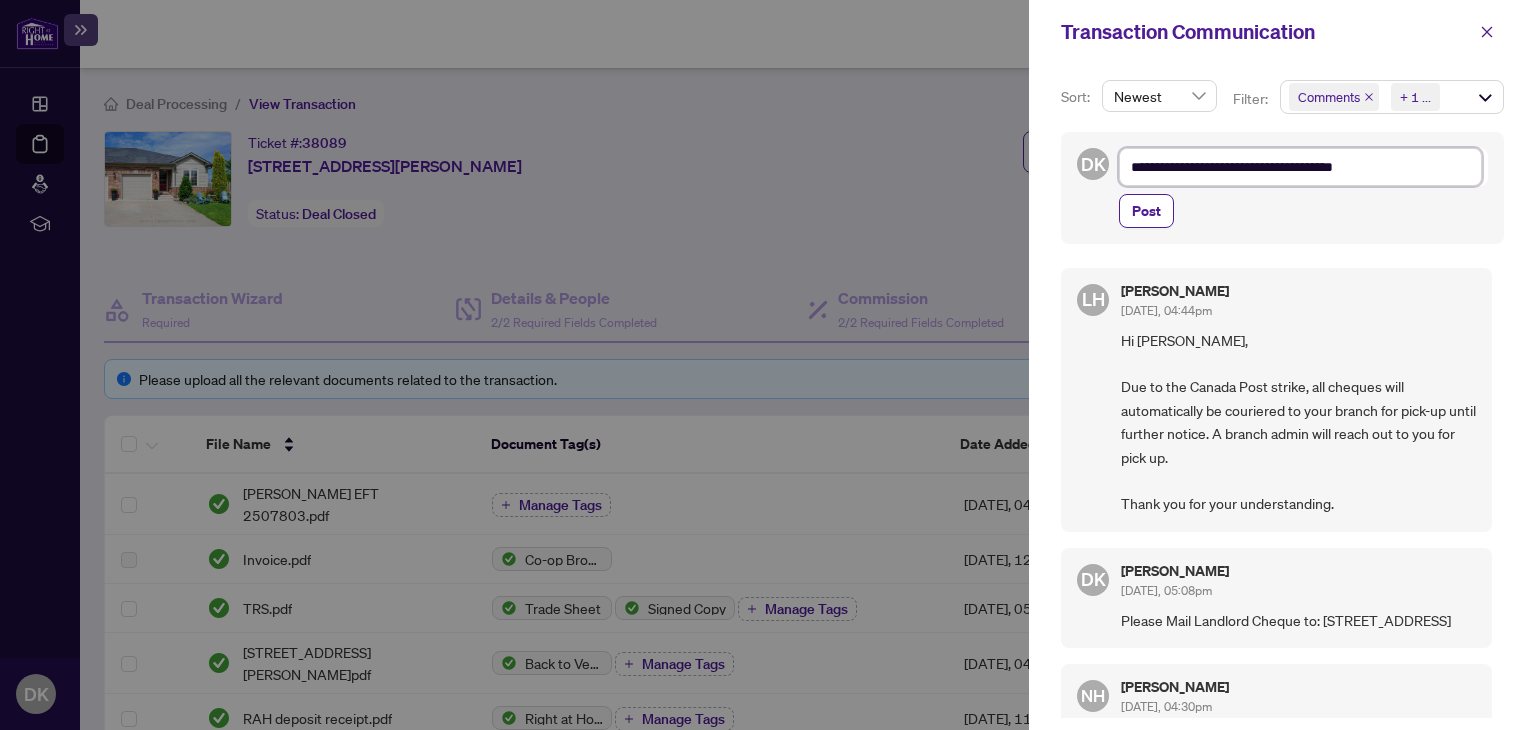 type on "**********" 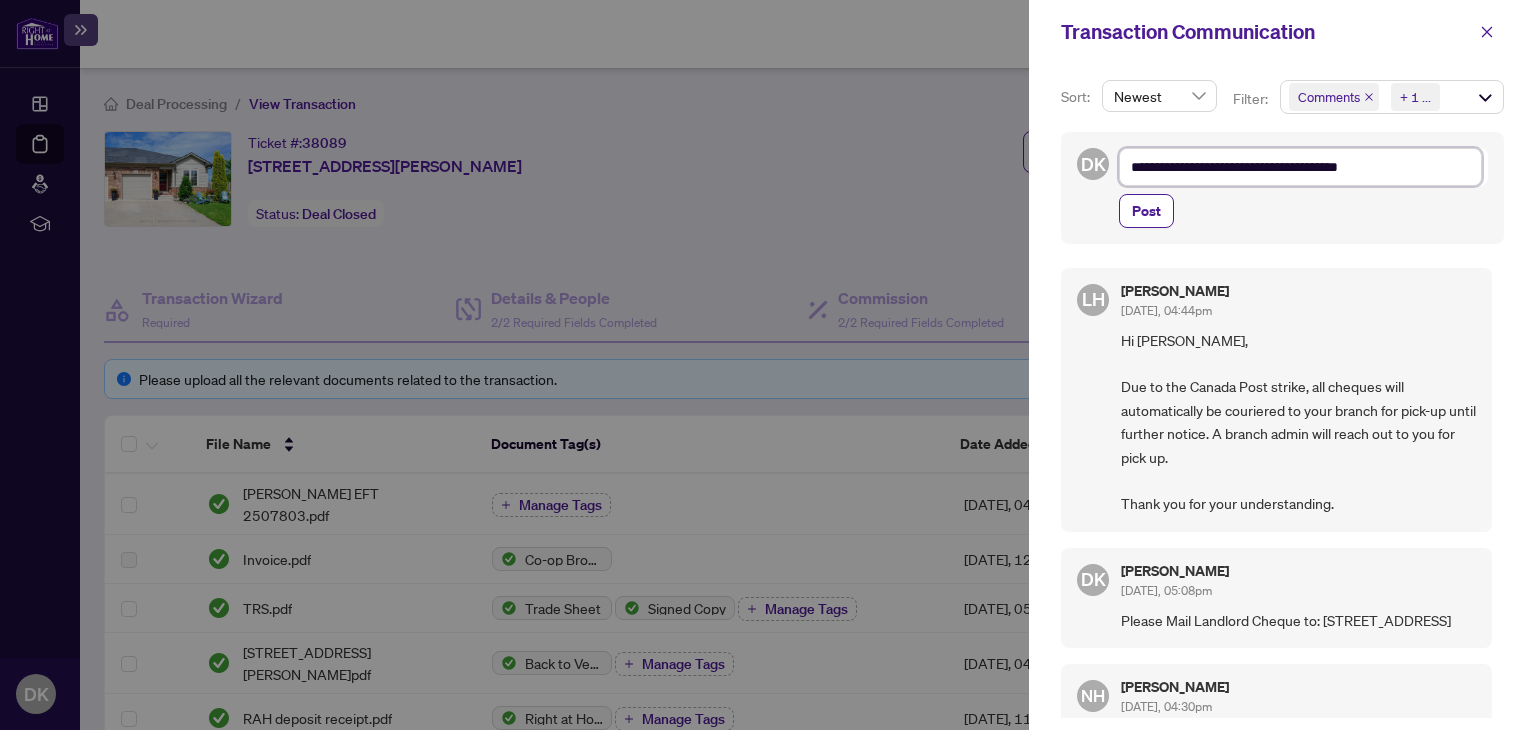 type on "**********" 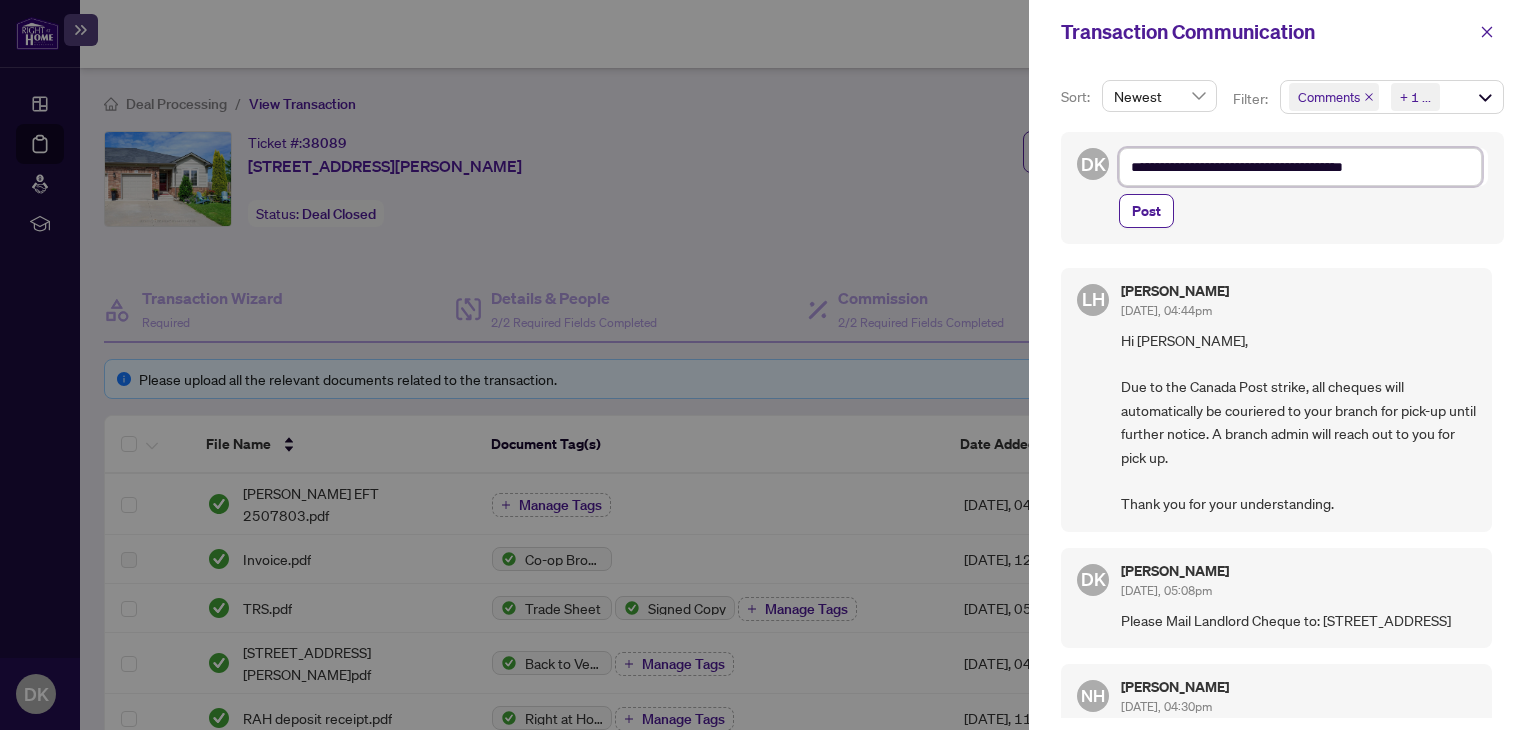 type on "**********" 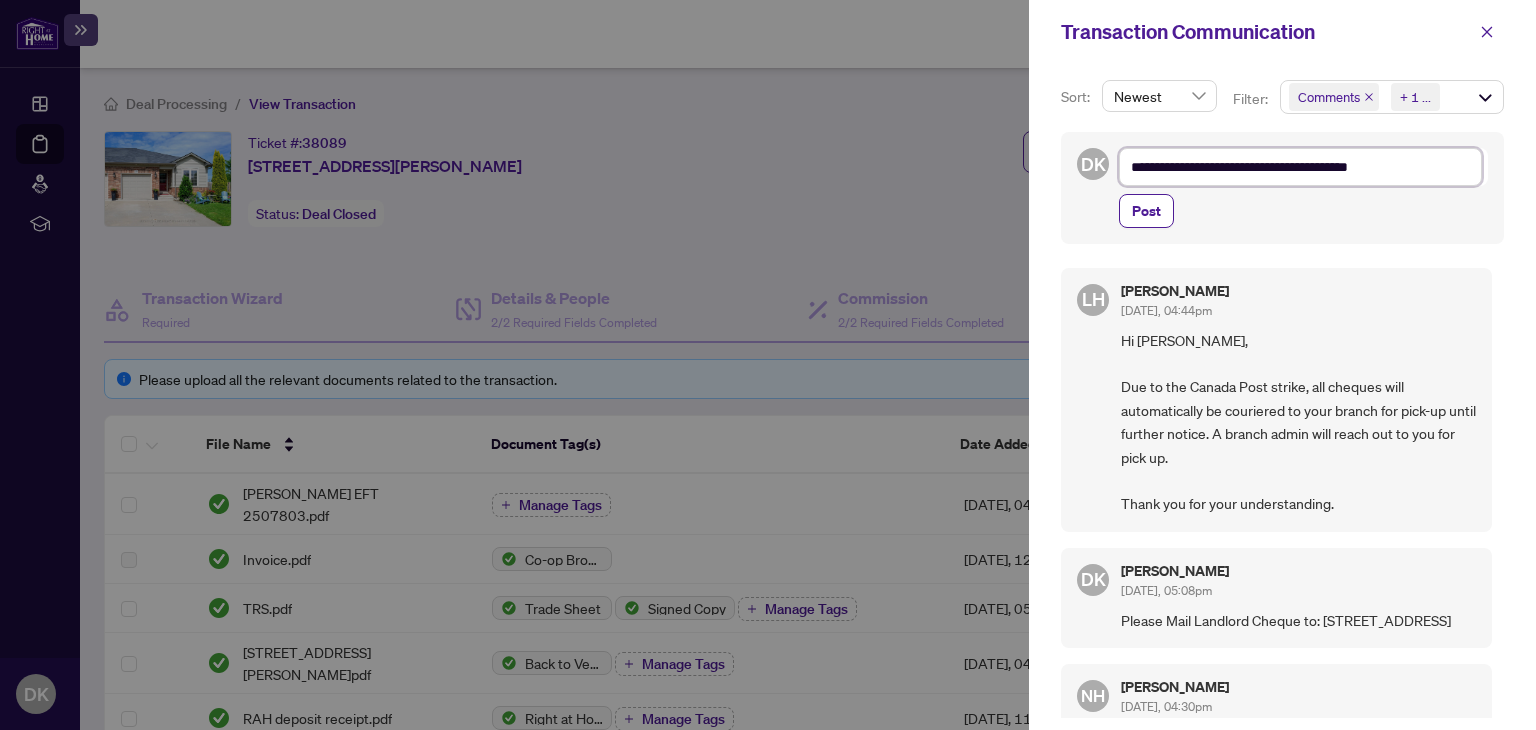 type on "**********" 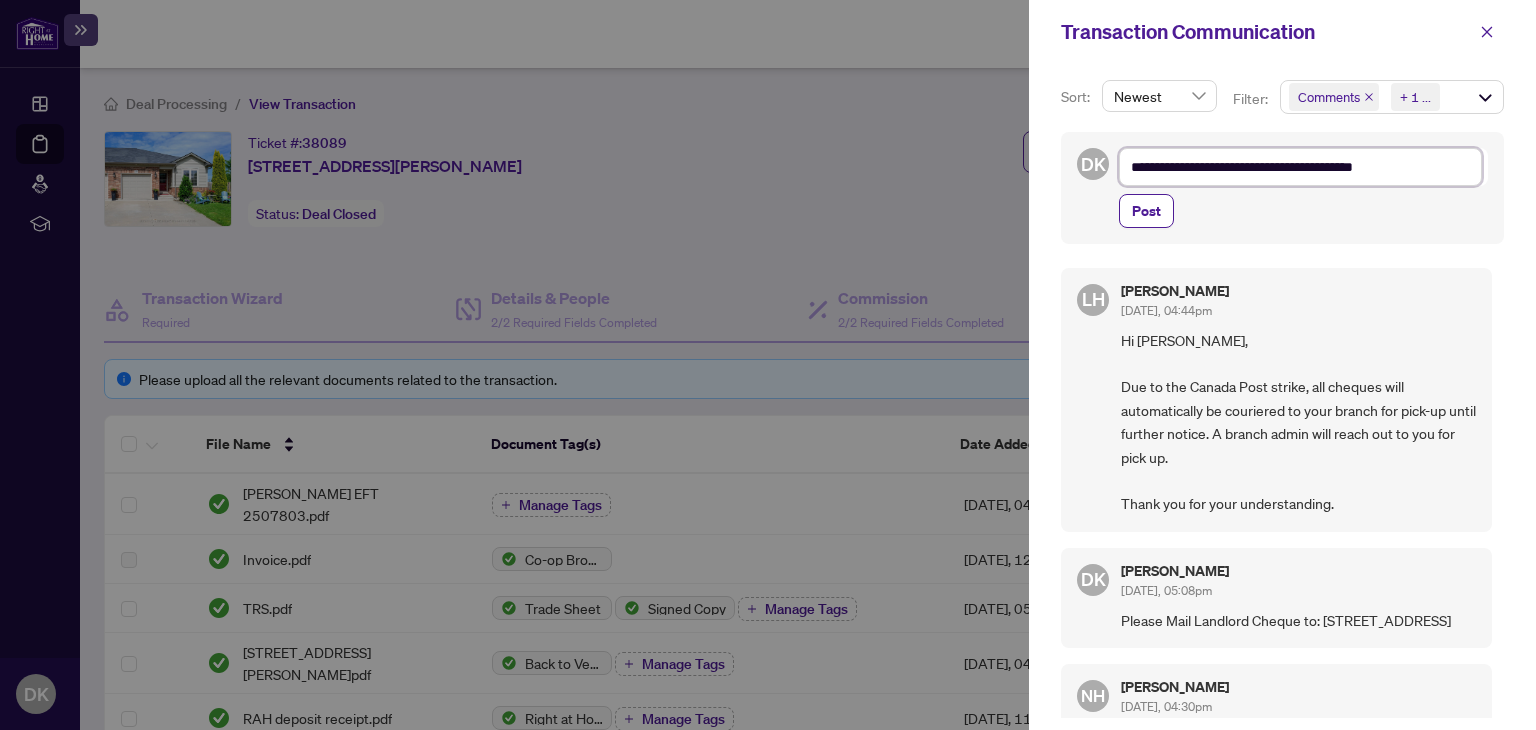 type on "**********" 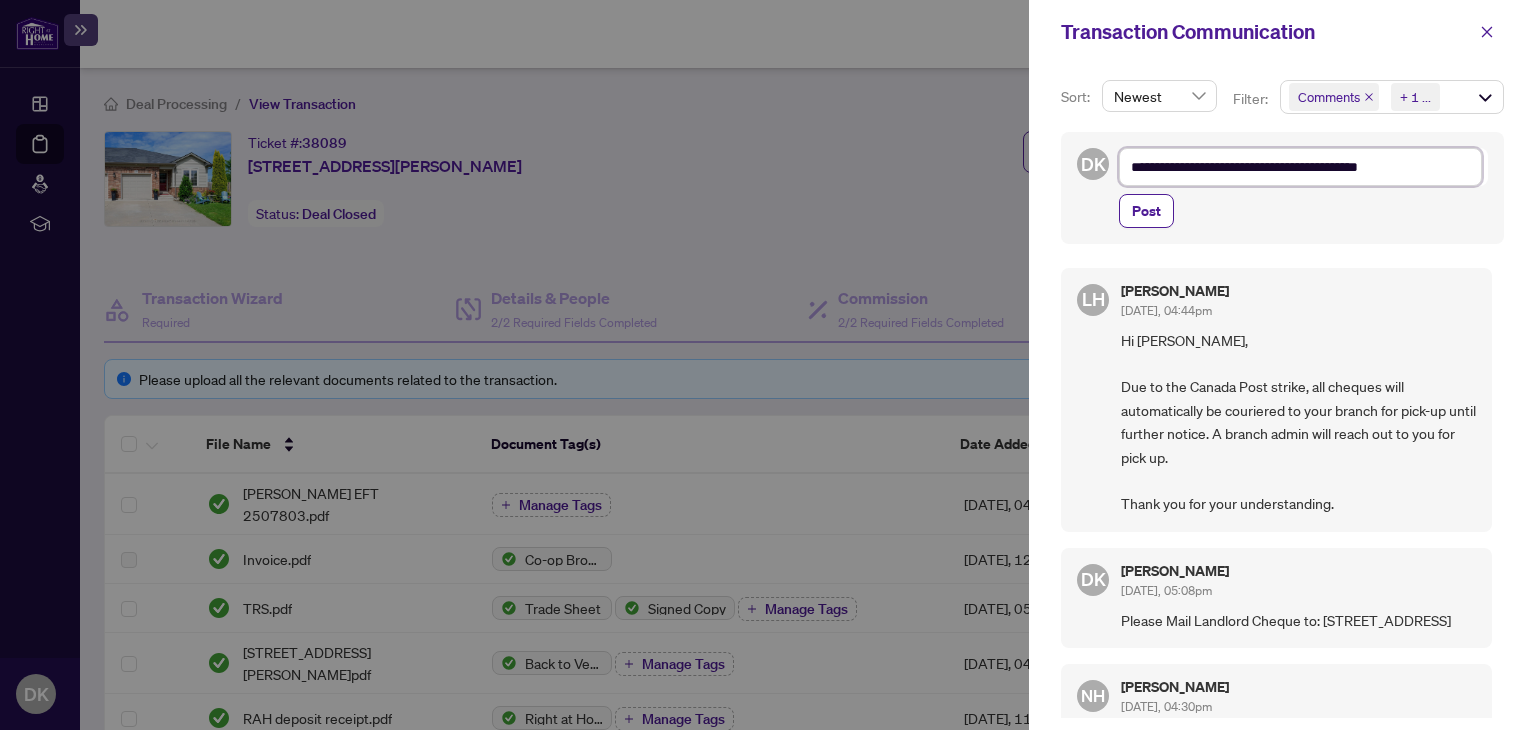 type on "**********" 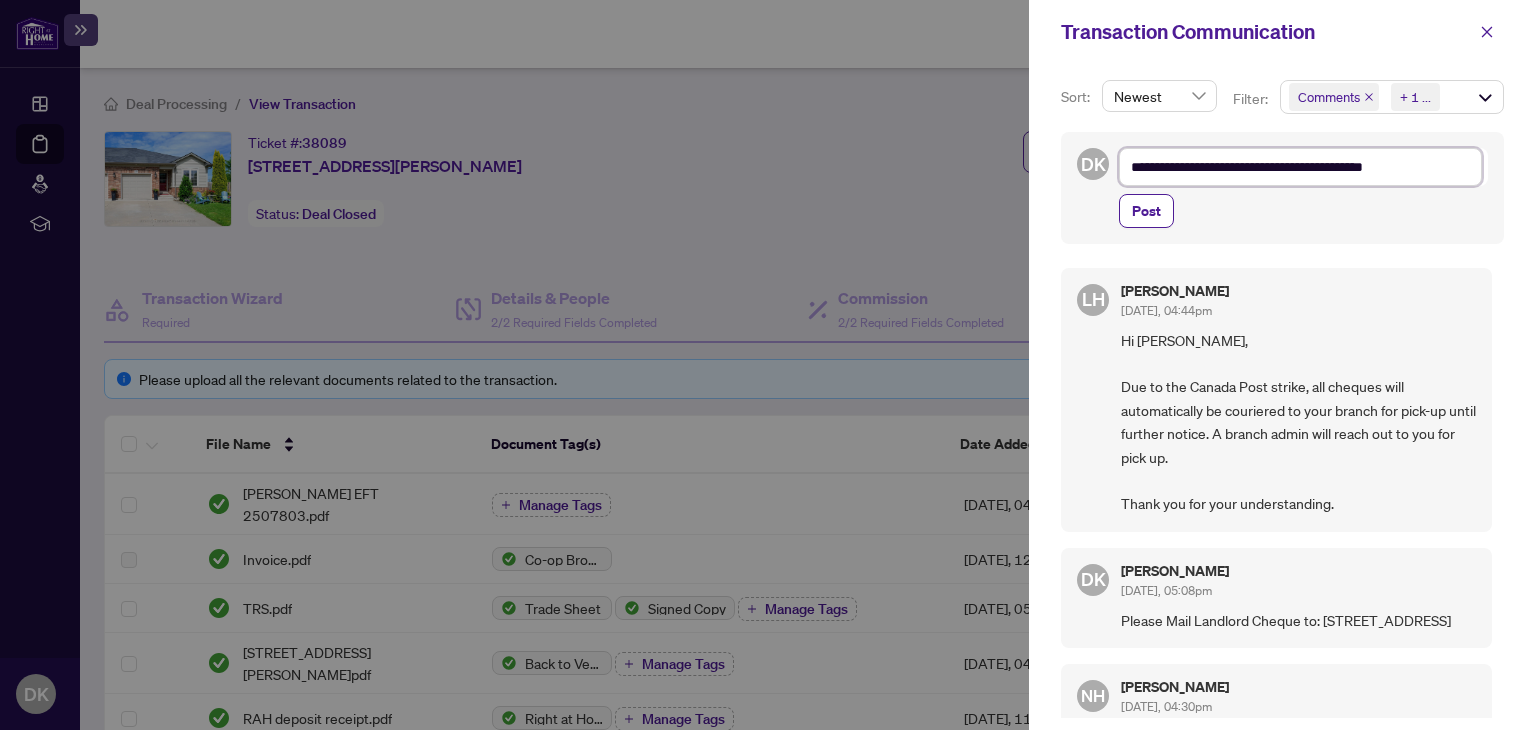 type on "**********" 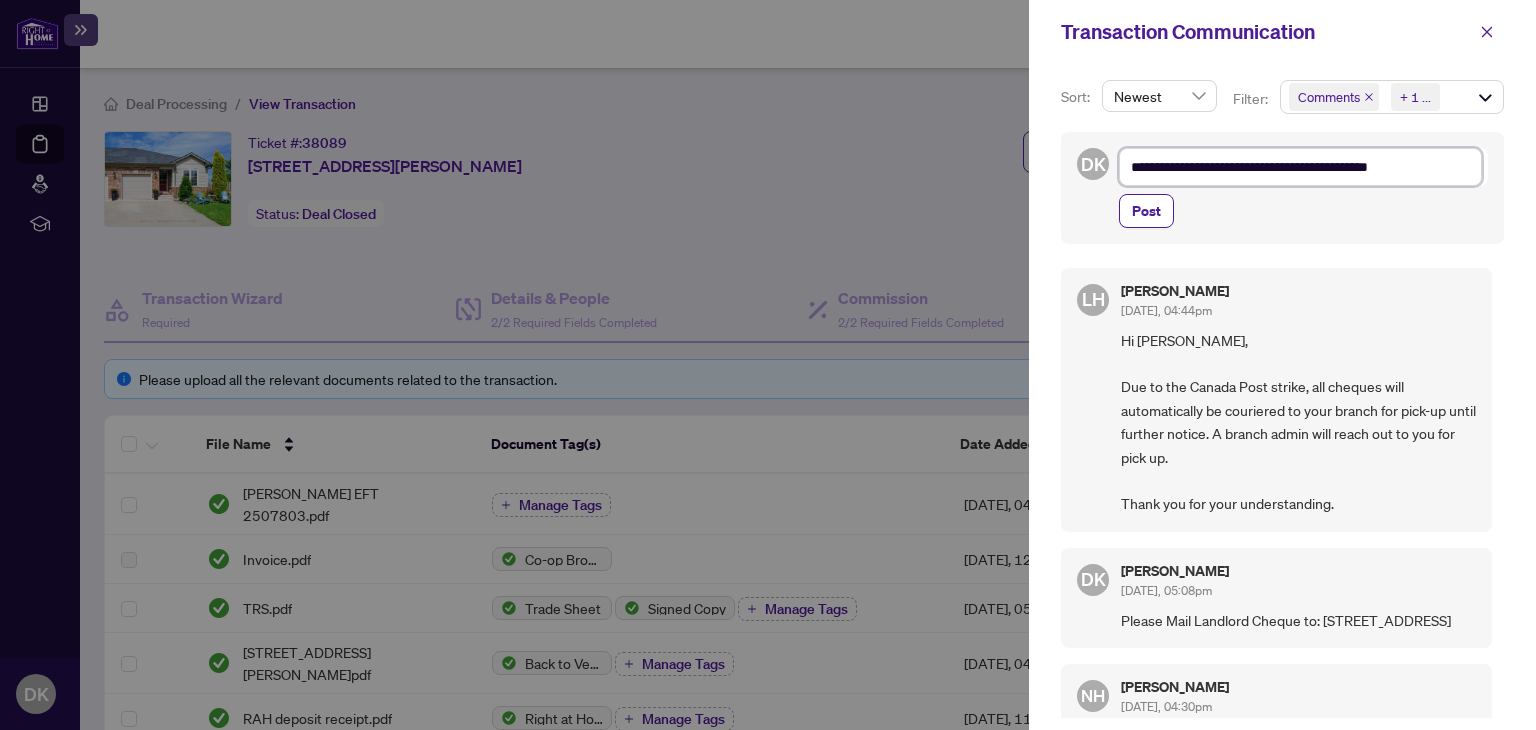 type on "**********" 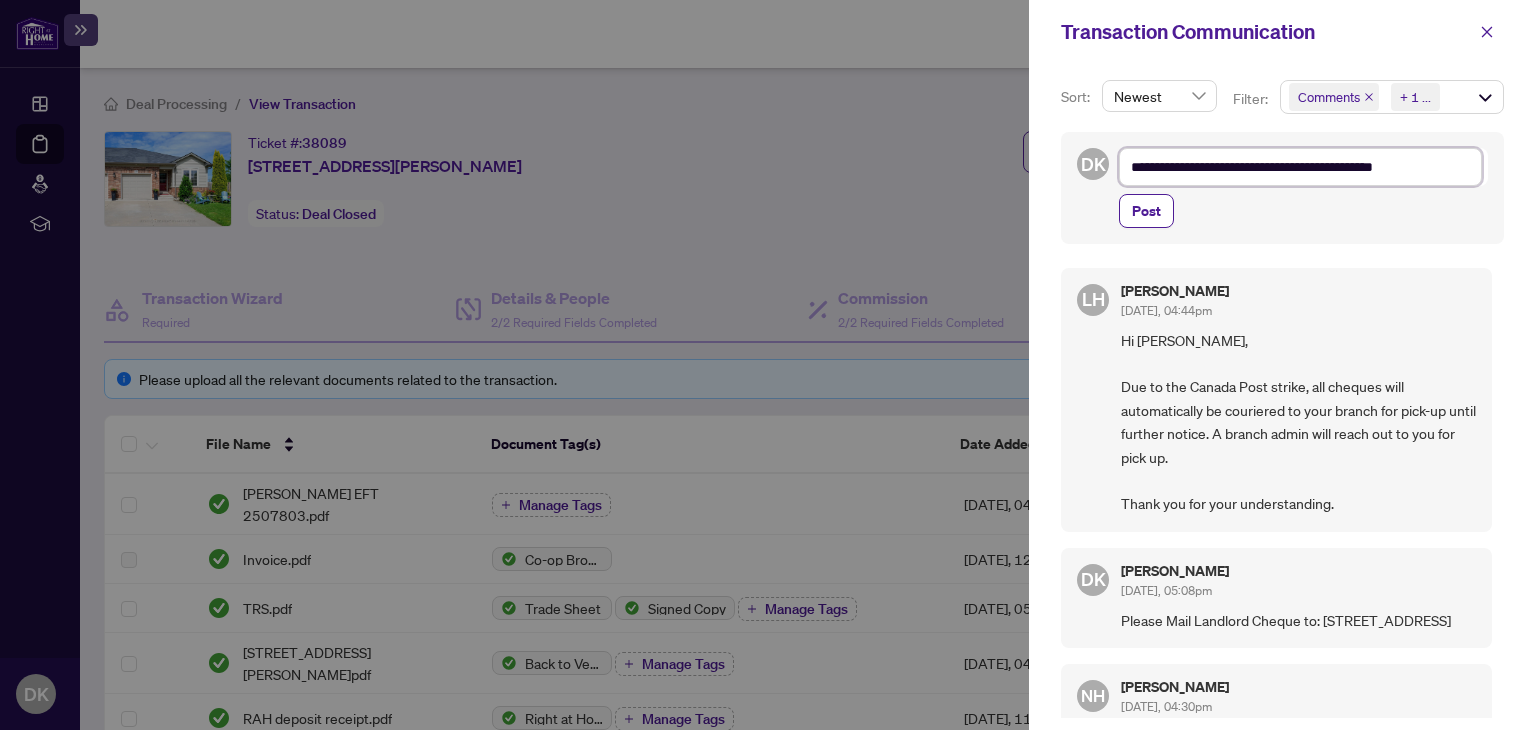 type on "**********" 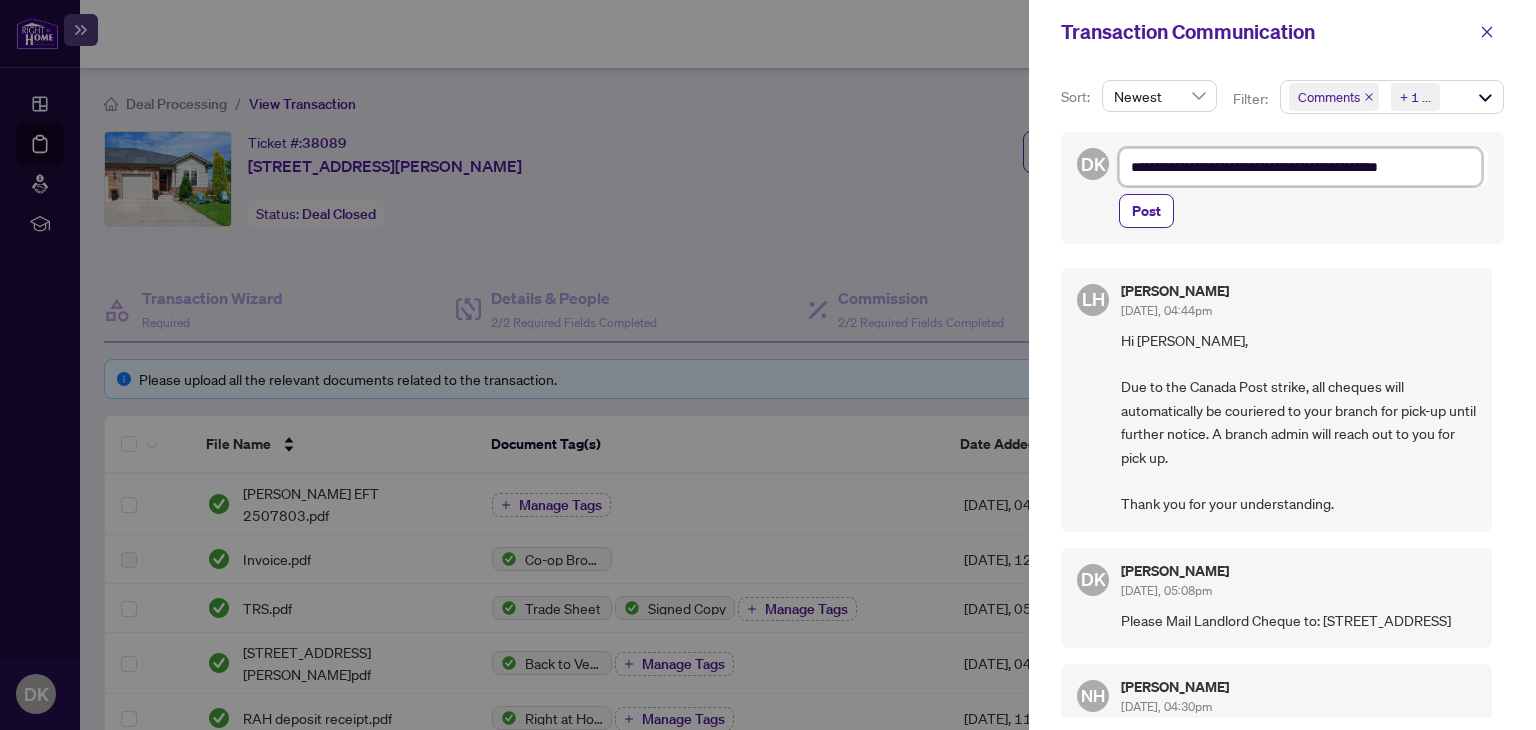 type on "**********" 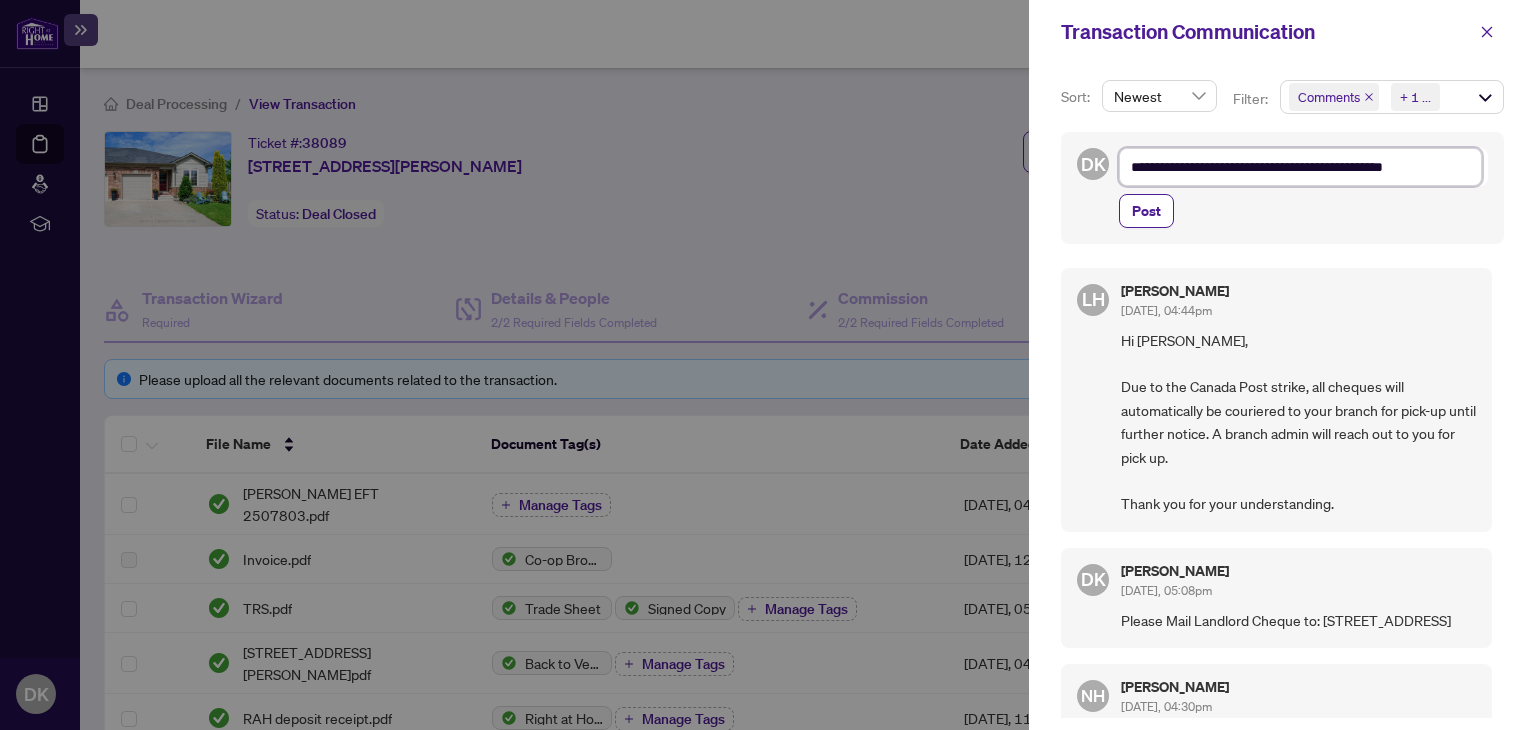 type on "**********" 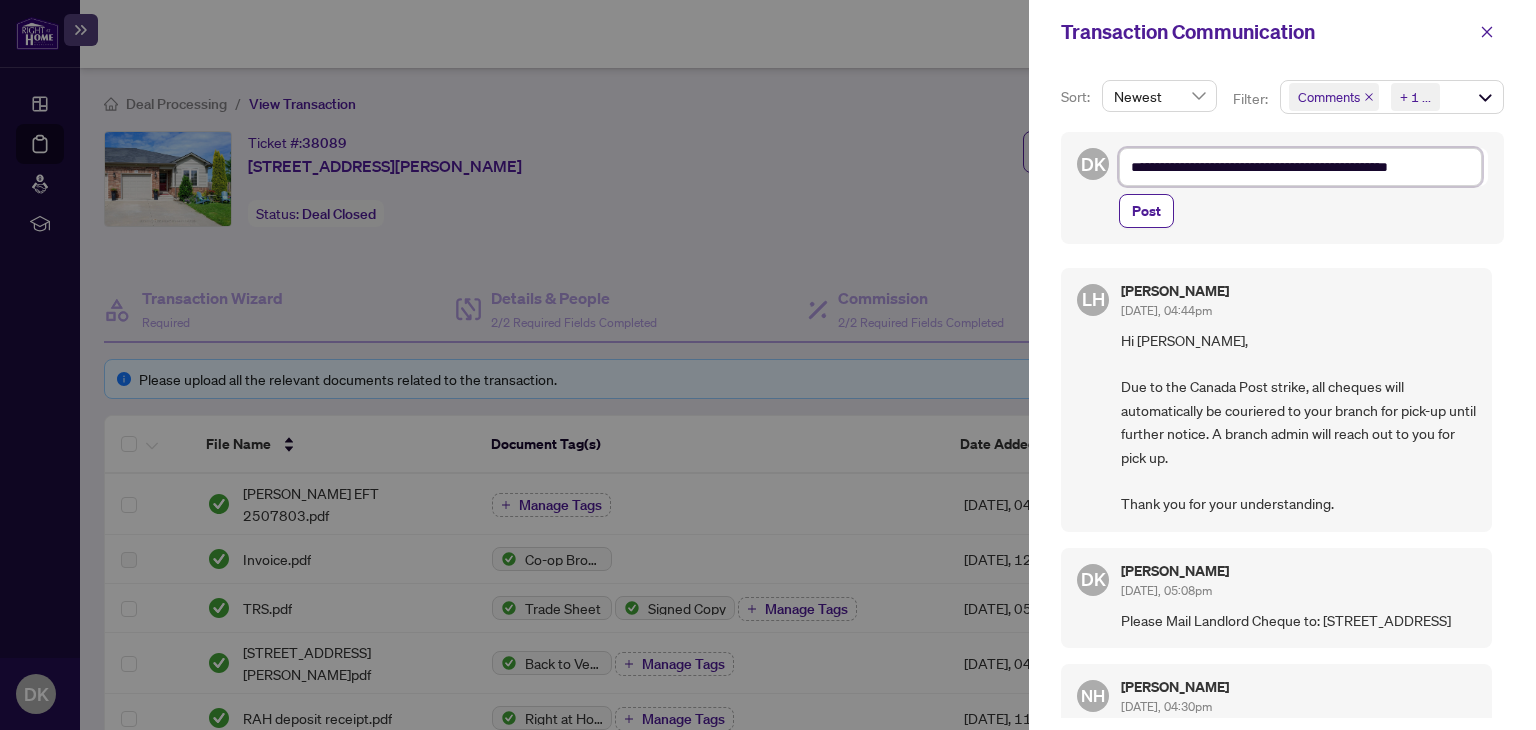 type on "**********" 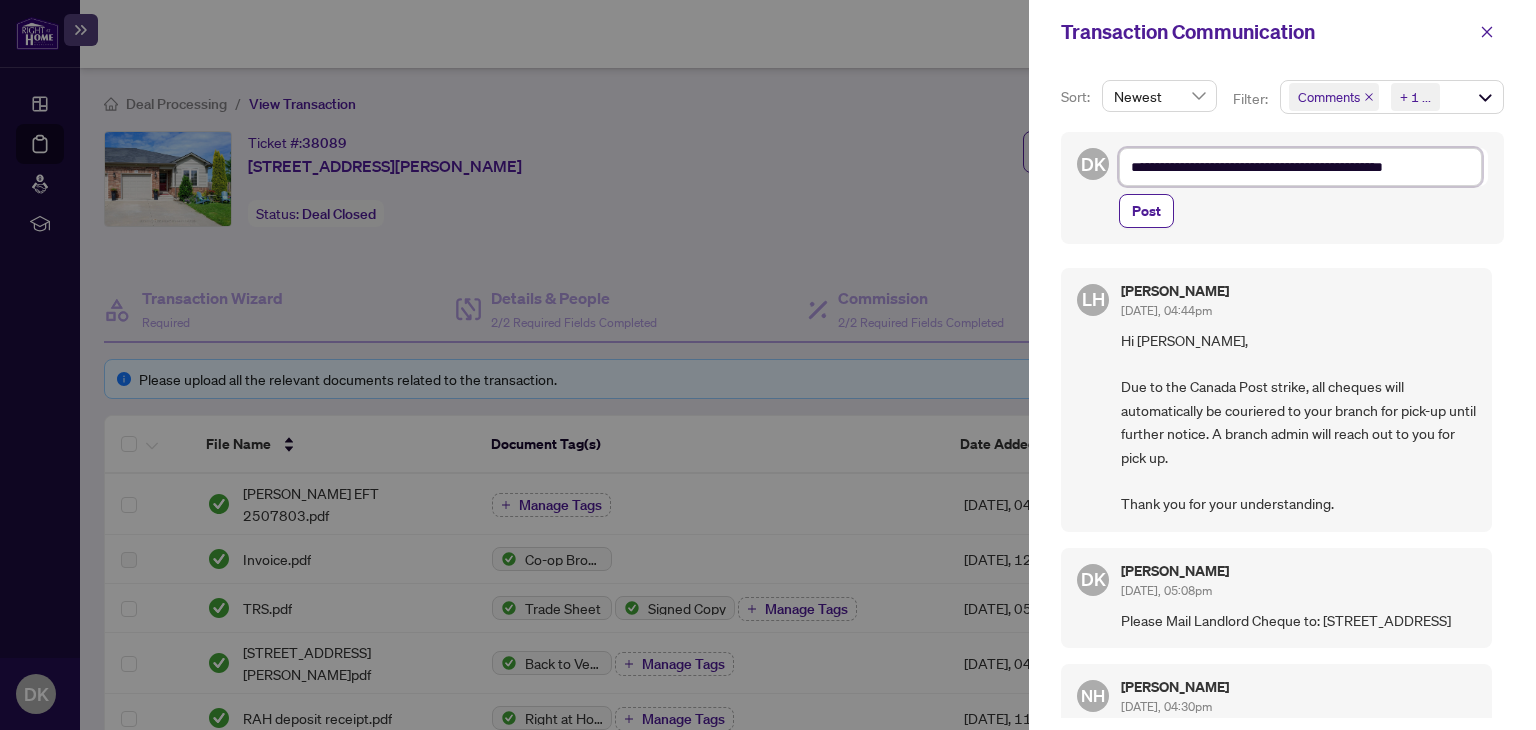 type on "**********" 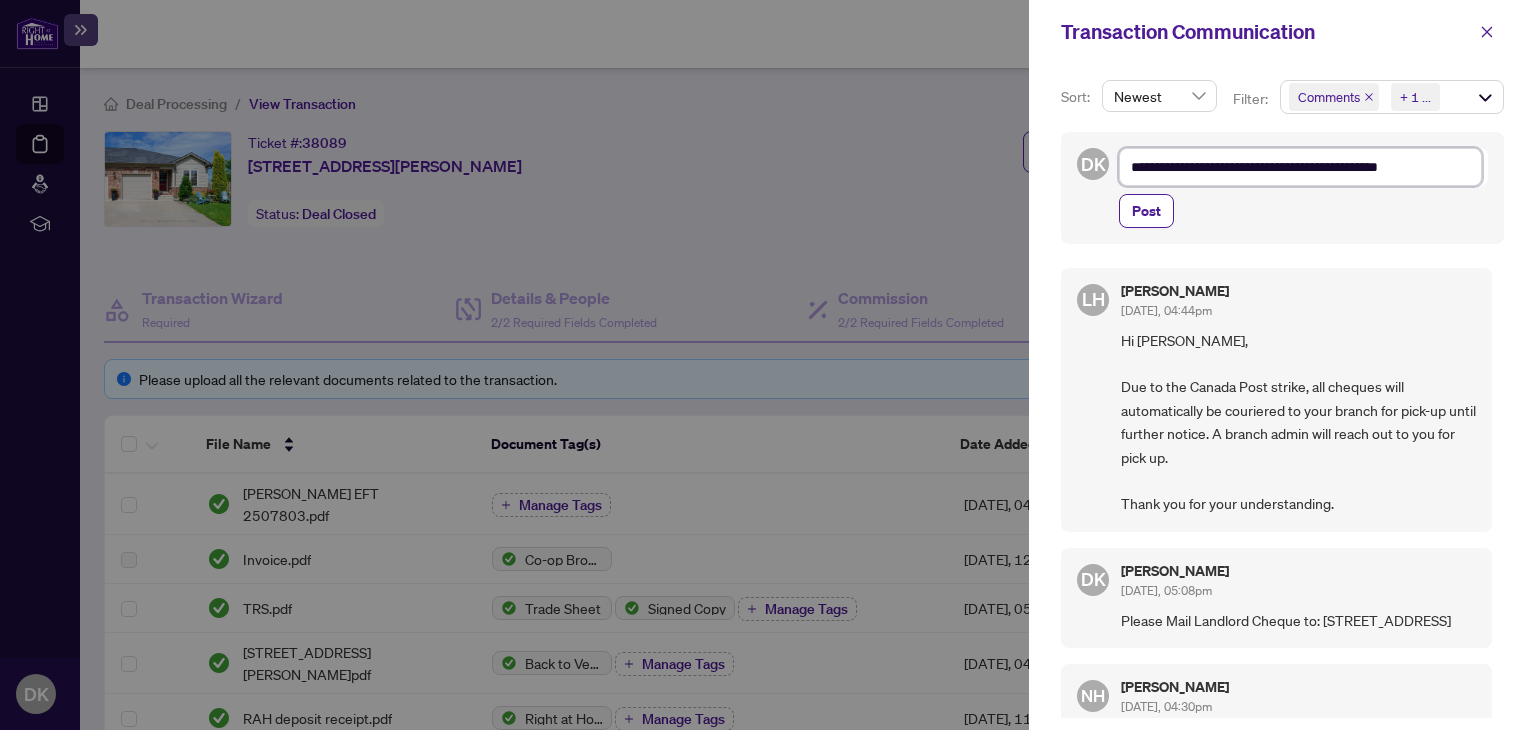 type on "**********" 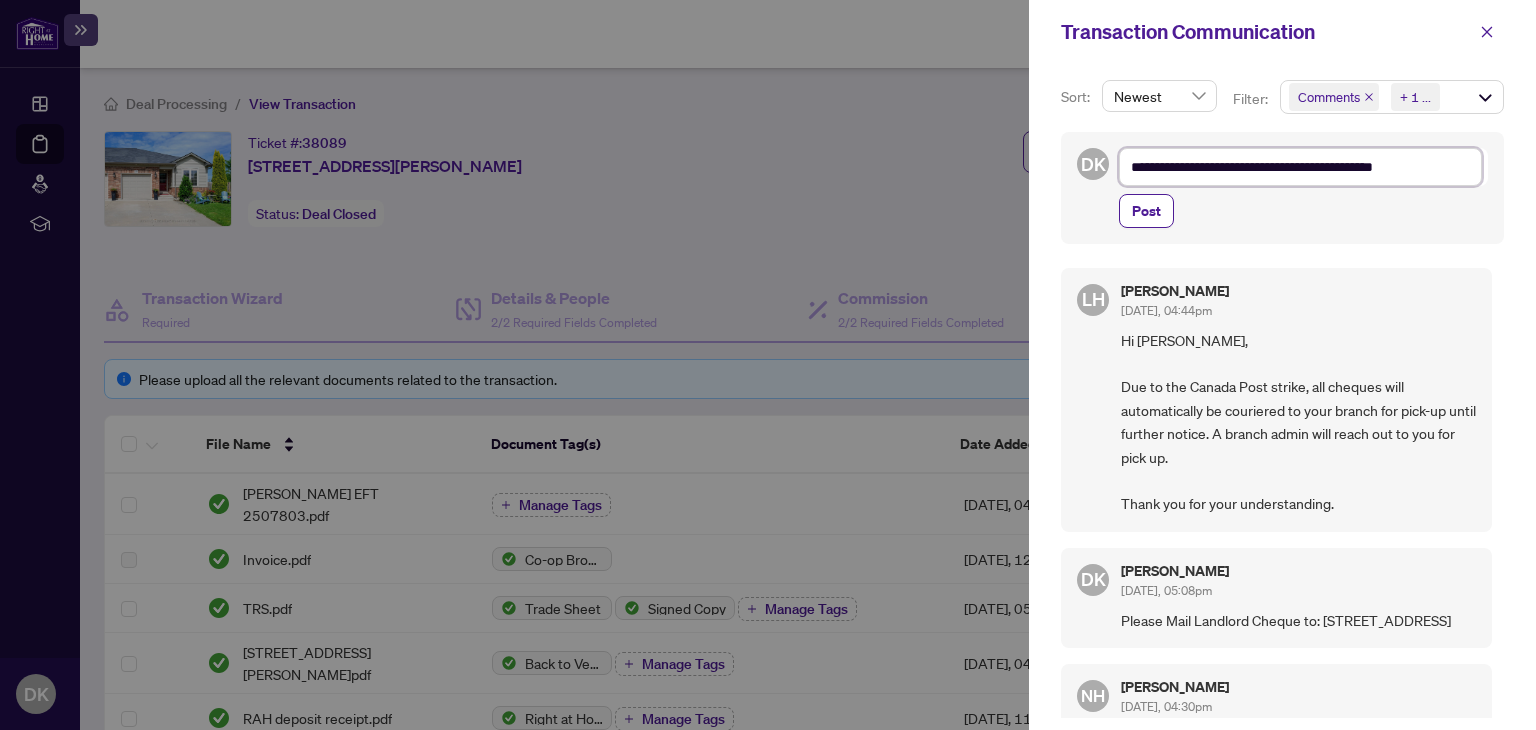 type on "**********" 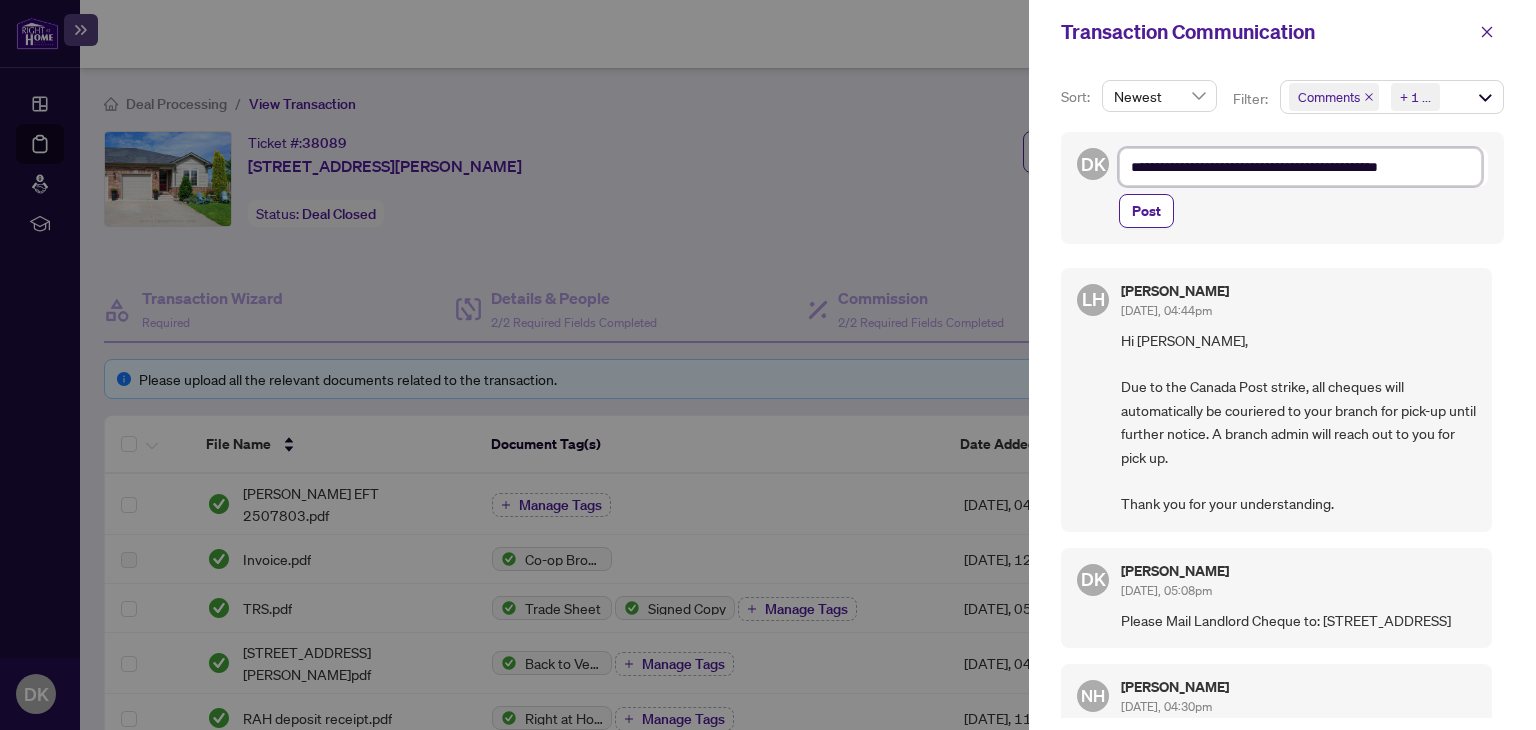 type on "**********" 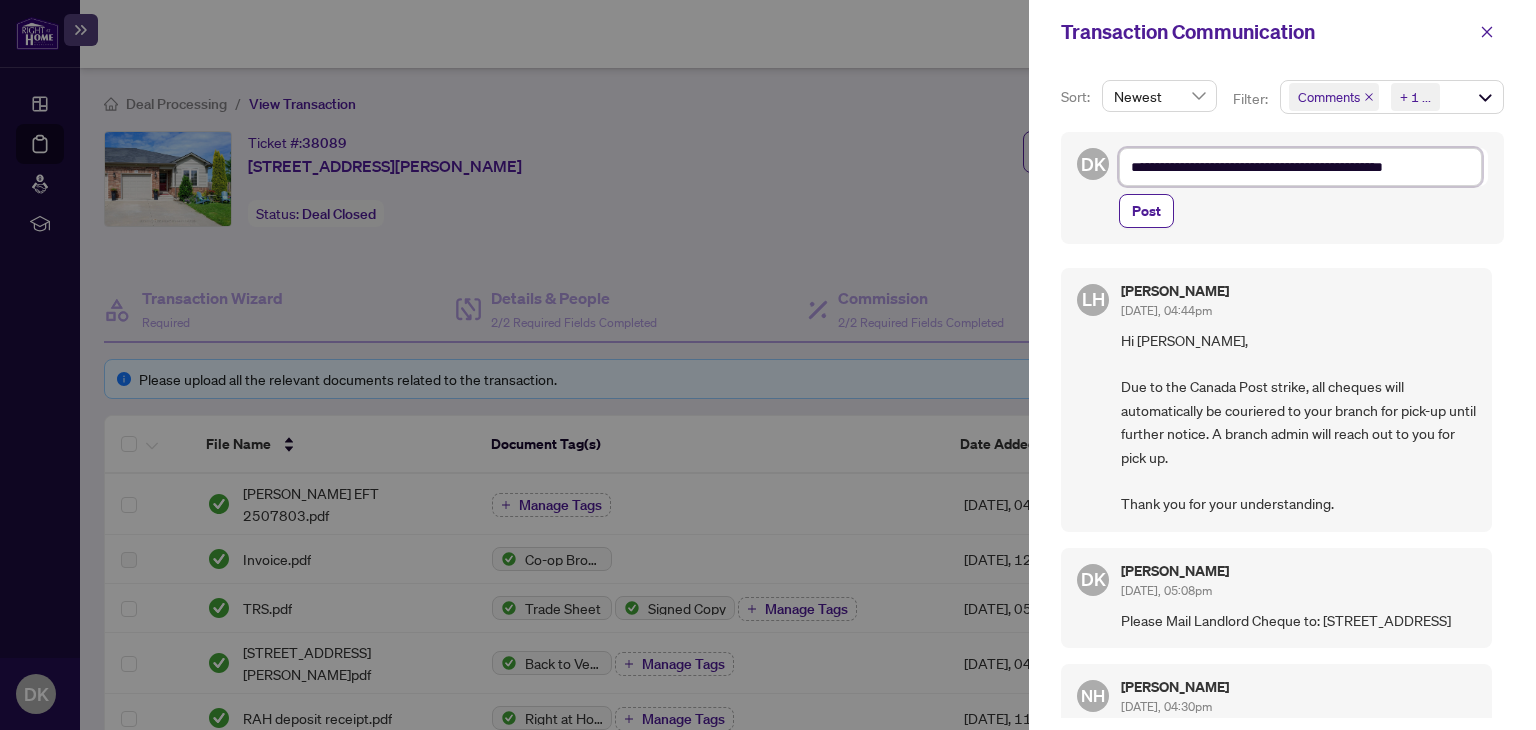 type on "**********" 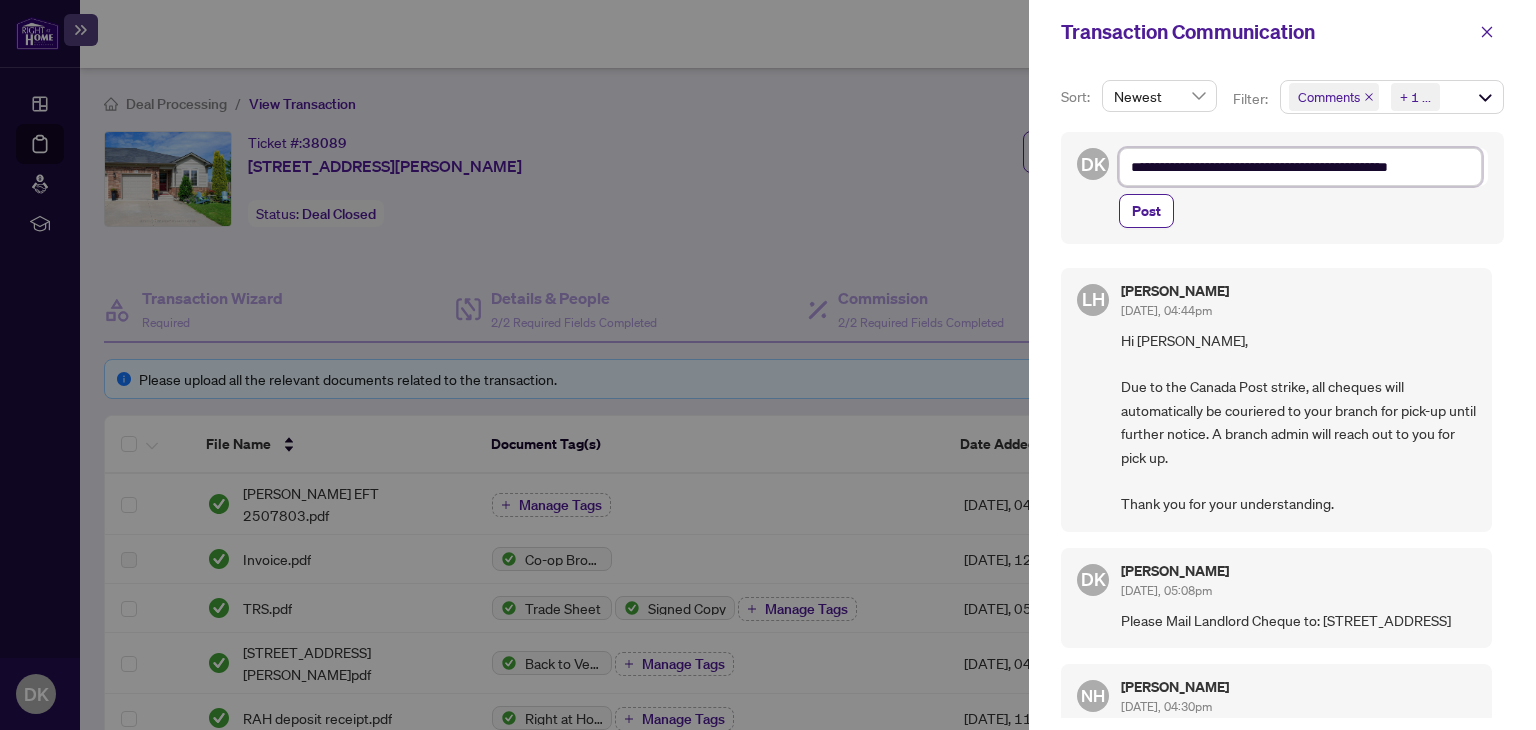 type on "**********" 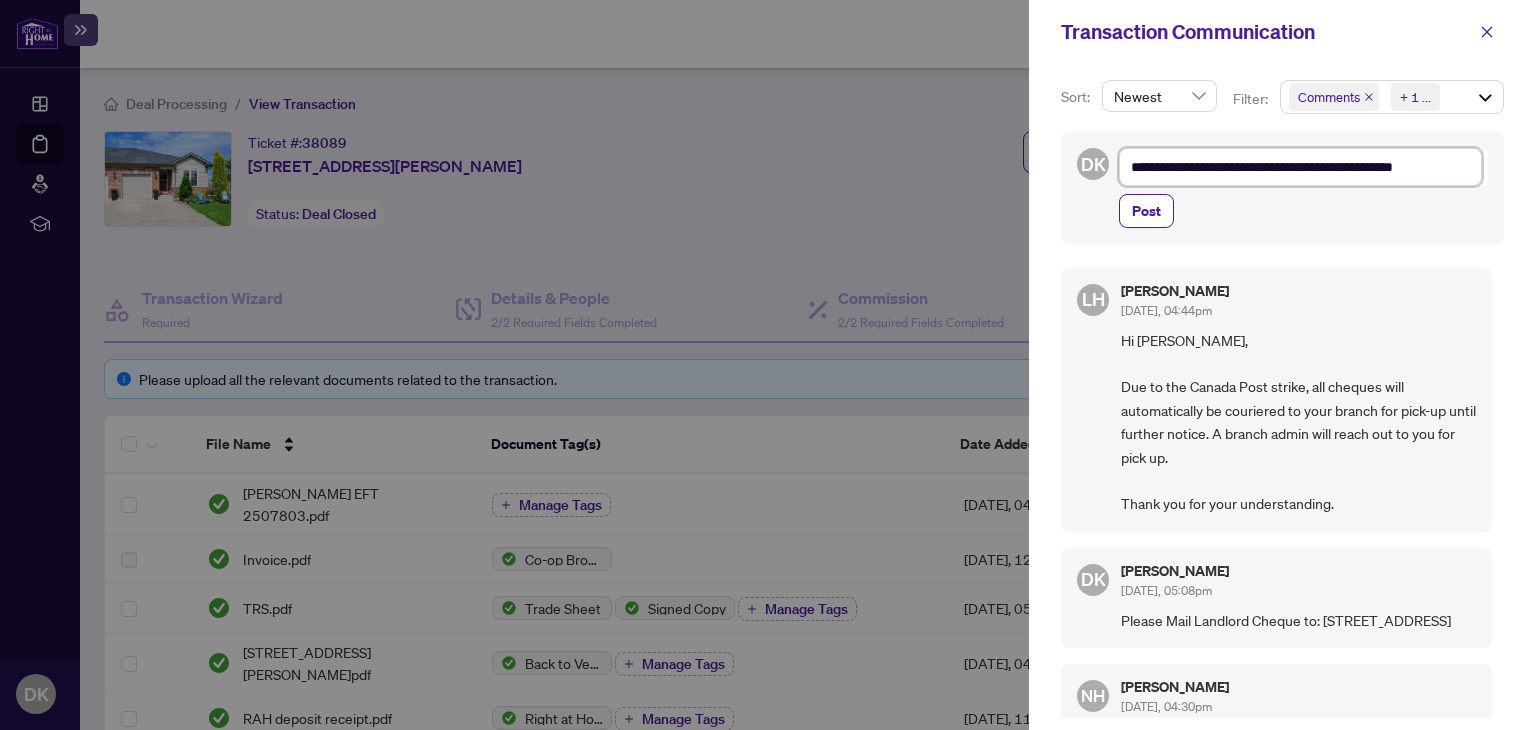 type on "**********" 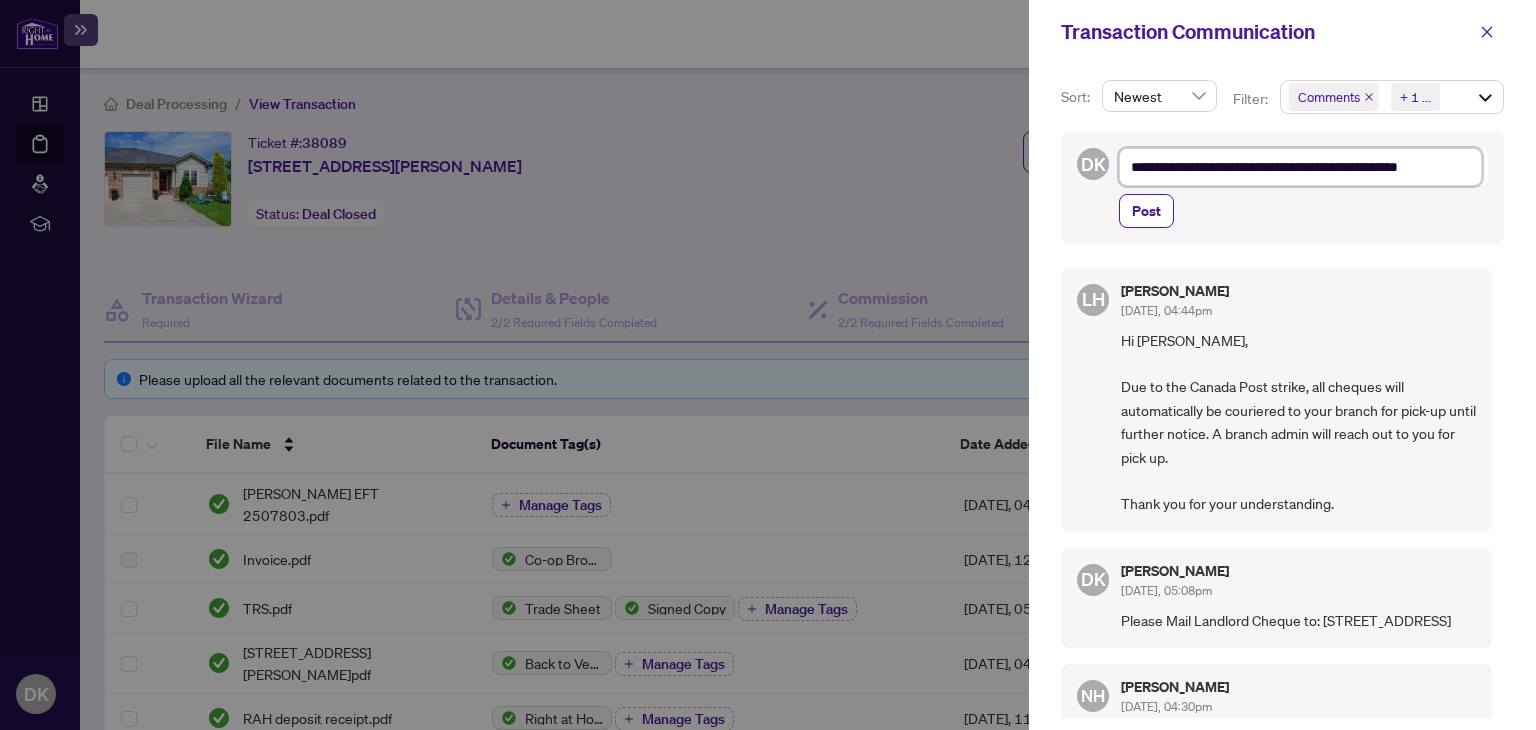 type on "**********" 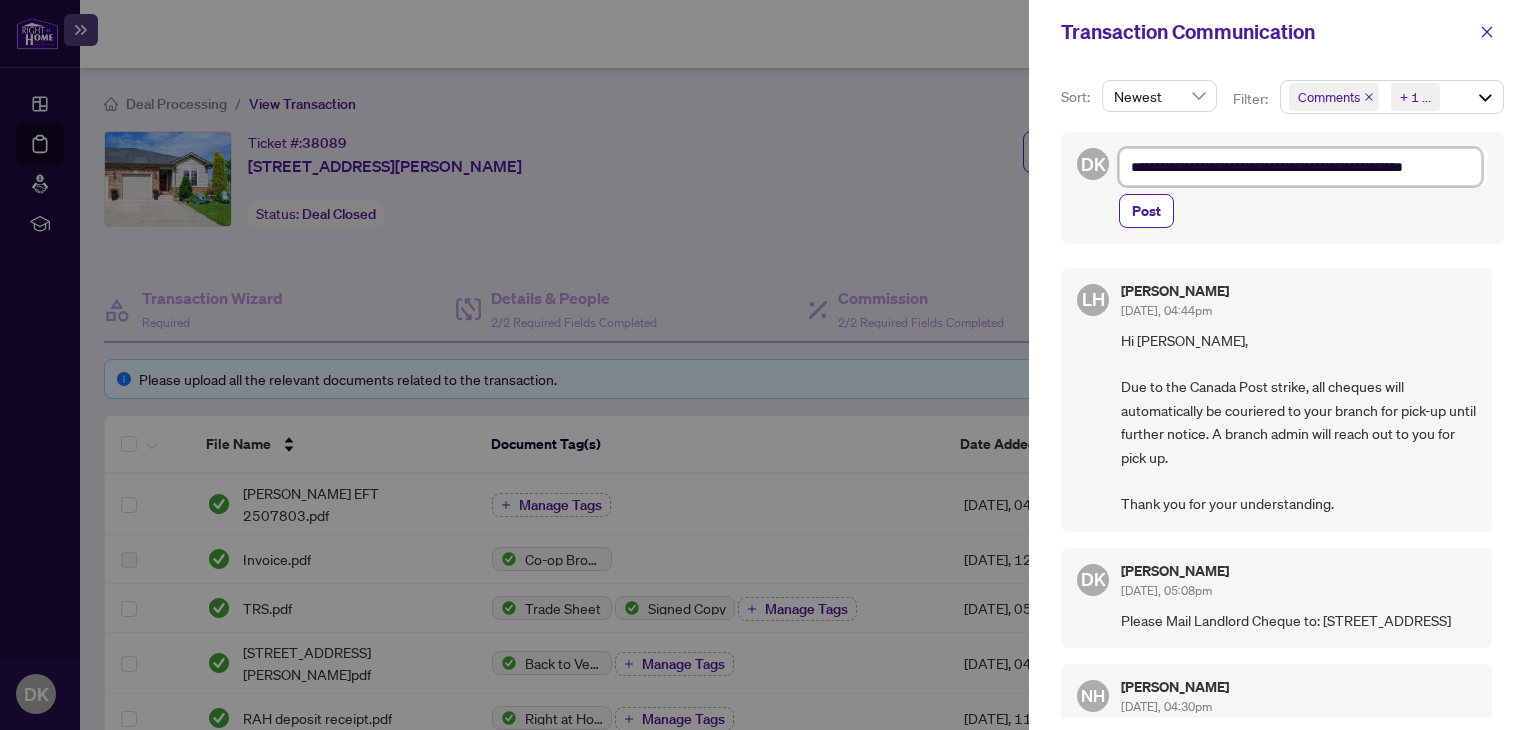 type on "**********" 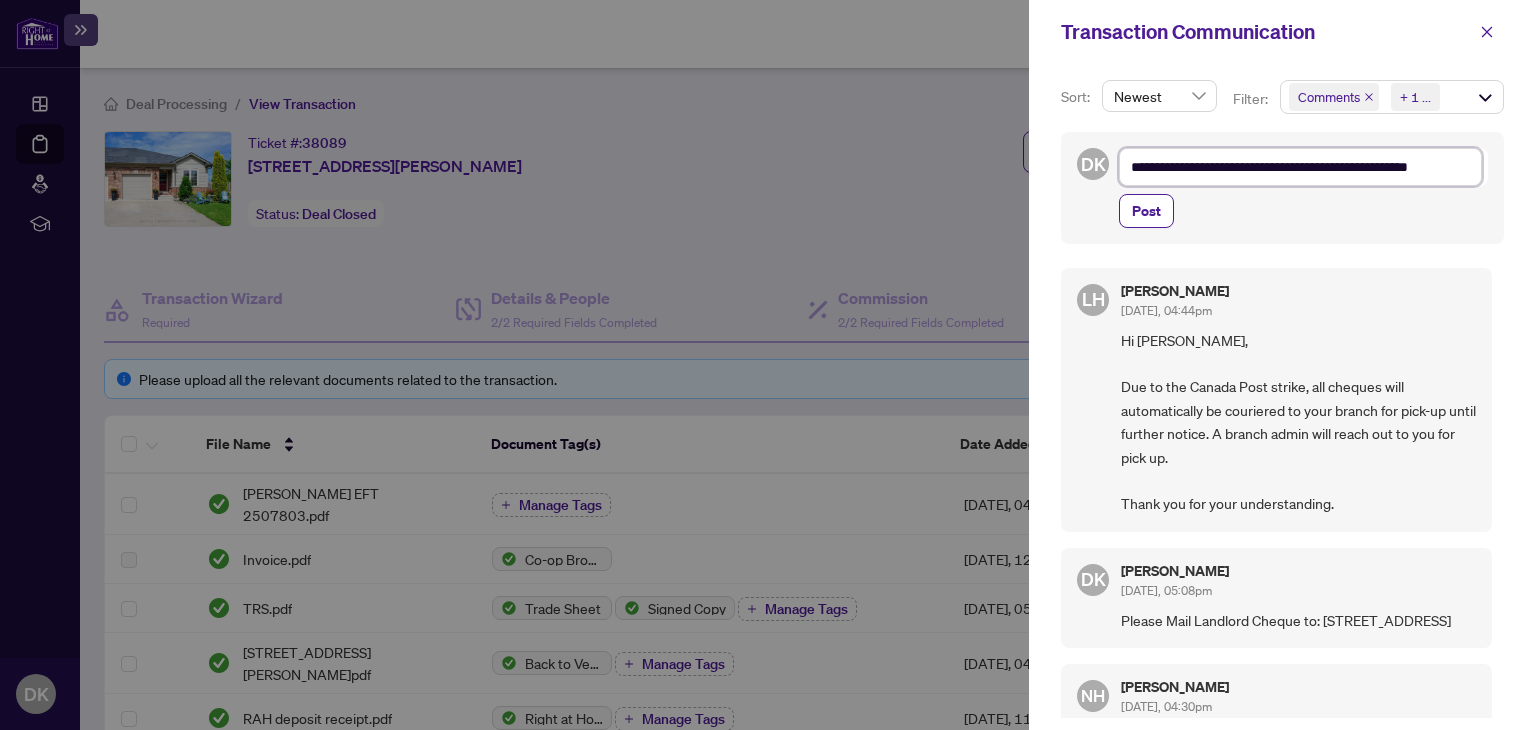 type on "**********" 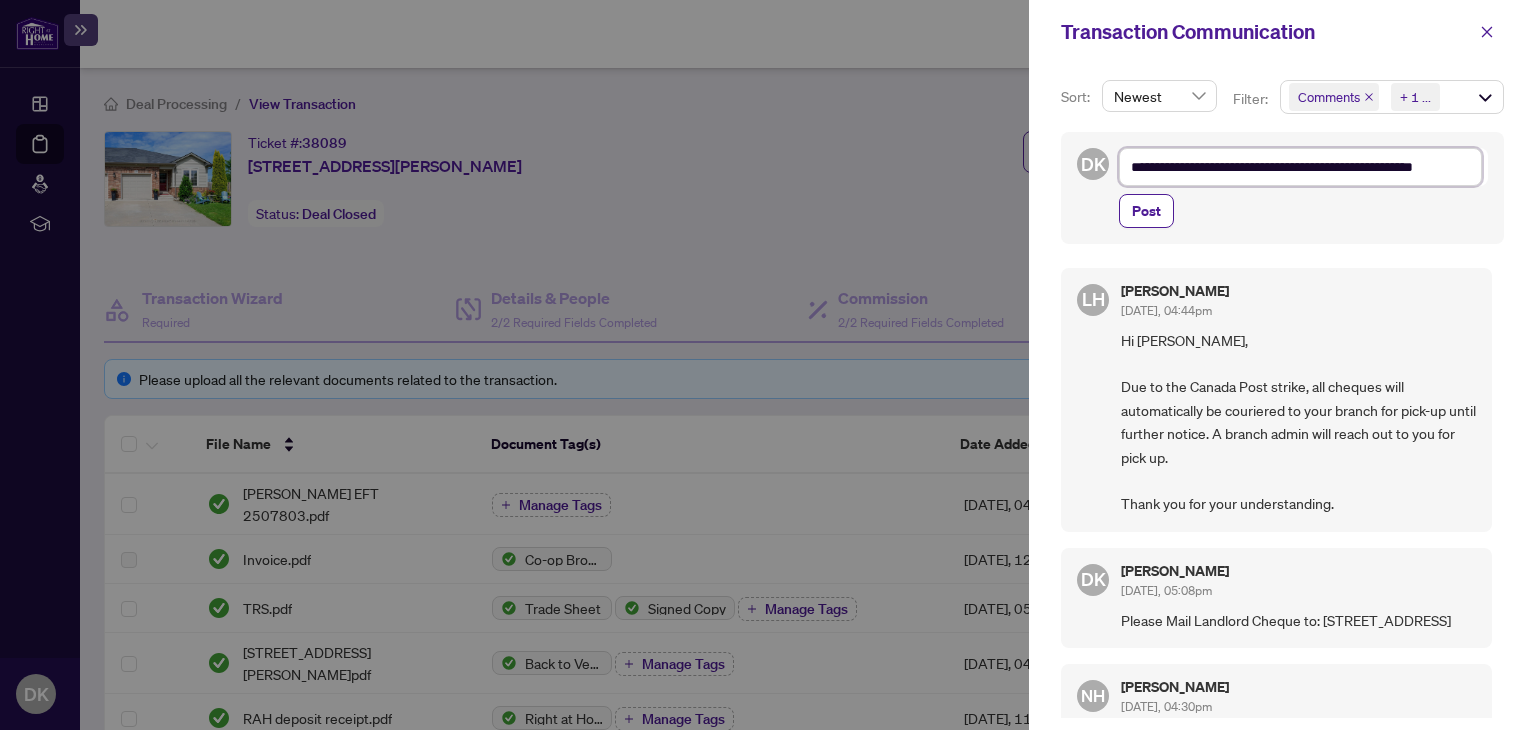 type on "**********" 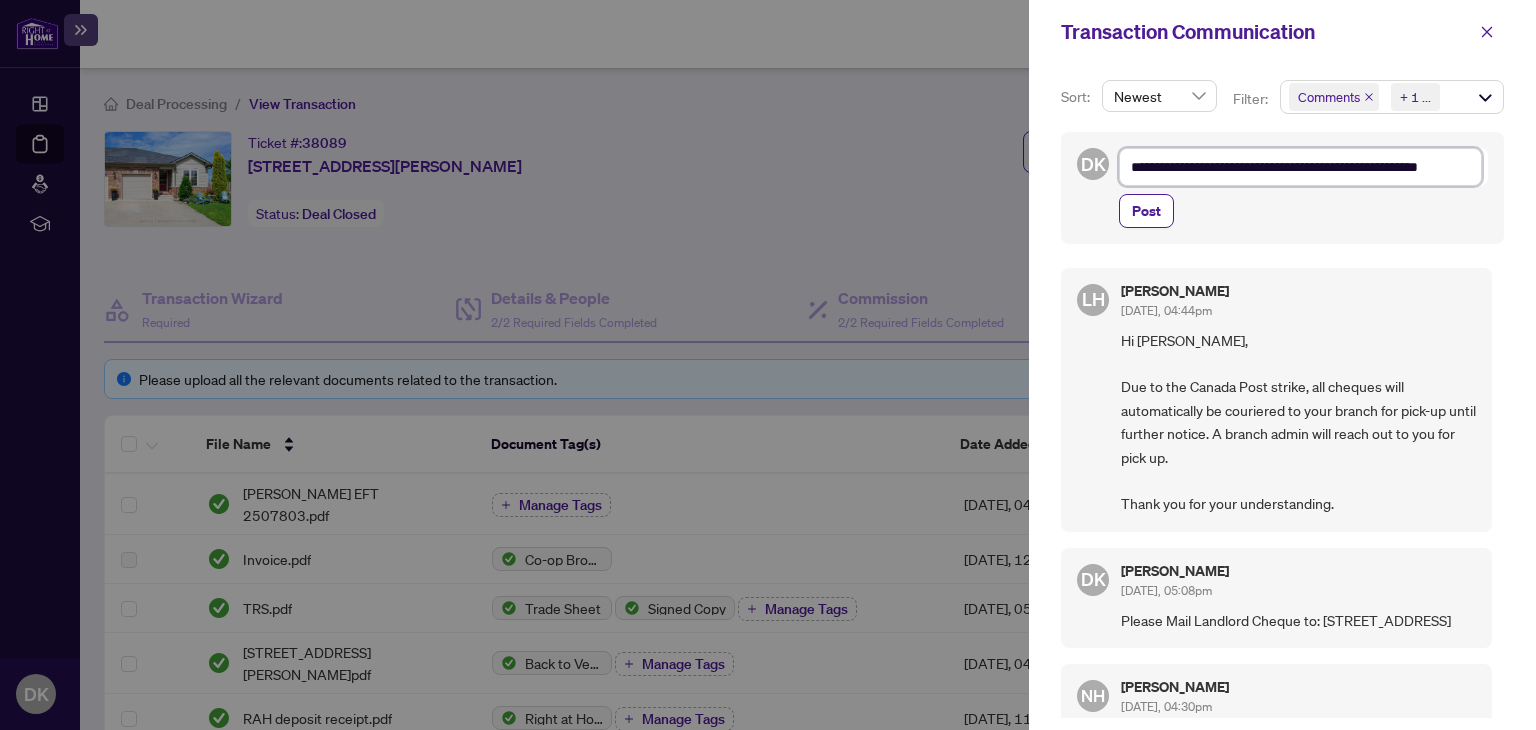 type on "**********" 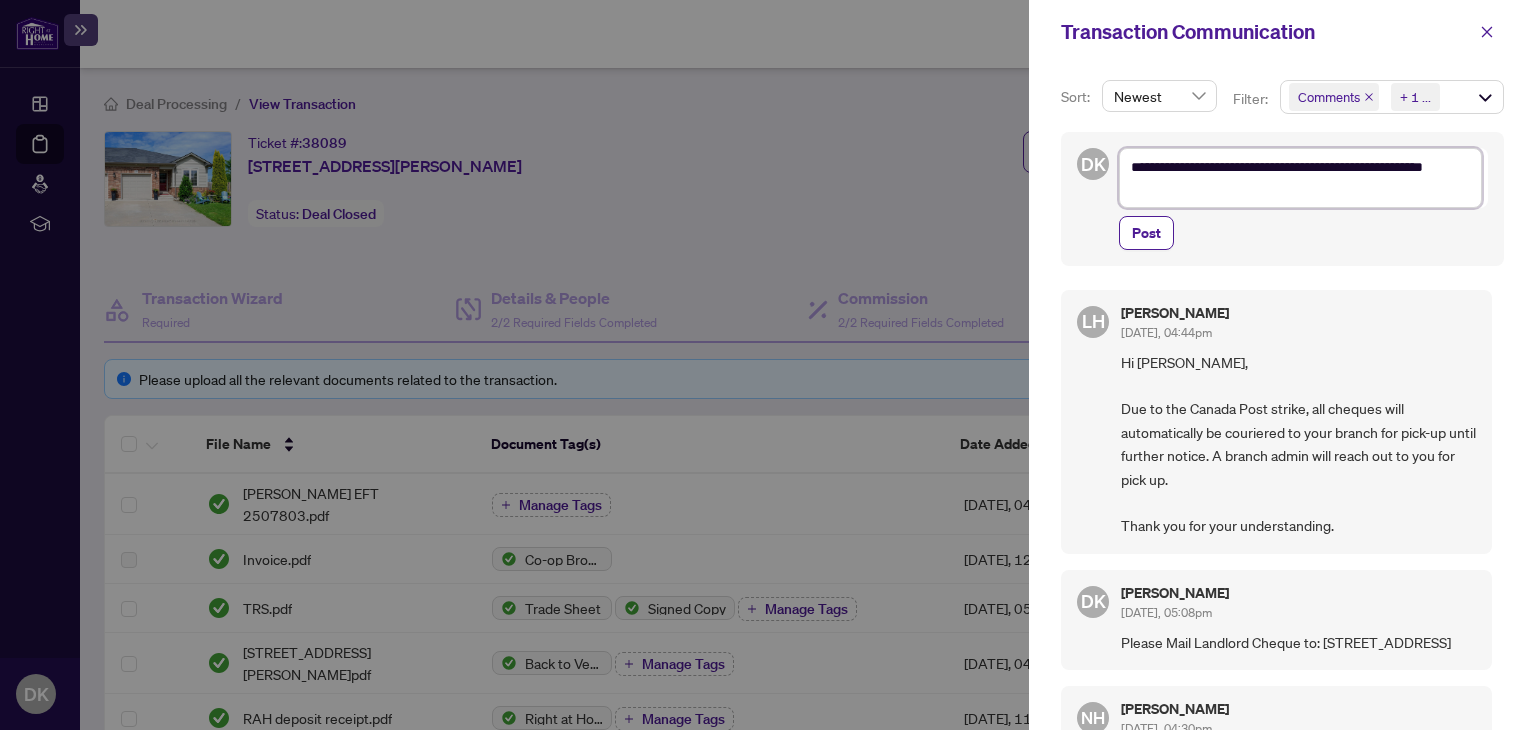 type on "**********" 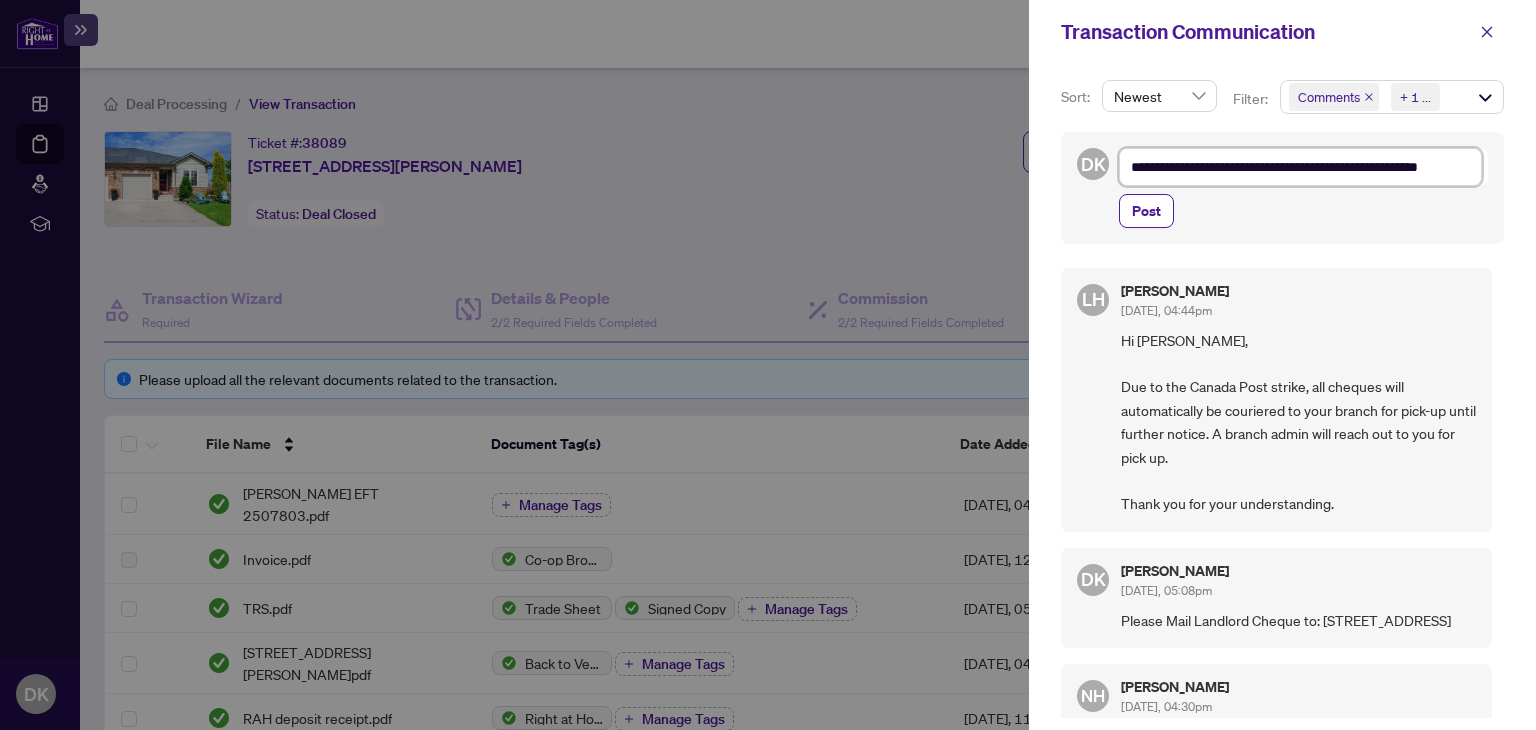 type on "**********" 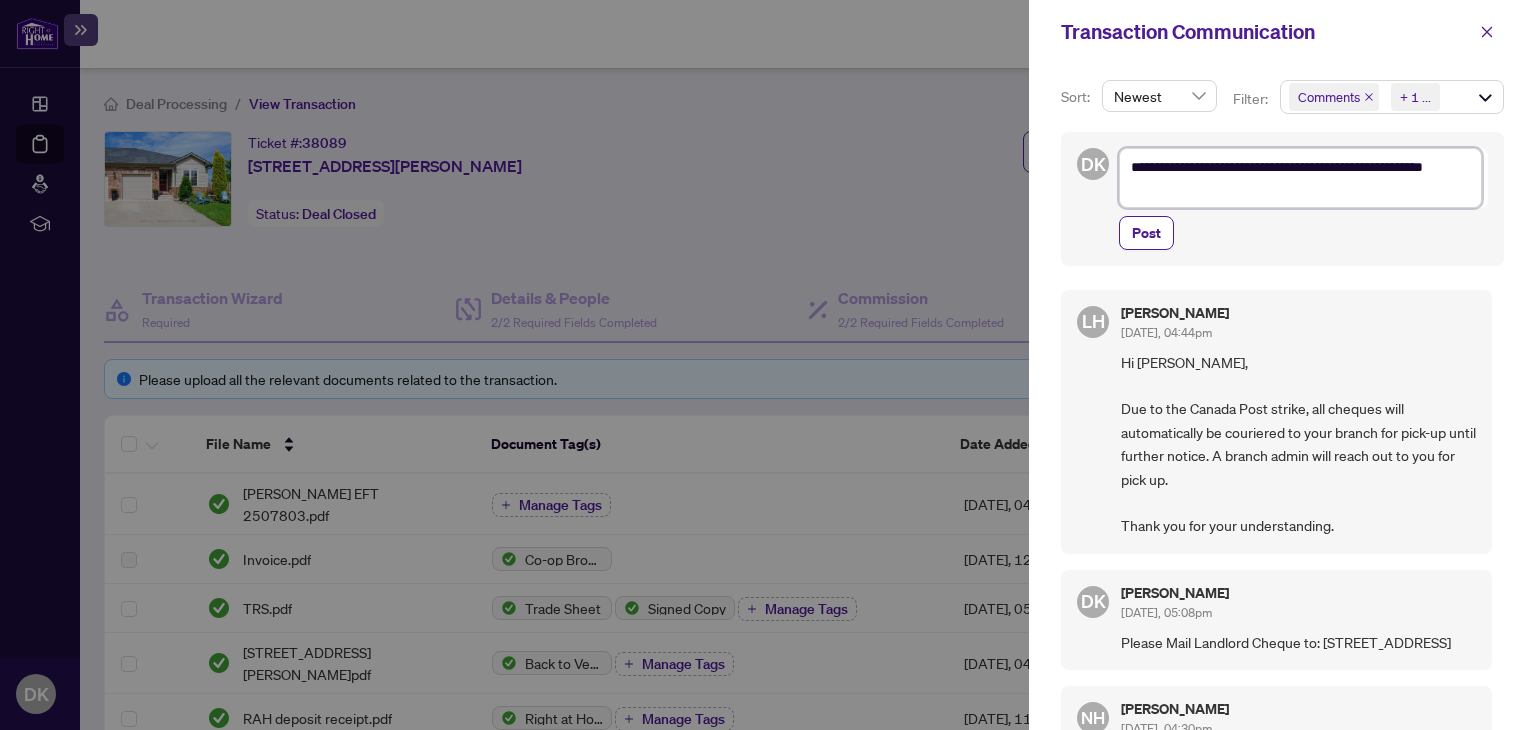 type on "**********" 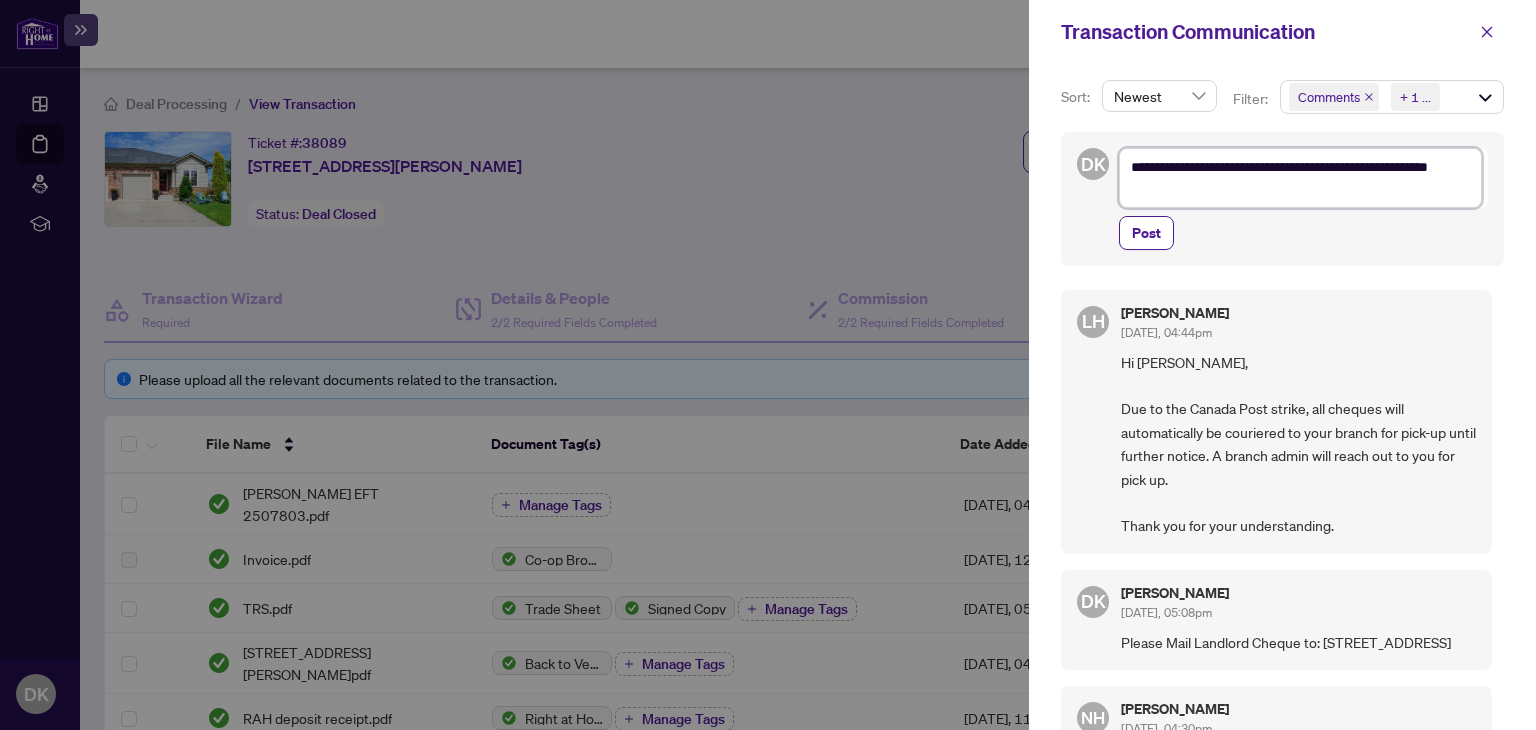 type on "**********" 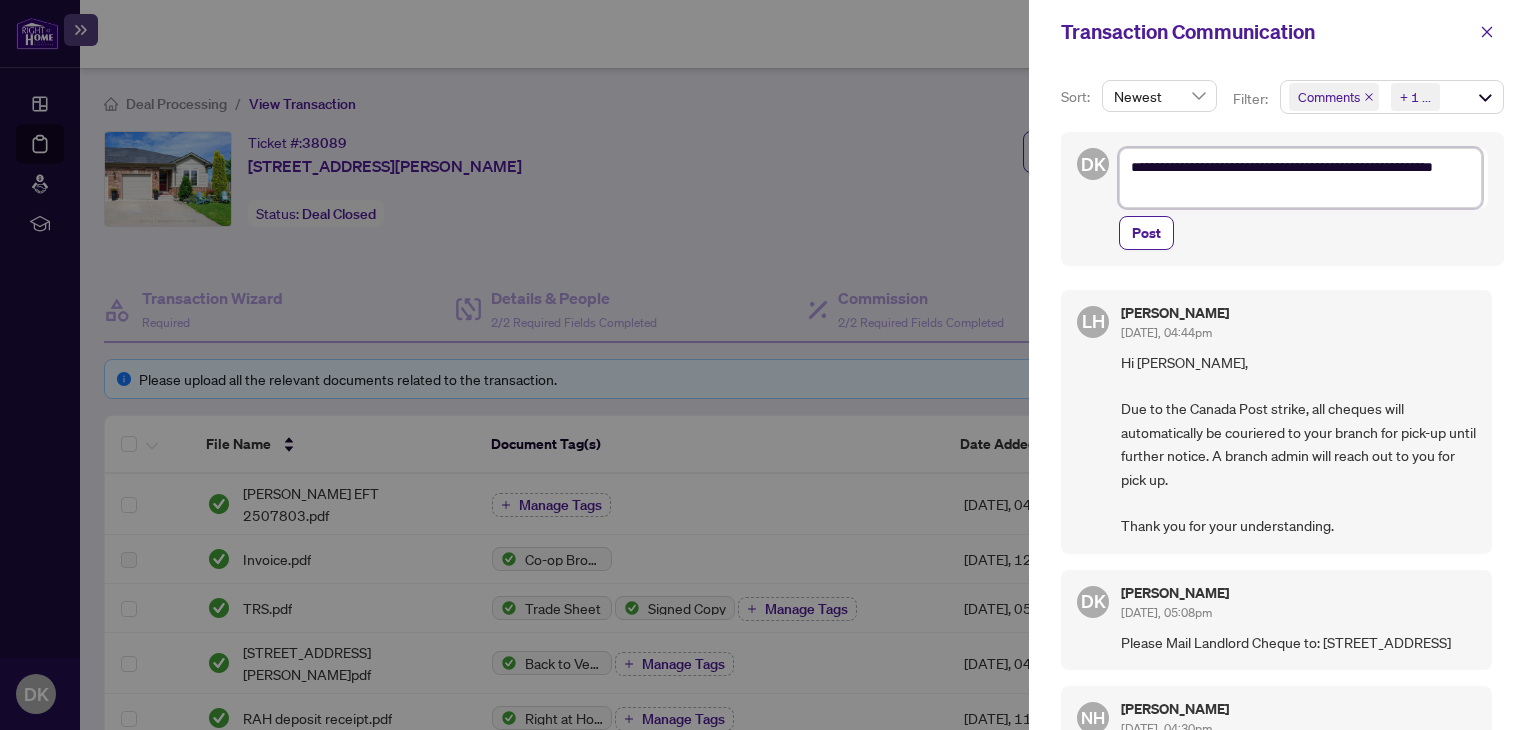 type on "**********" 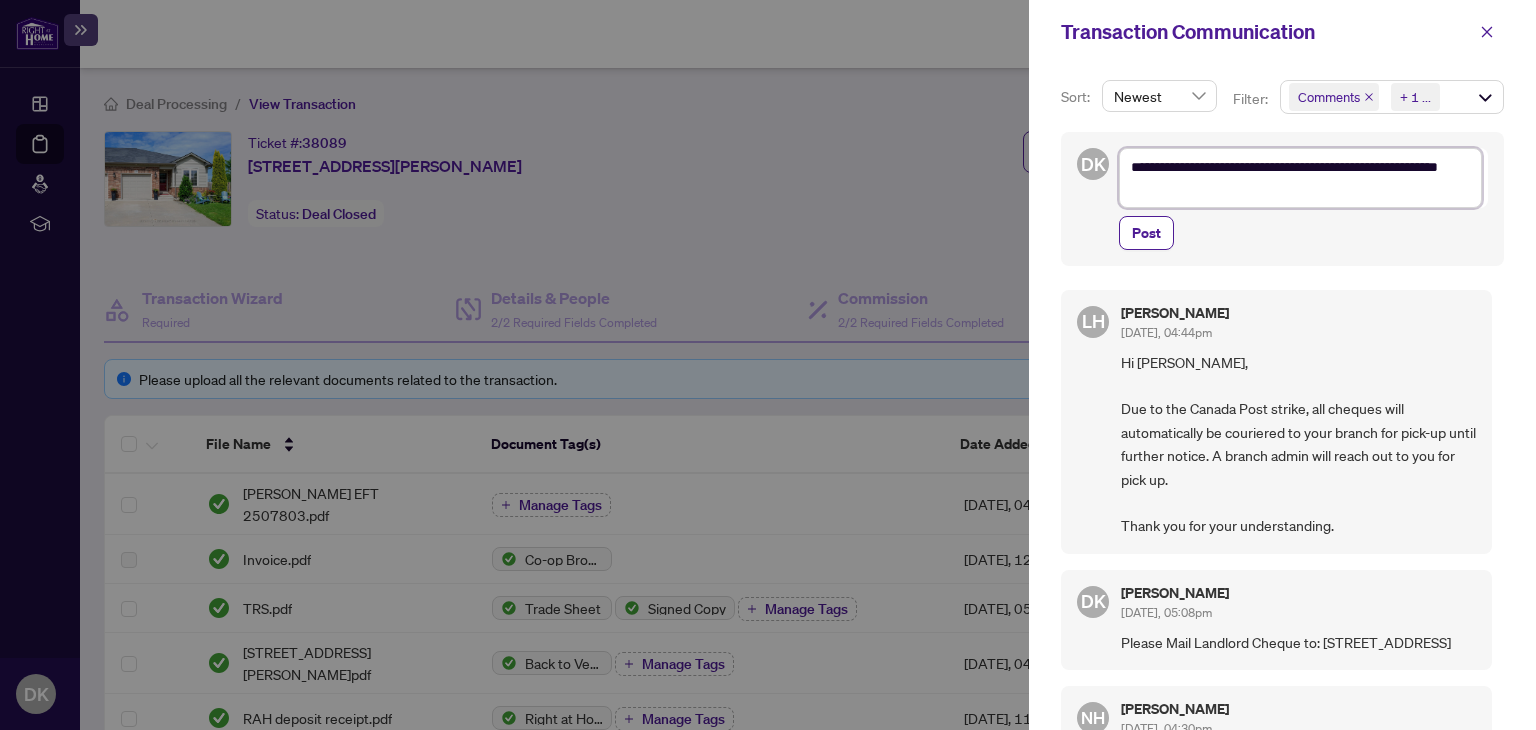 type on "**********" 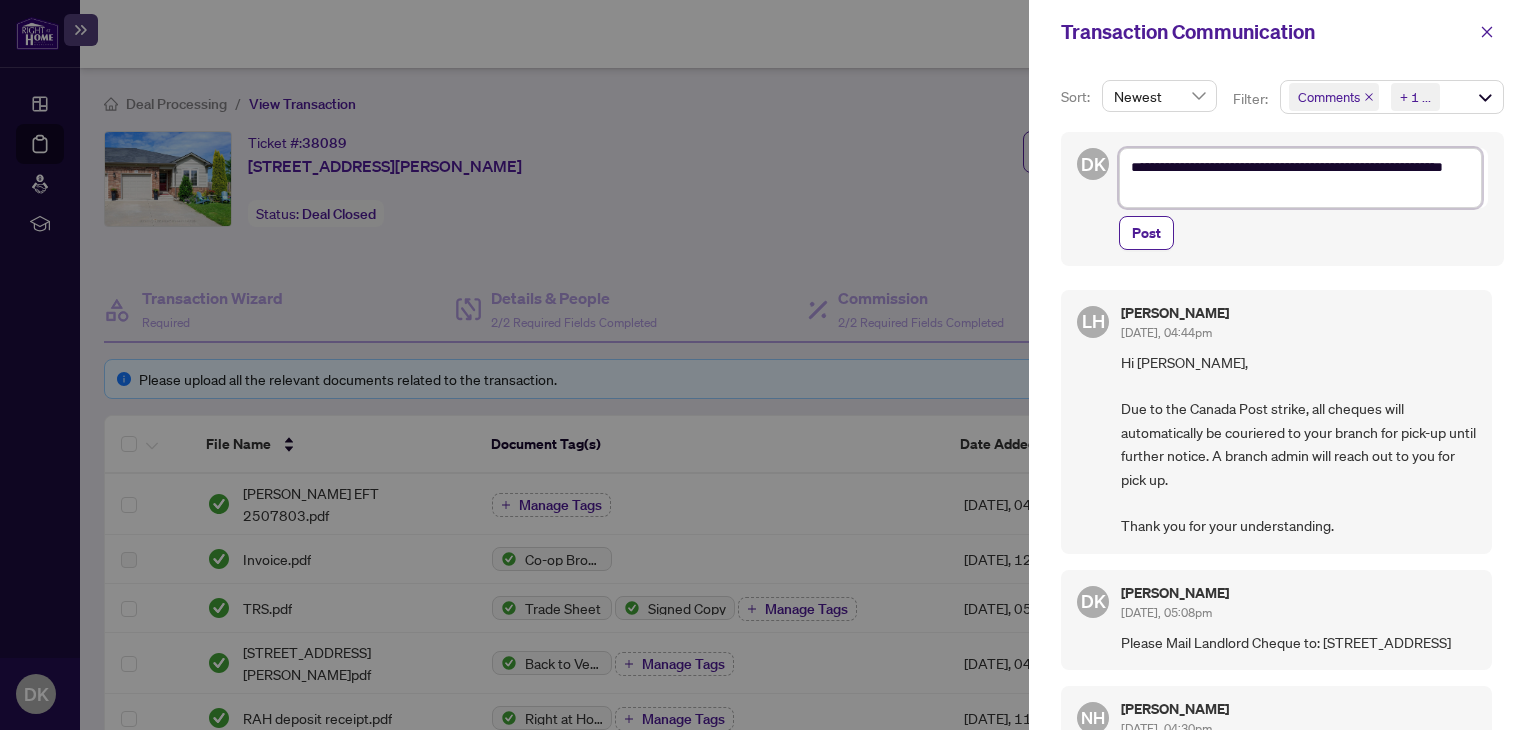 type on "**********" 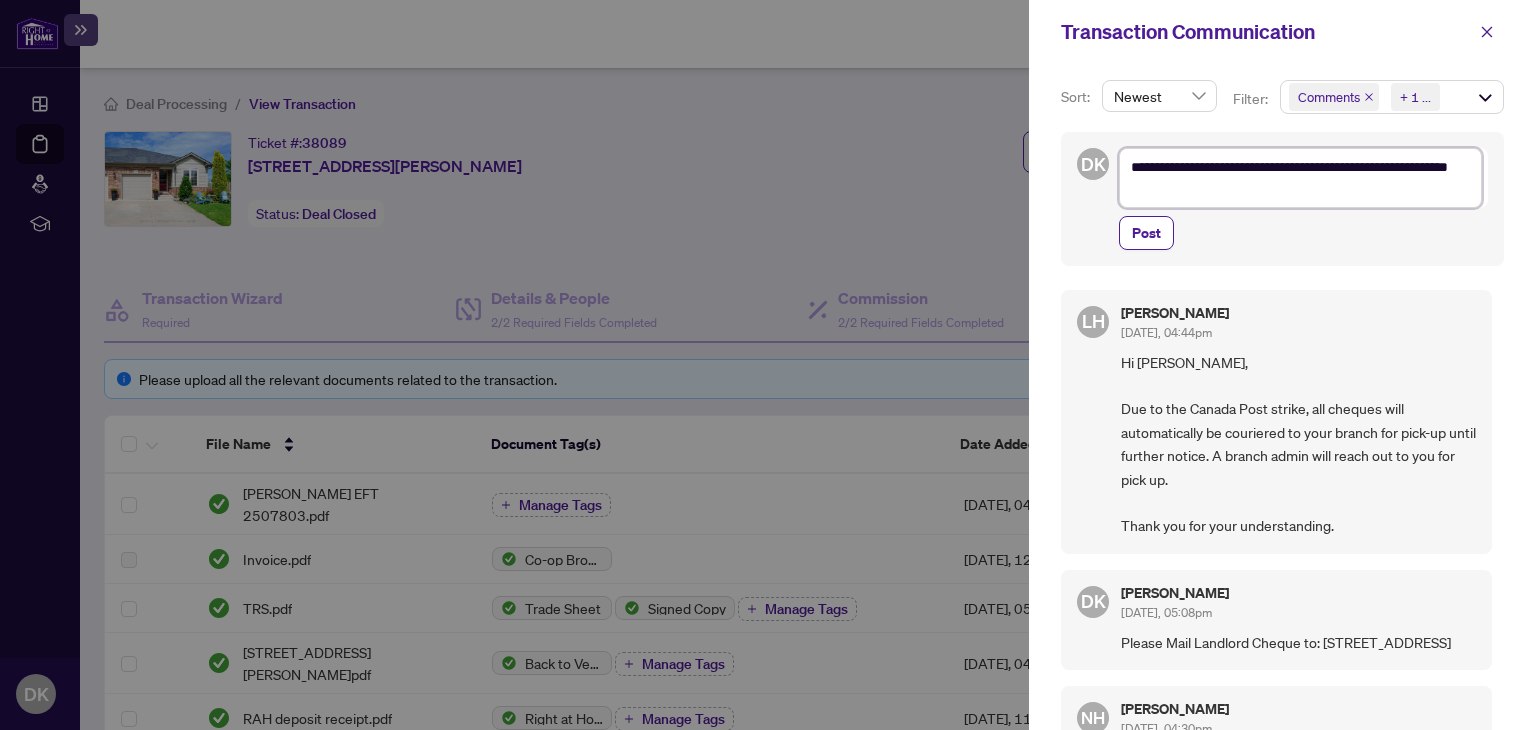 type on "**********" 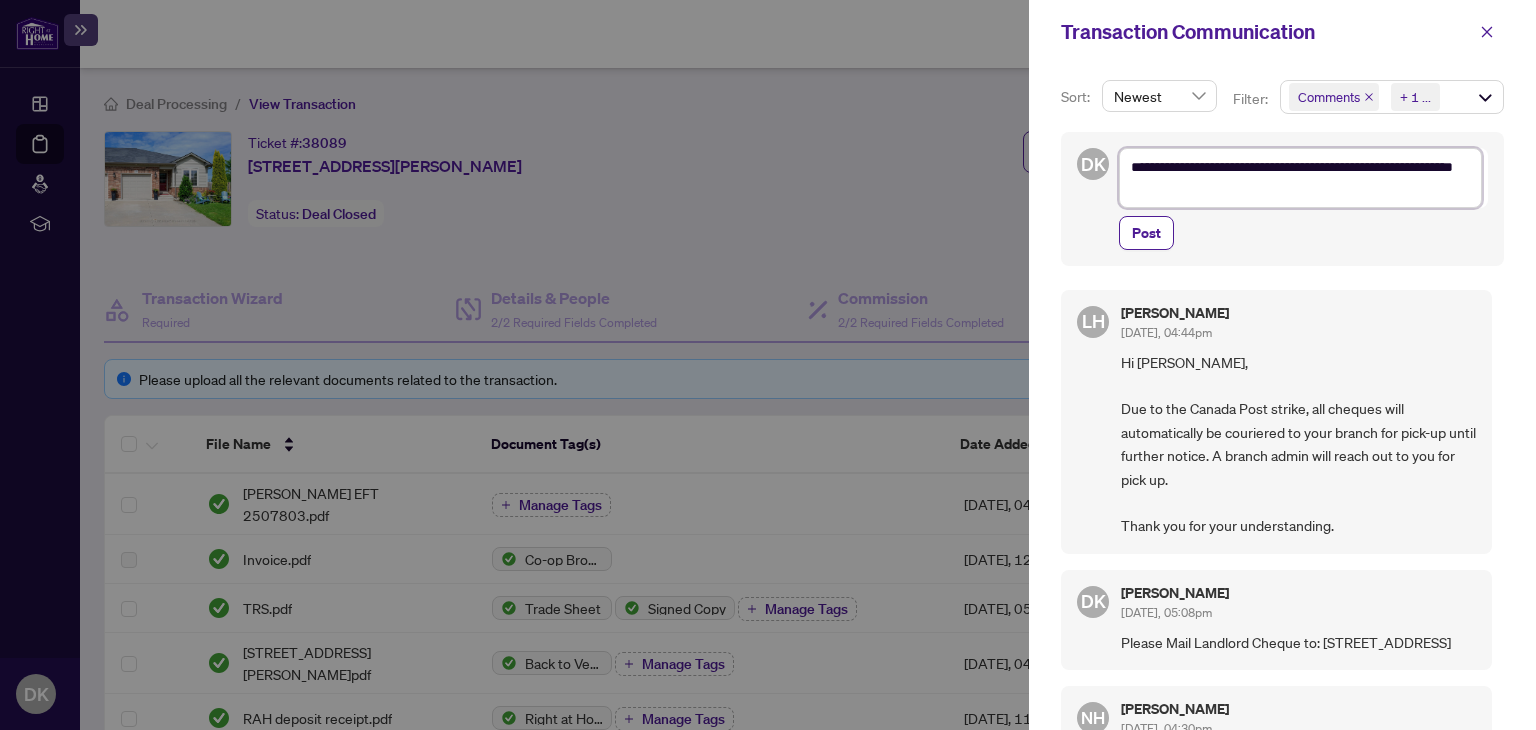 type on "**********" 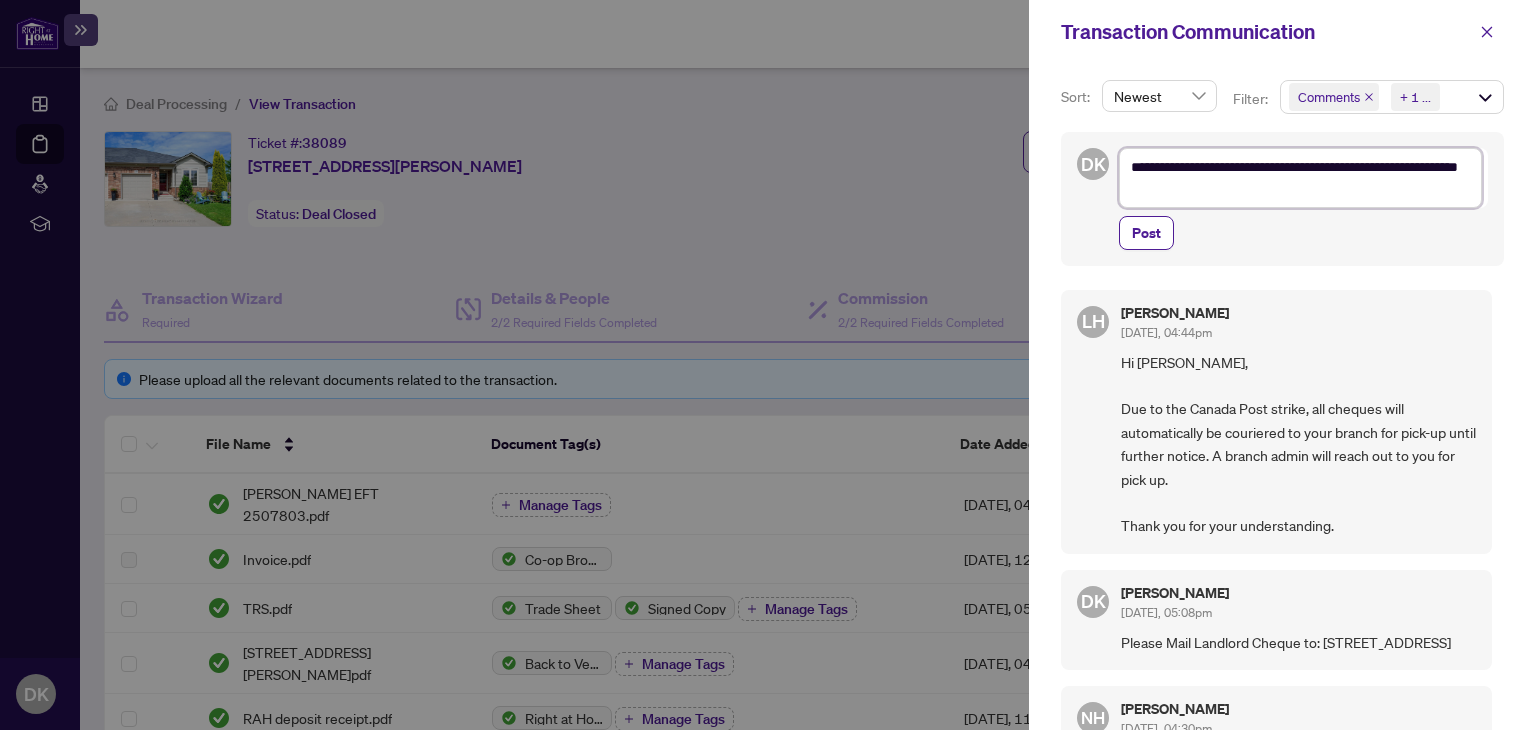 type on "**********" 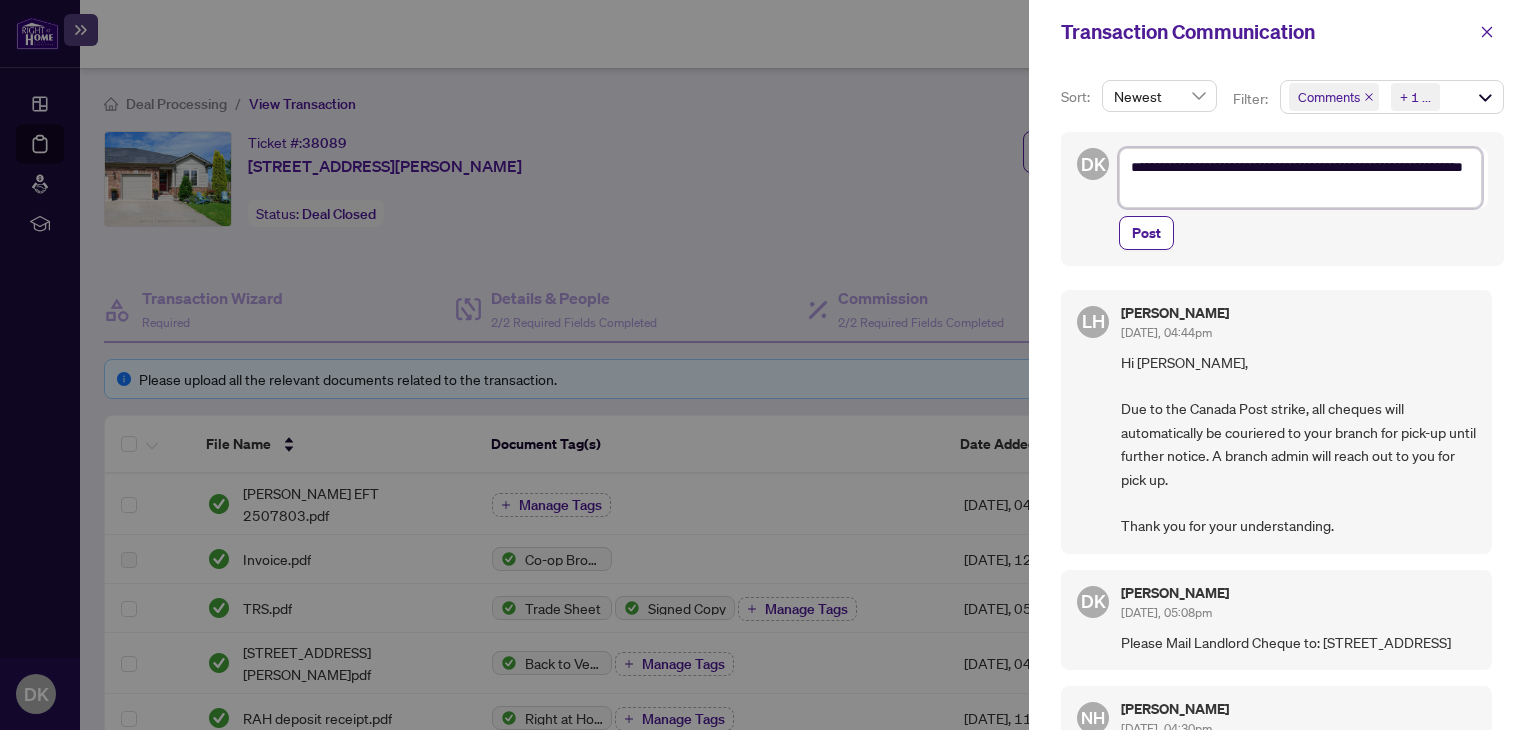 type on "**********" 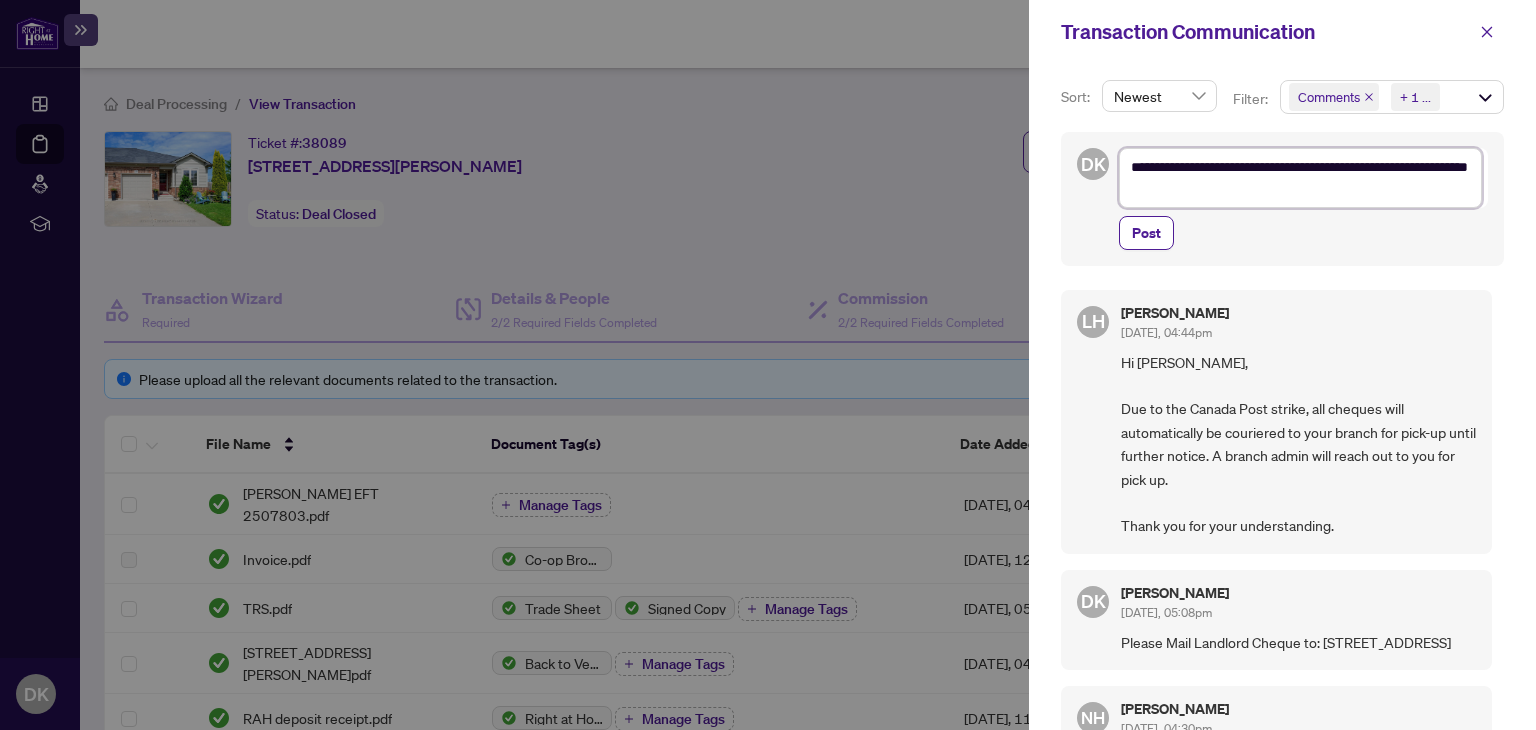type on "**********" 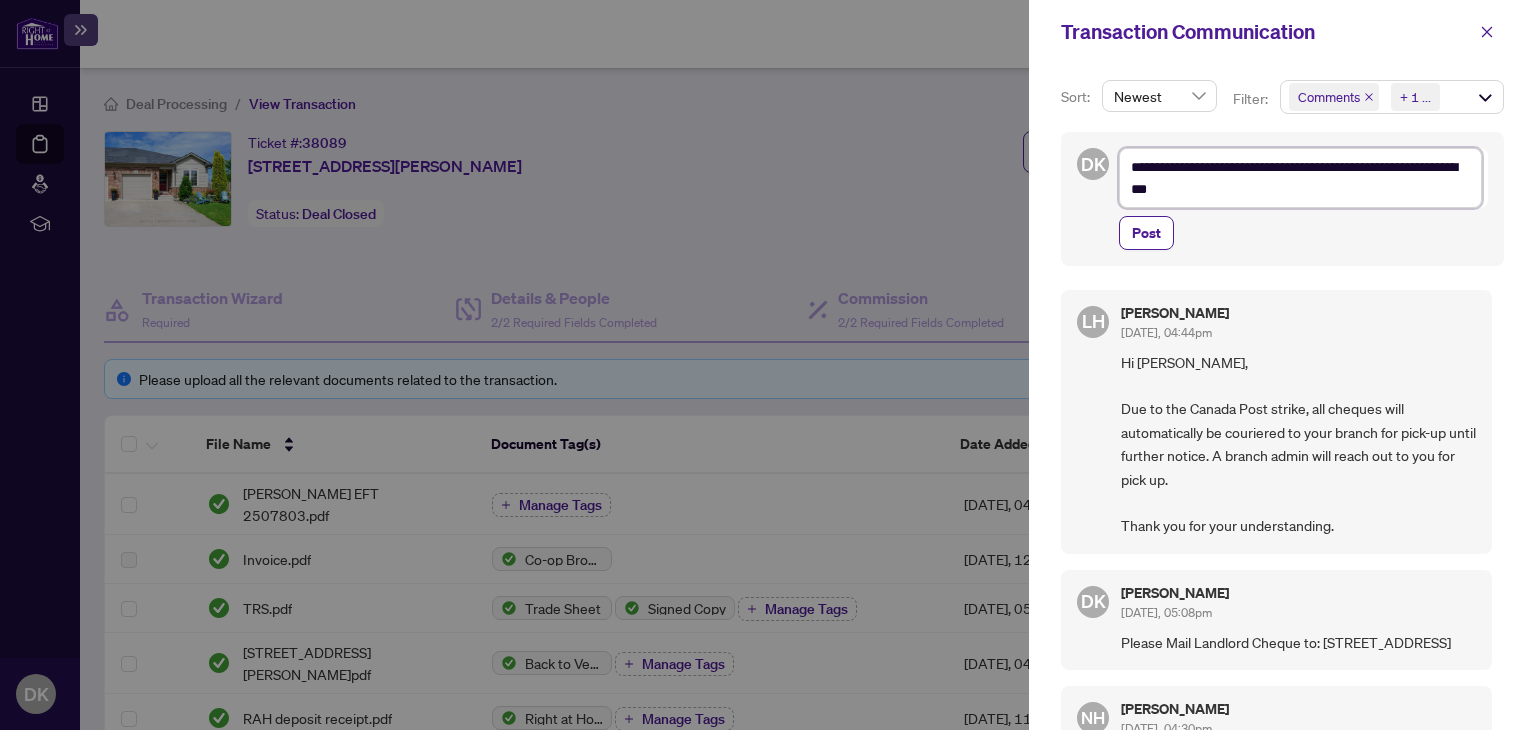 type on "**********" 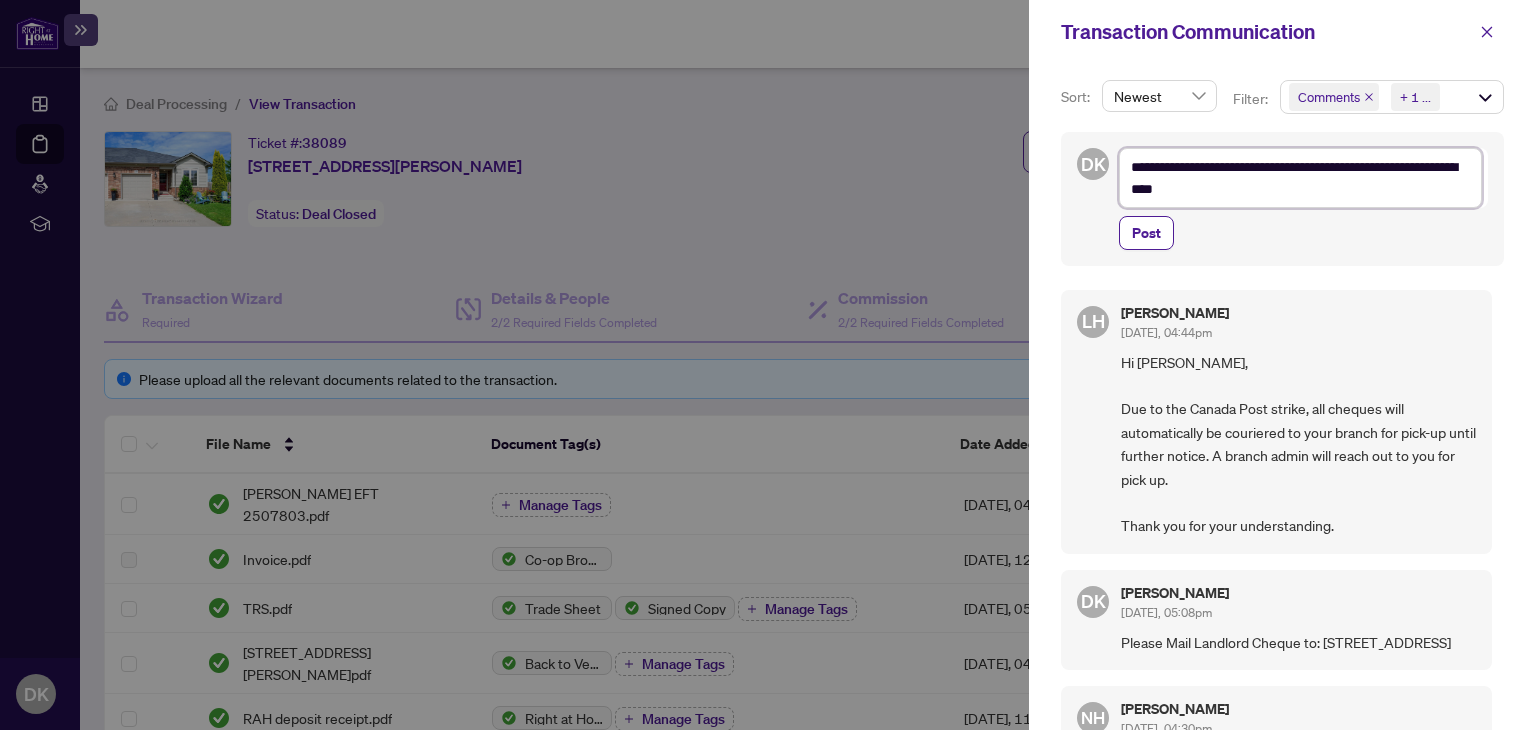 type on "**********" 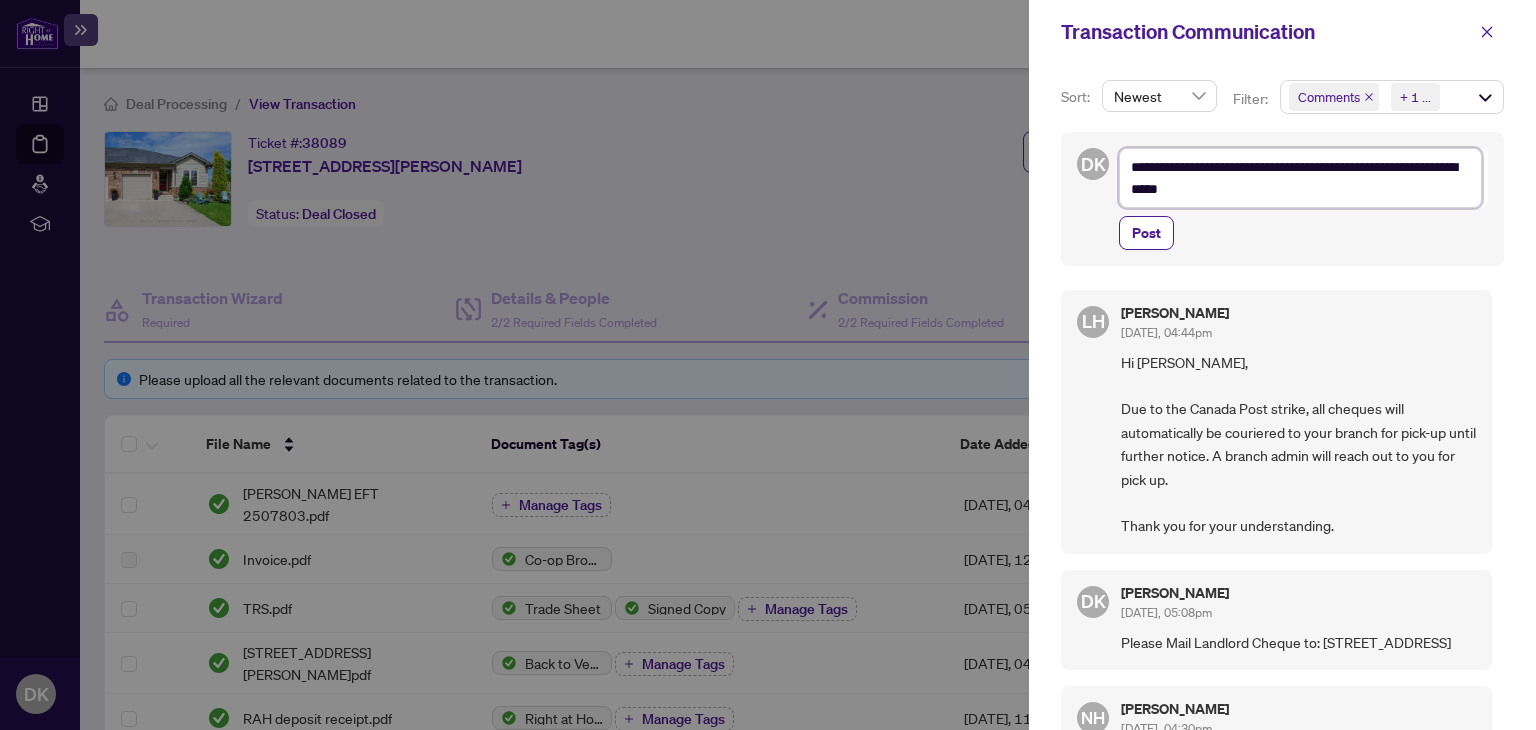 type on "**********" 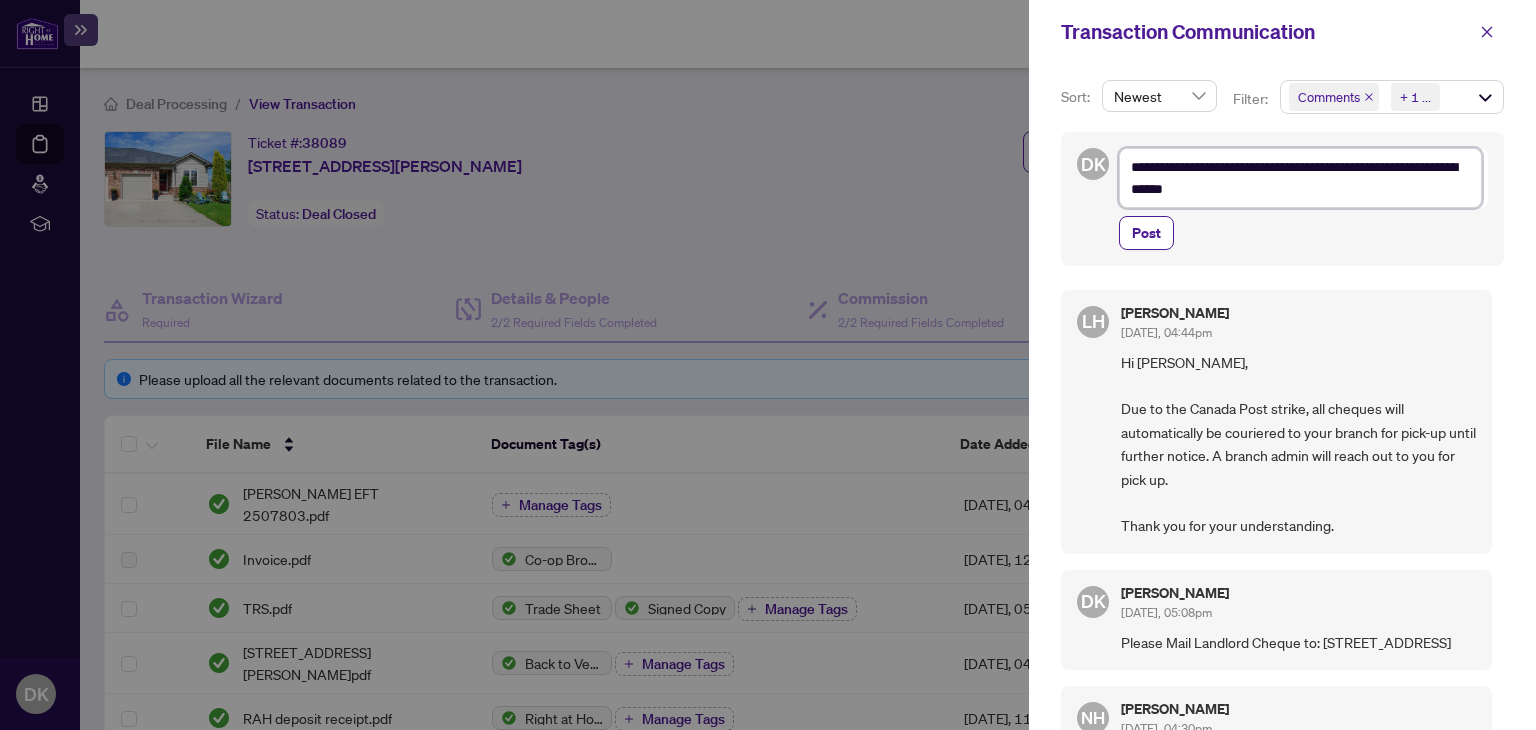 type on "**********" 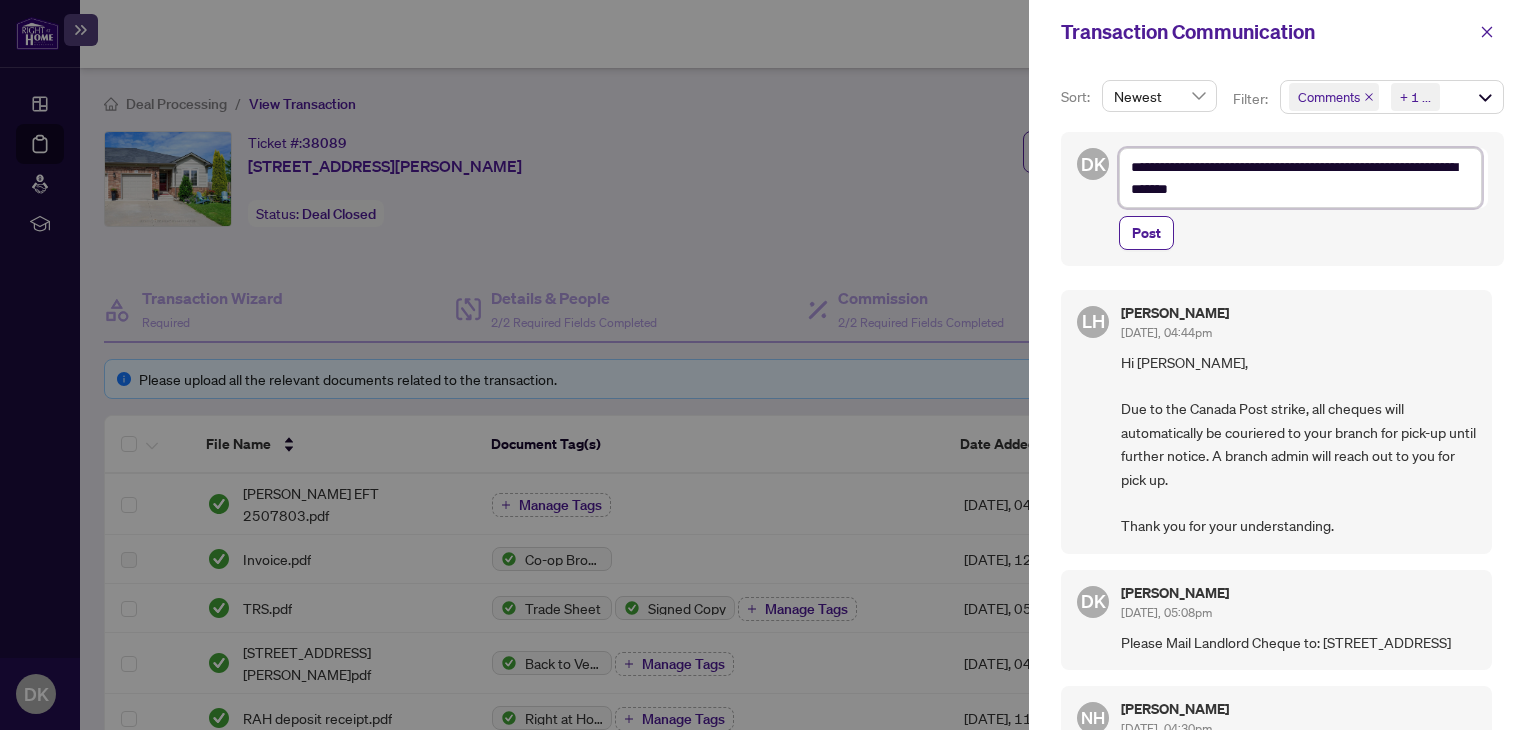 type on "**********" 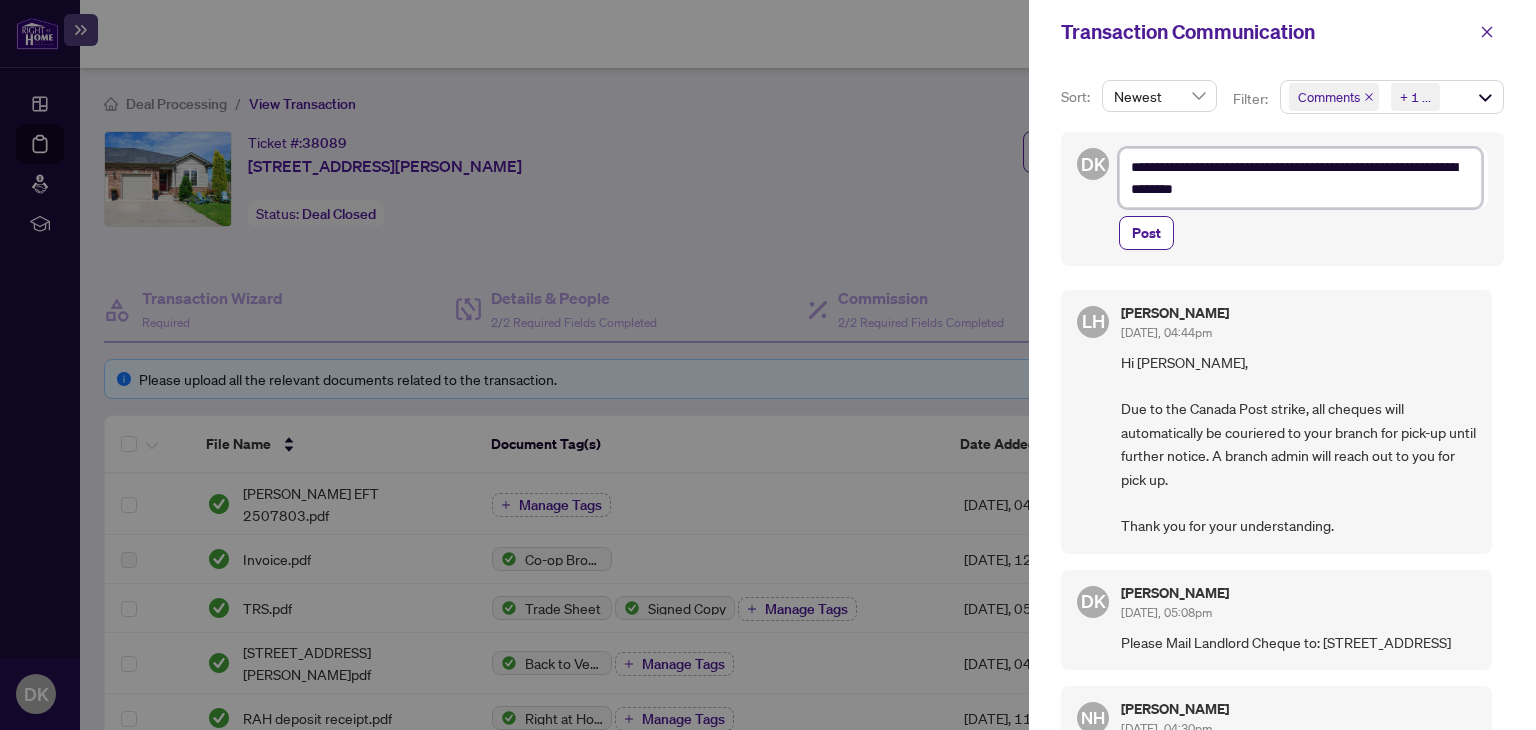 type on "**********" 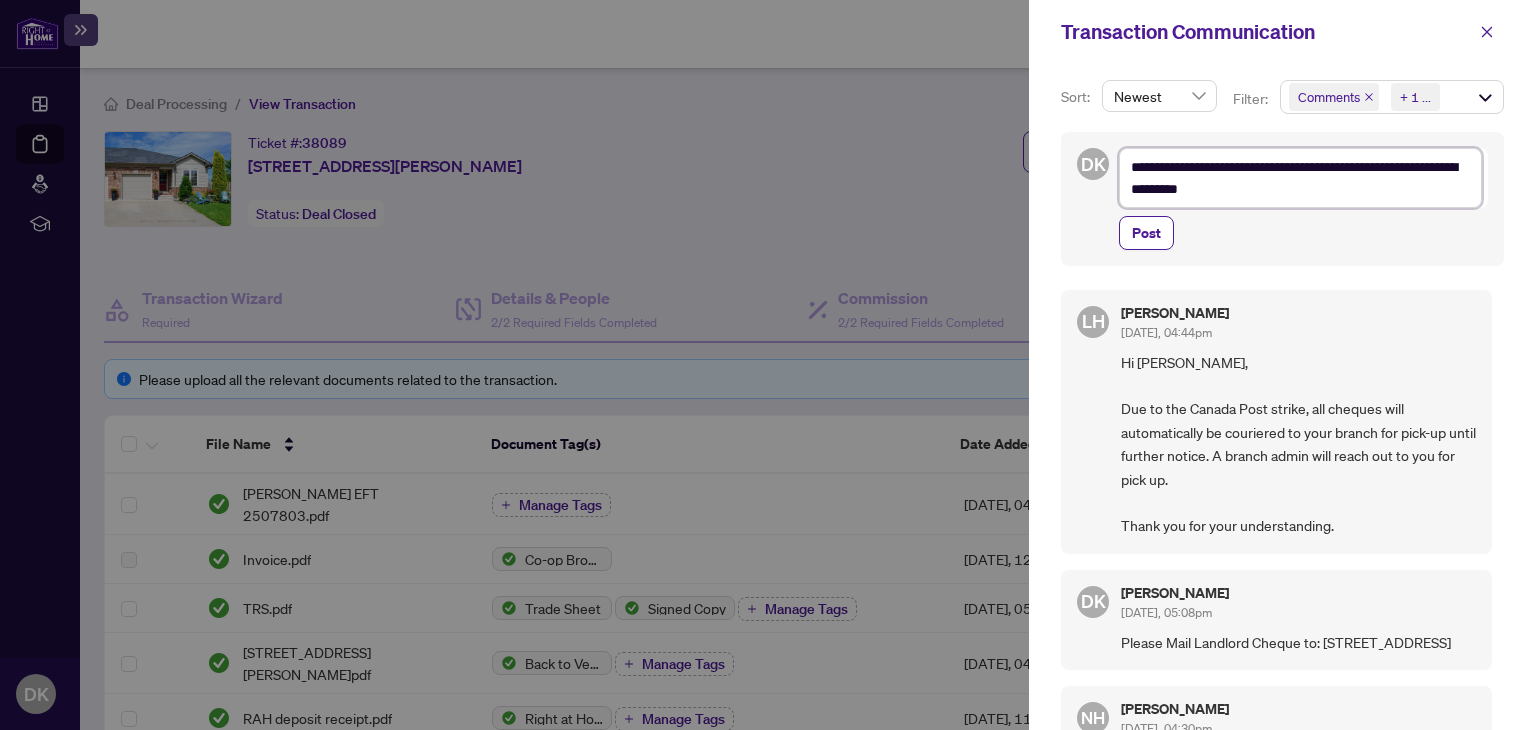 type on "**********" 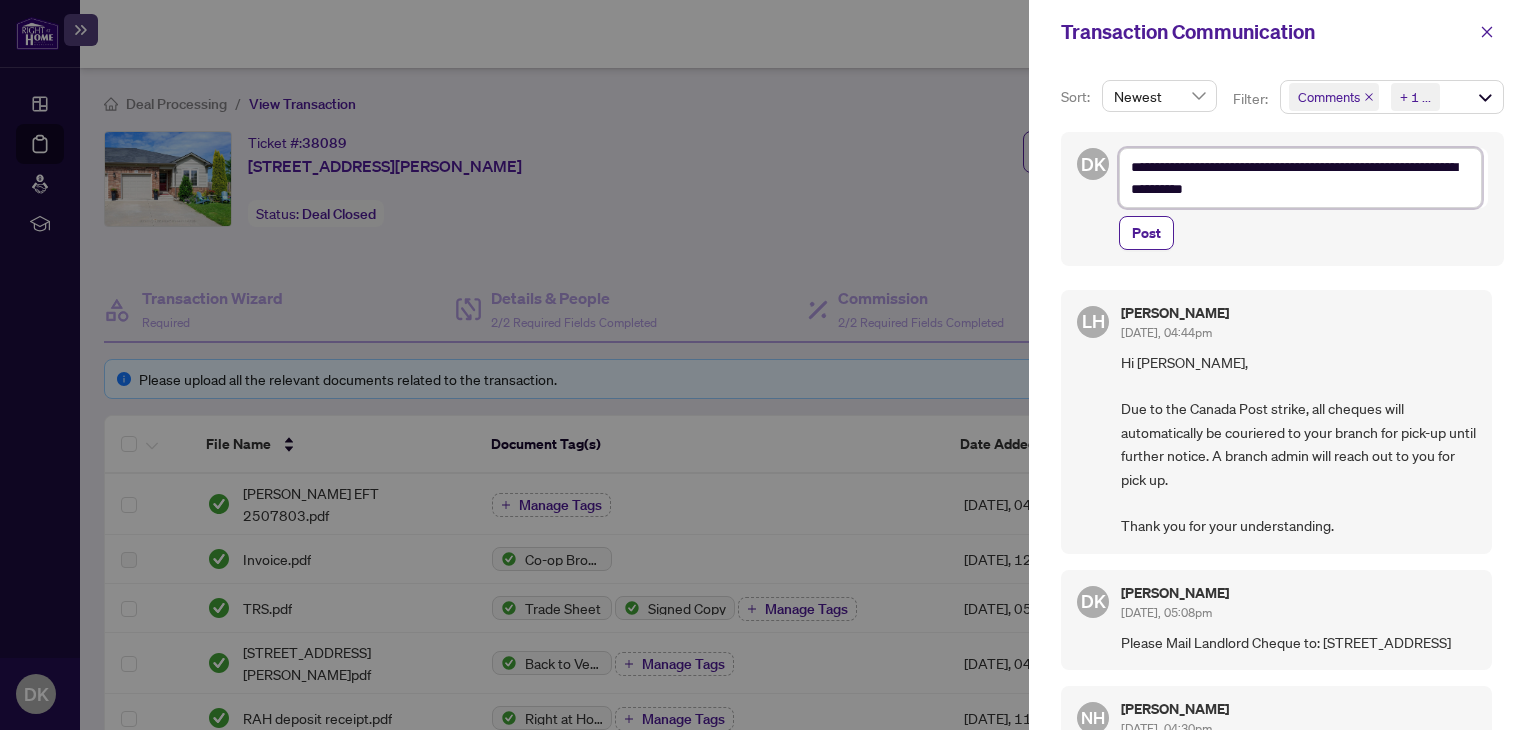 type on "**********" 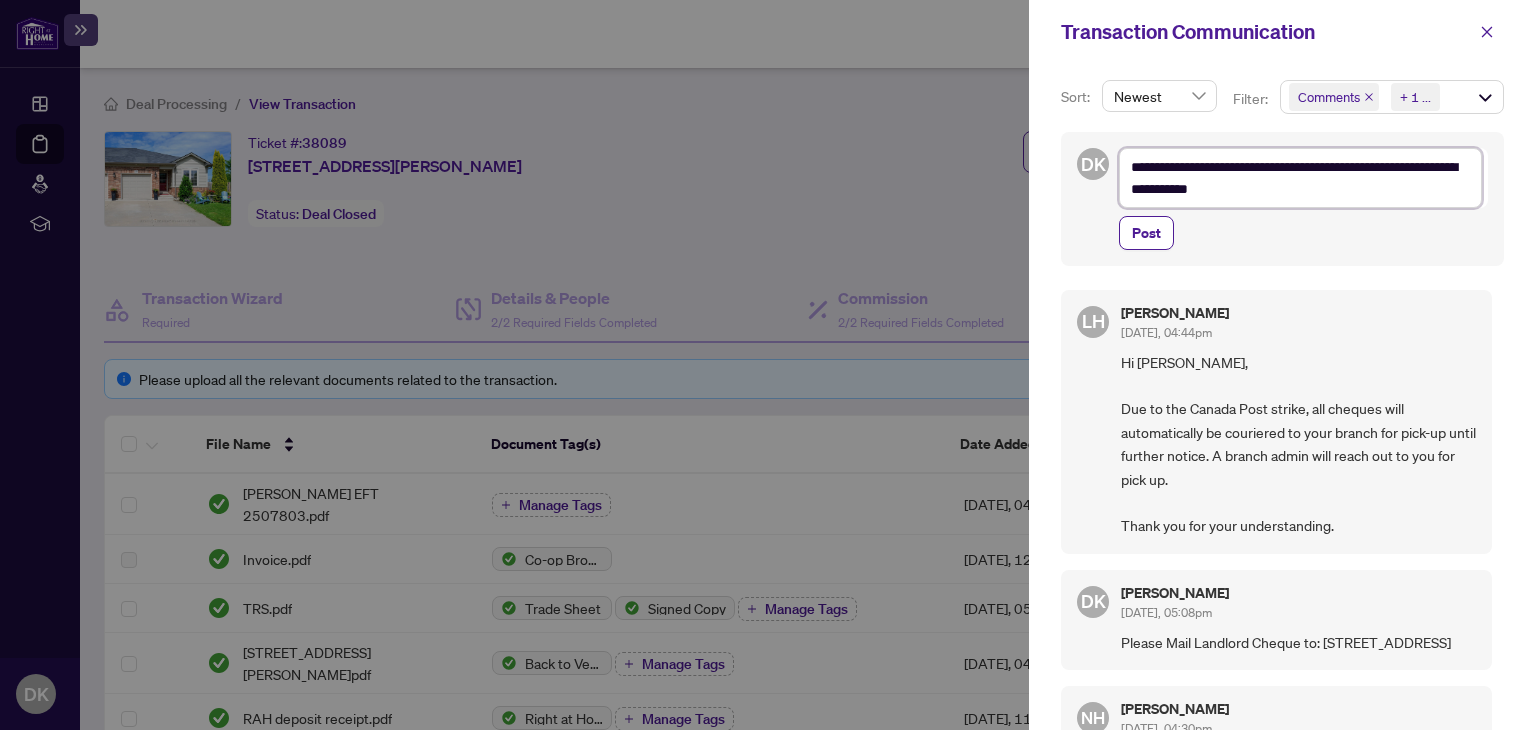 type on "**********" 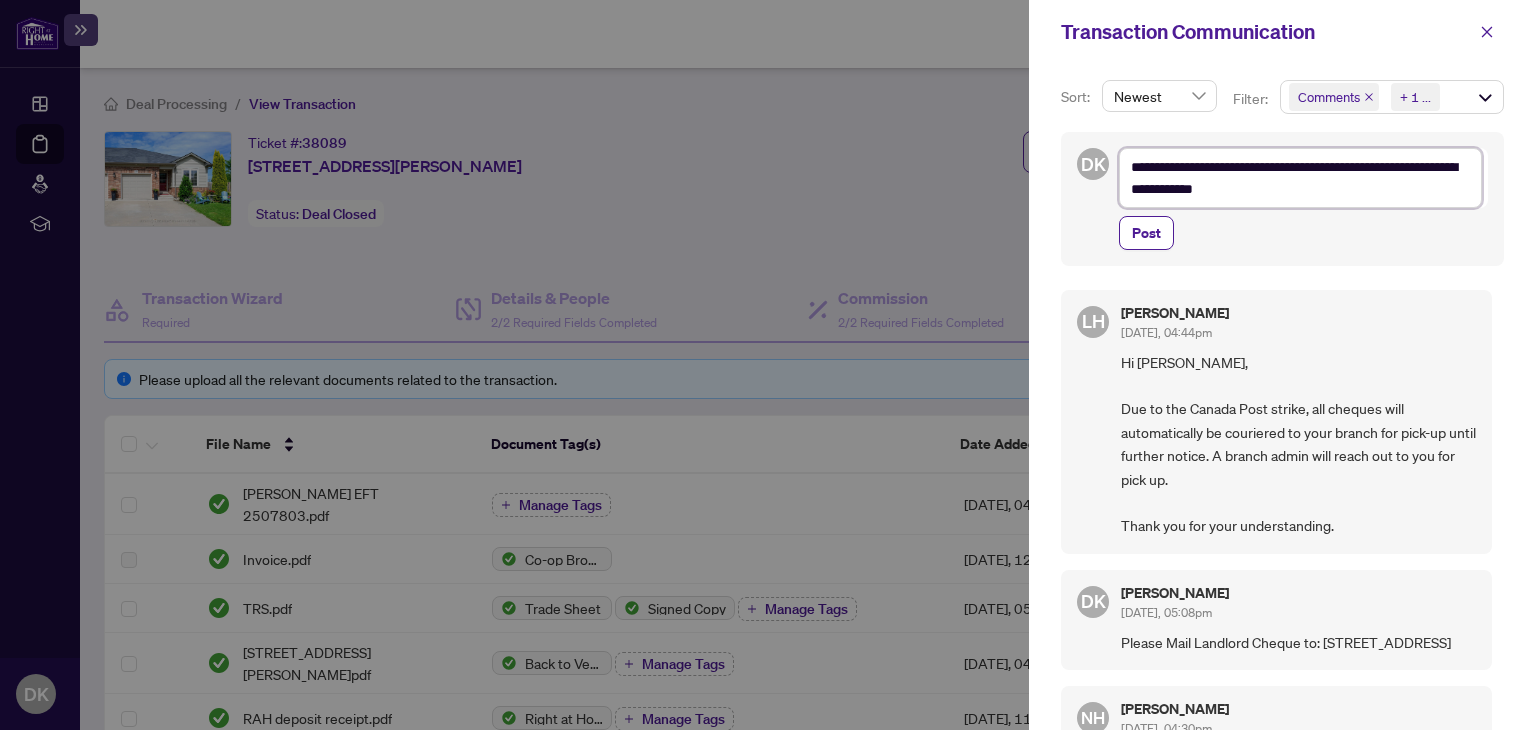type on "**********" 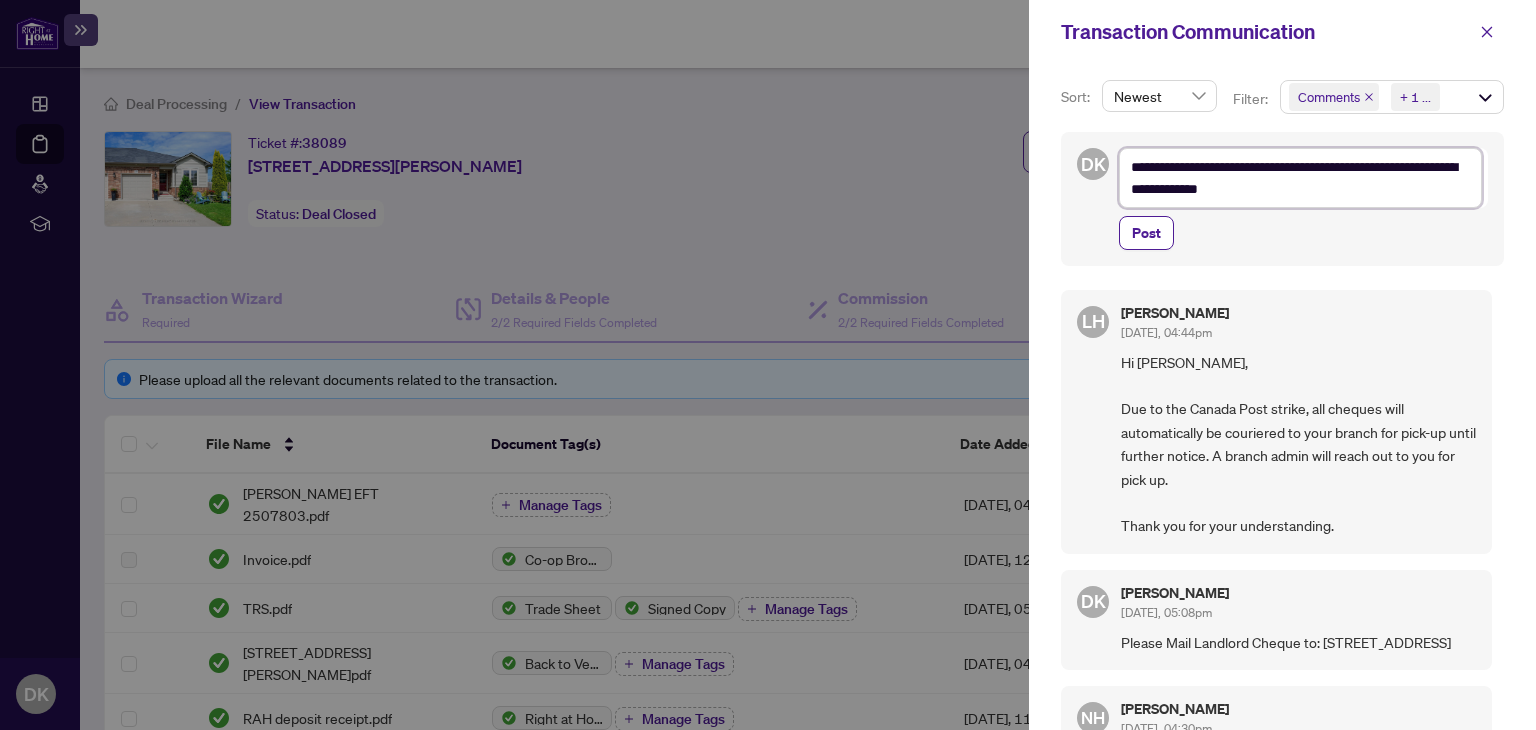 type on "**********" 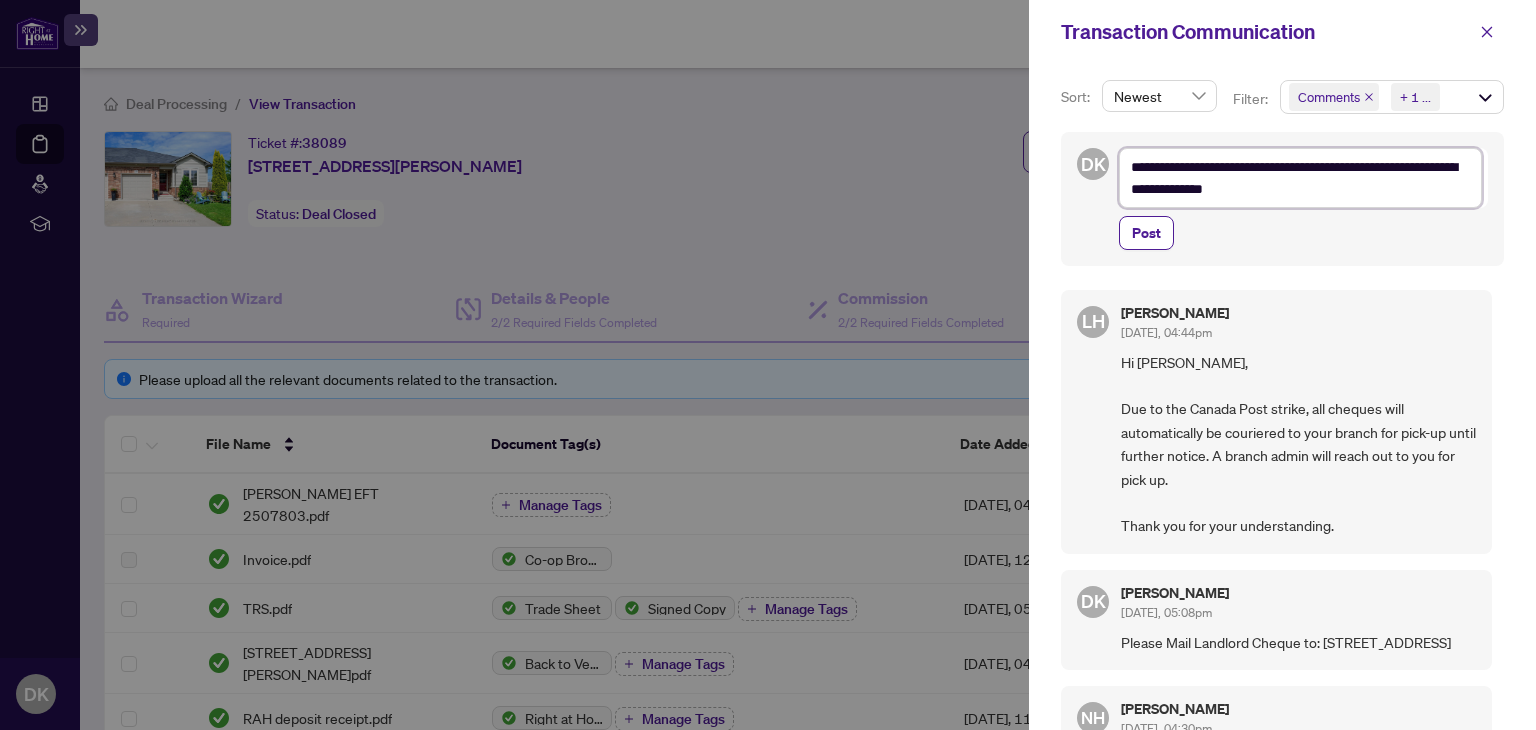 type on "**********" 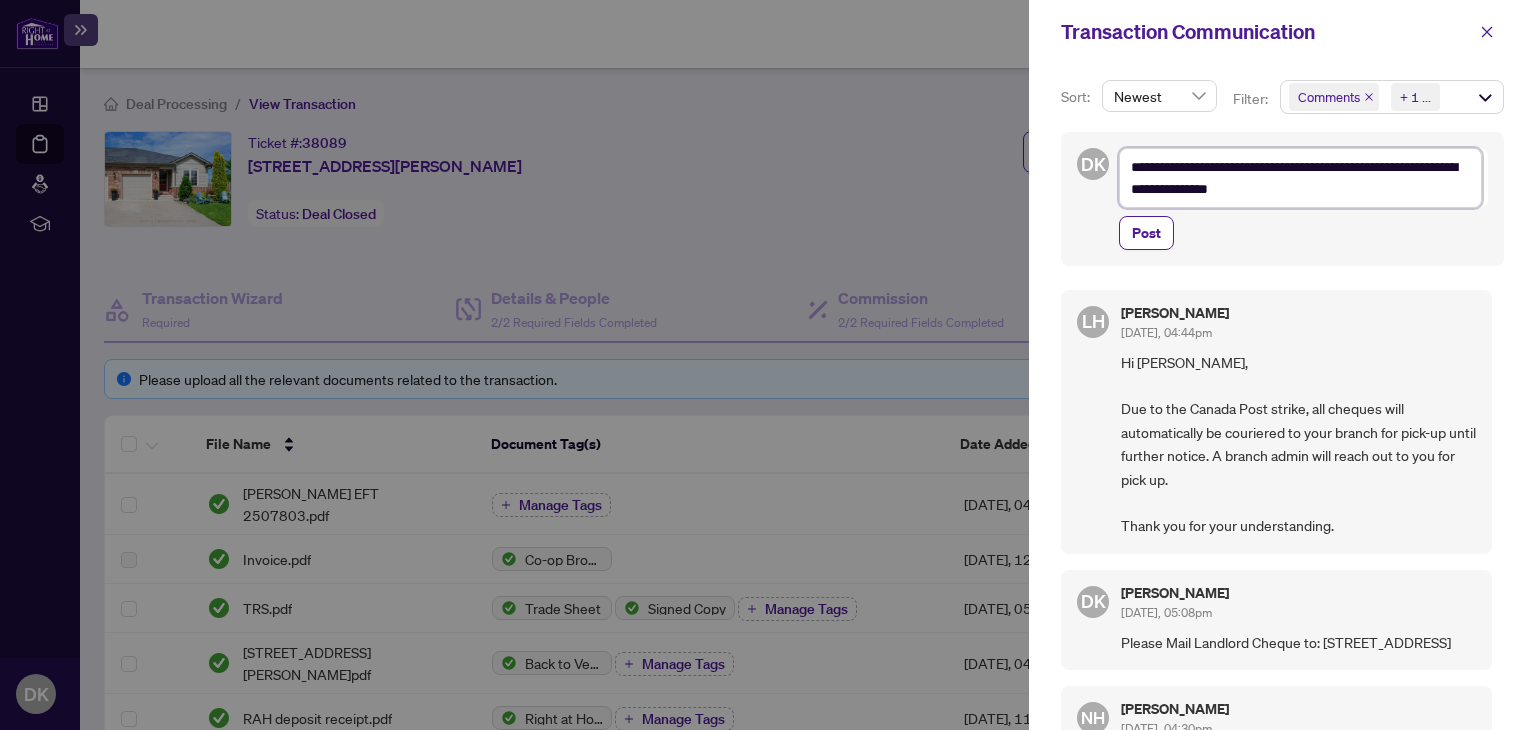 type on "**********" 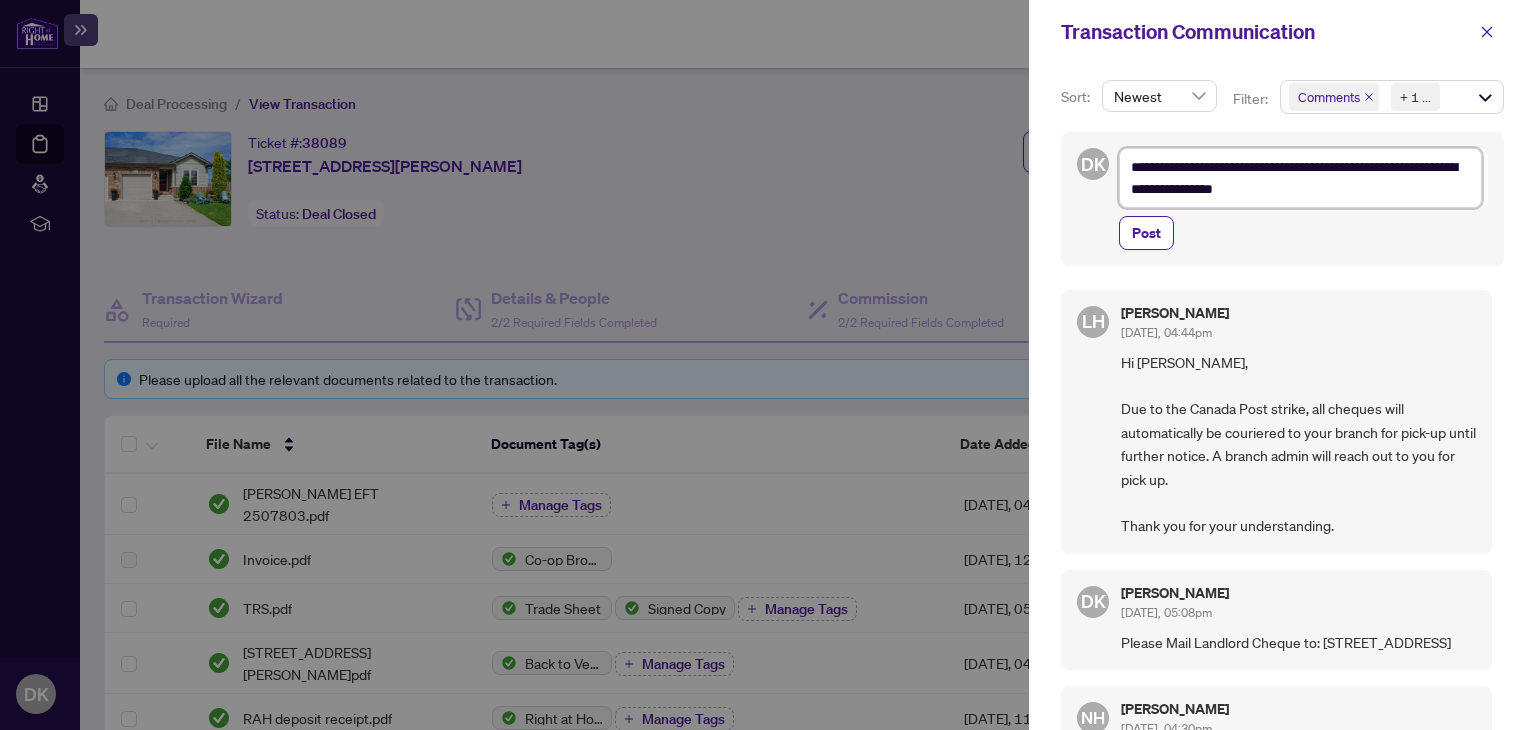 type on "**********" 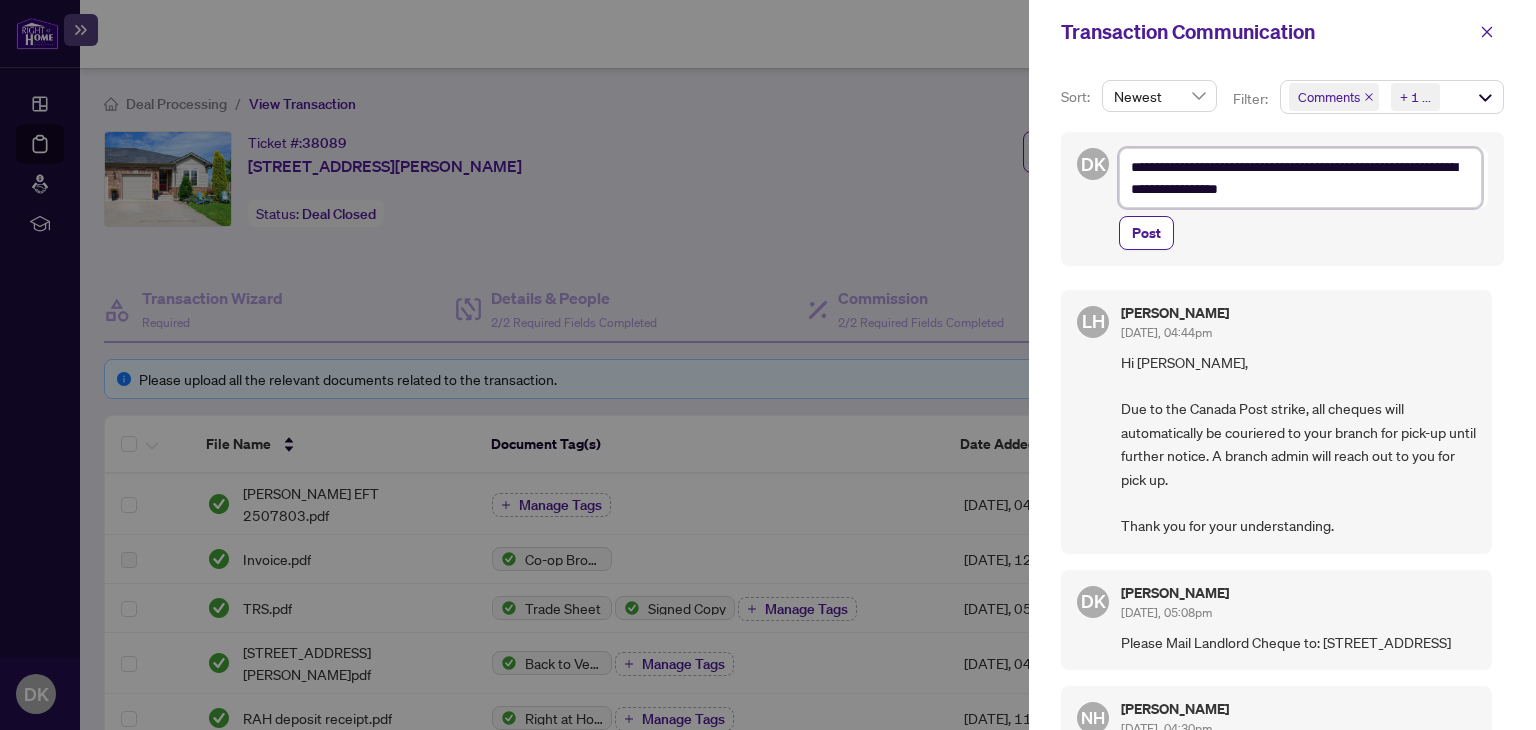 type on "**********" 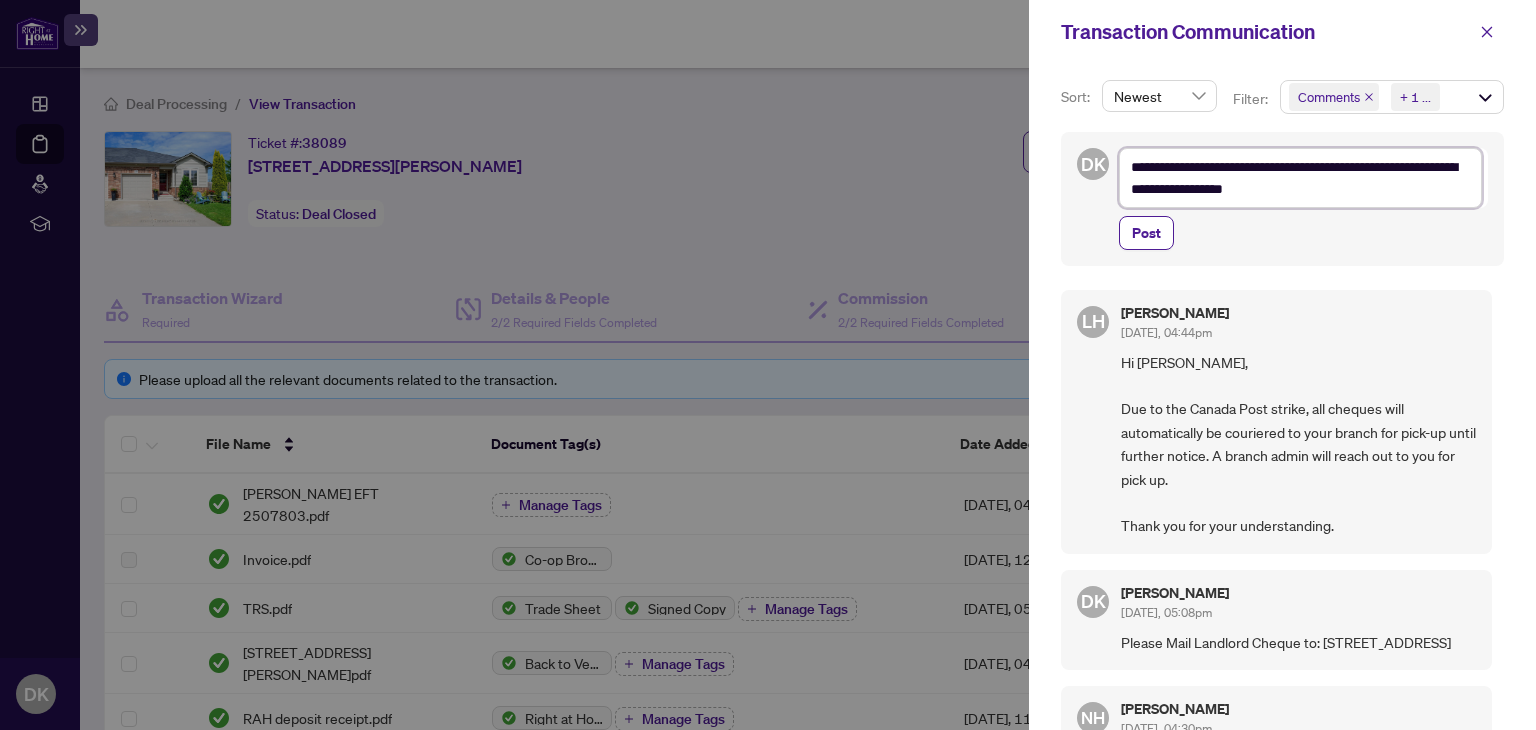 type on "**********" 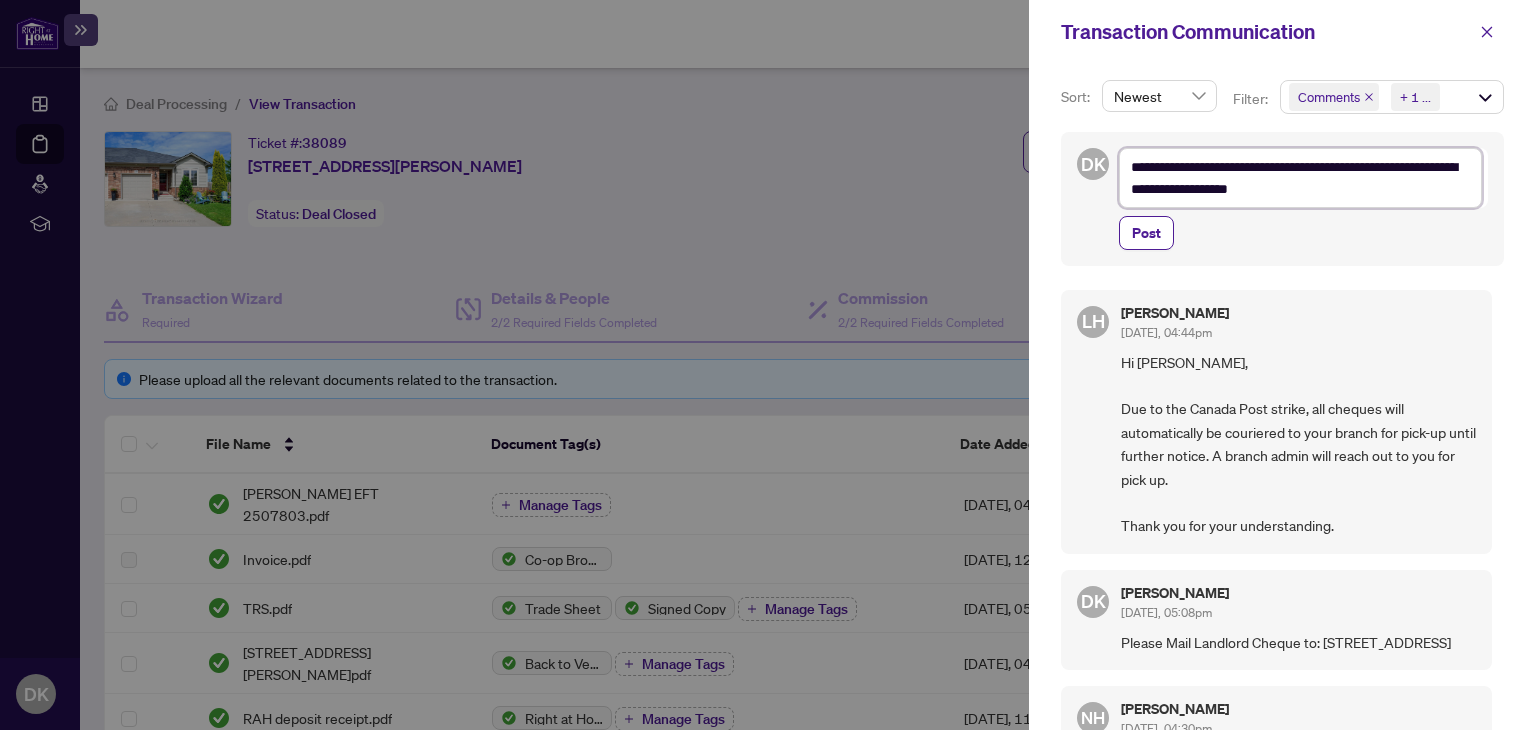 type on "**********" 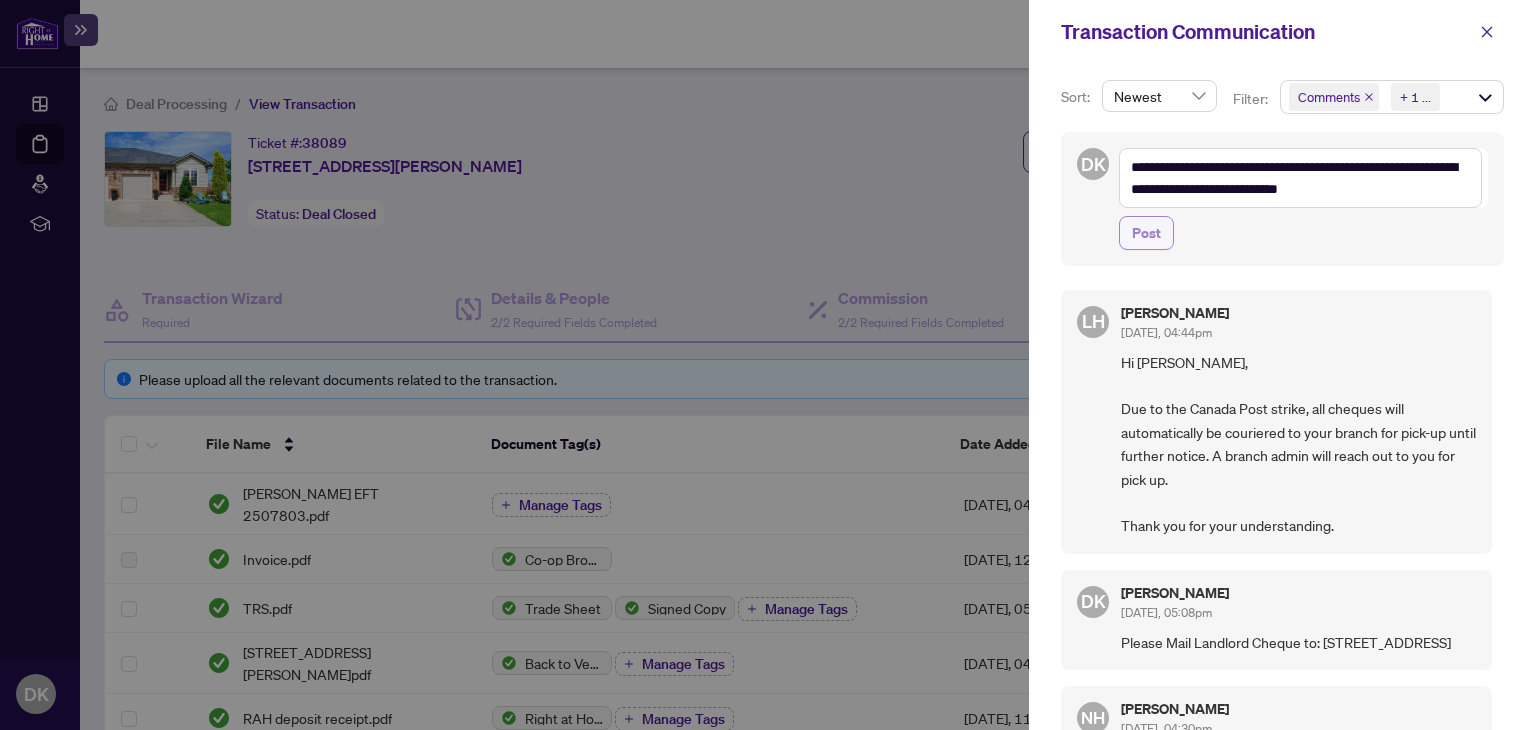 click on "Post" at bounding box center (1146, 233) 